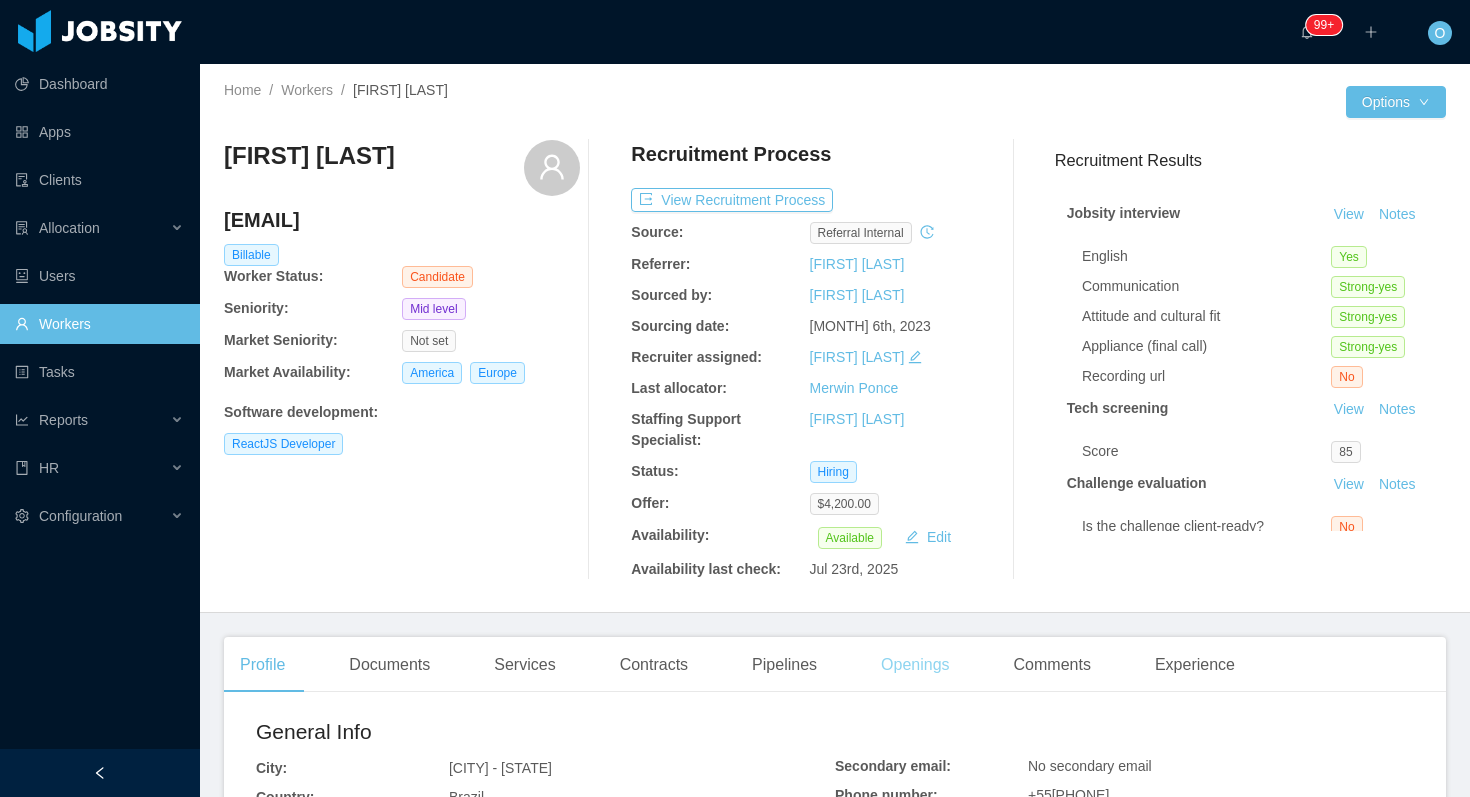 scroll, scrollTop: 0, scrollLeft: 0, axis: both 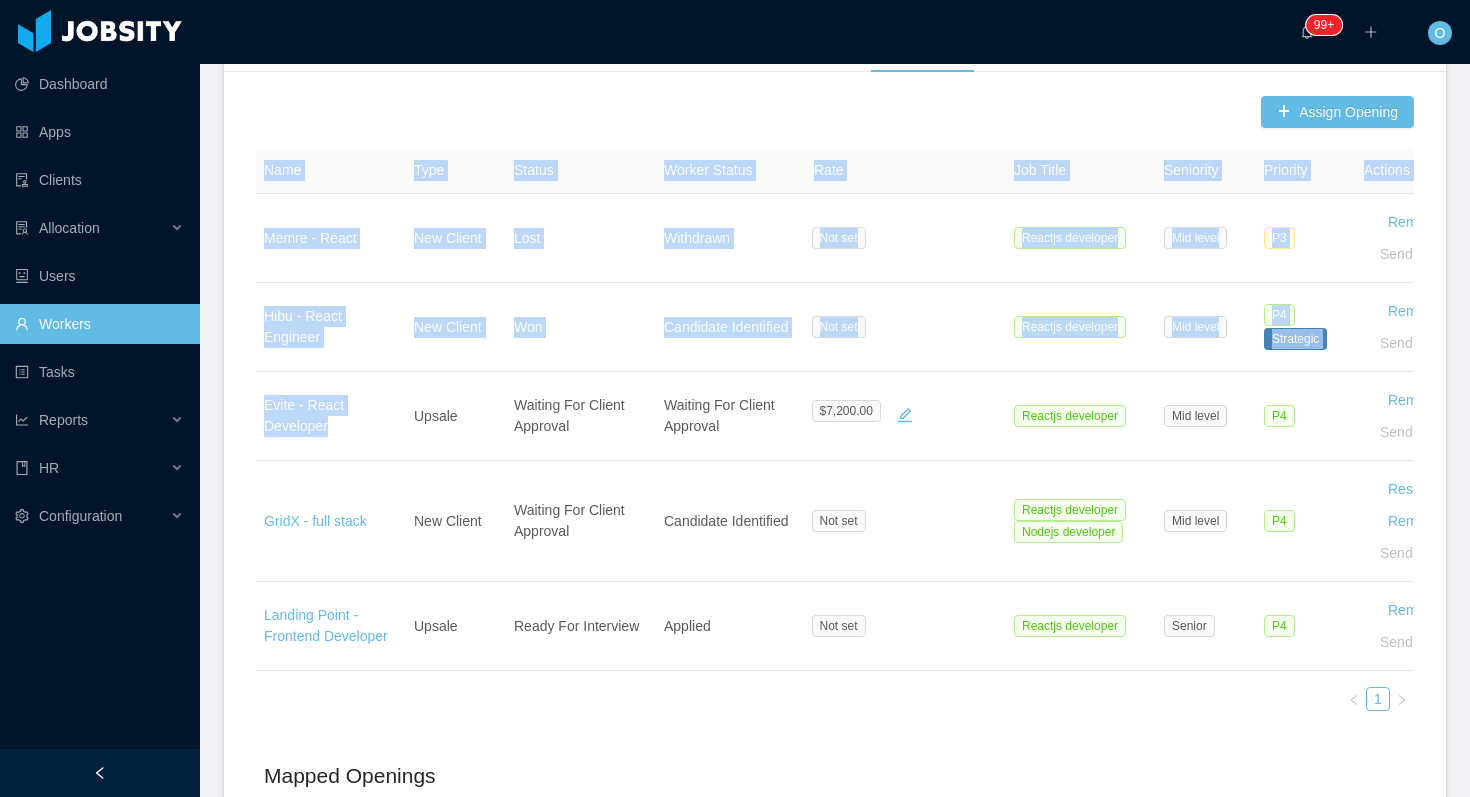 drag, startPoint x: 331, startPoint y: 426, endPoint x: 255, endPoint y: 403, distance: 79.40403 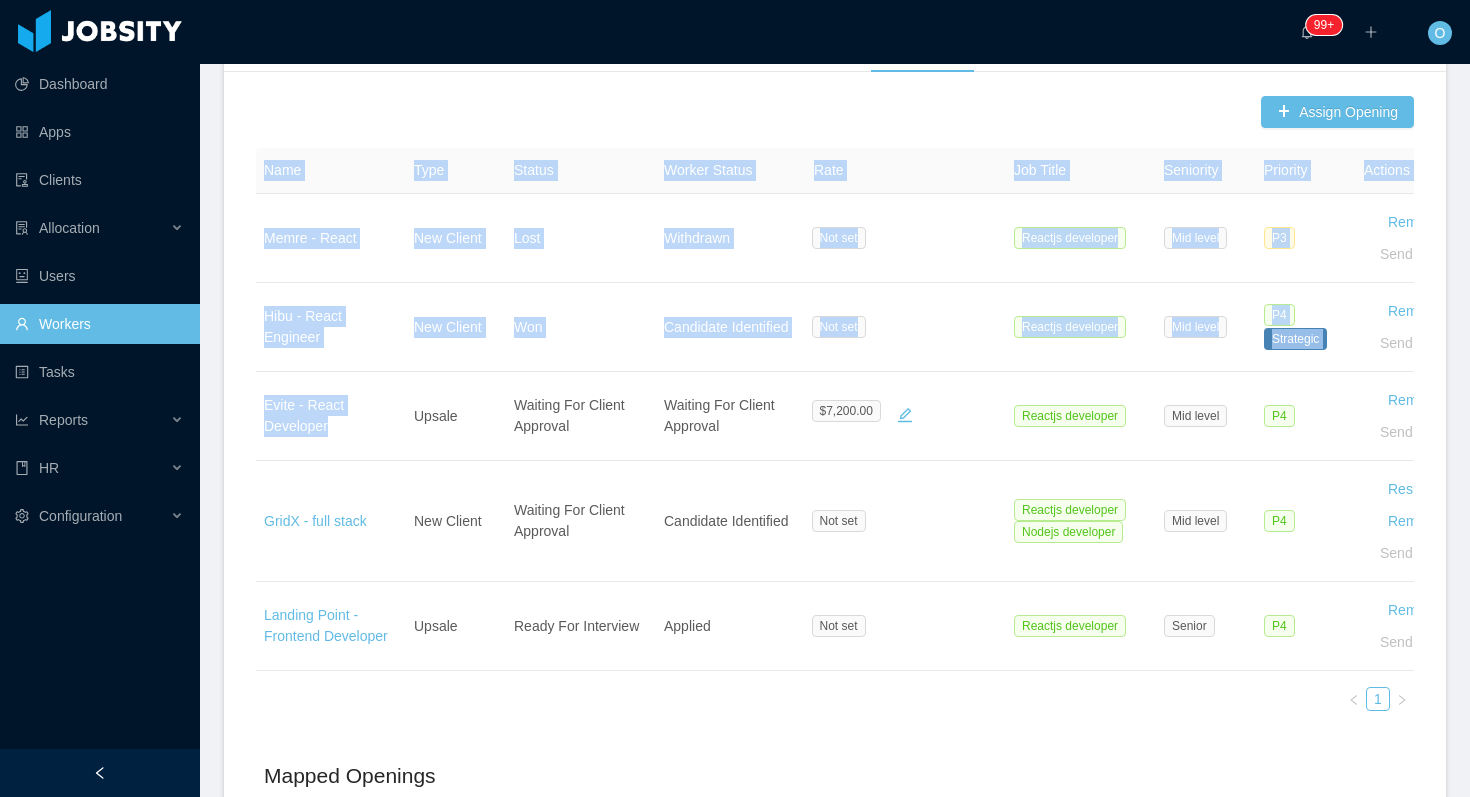 click on "Assign Opening Name Type Status Worker Status Rate Job Title Seniority Priority Actions Memre - React  New Client Lost Withdrawn Not set Reactjs developer Mid level P3 Remove Send to Sales Hibu - React Engineer New Client Won Candidate Identified Not set Reactjs developer Mid level P4 Strategic Remove Send to Sales Evite - React Developer Upsale Waiting For Client Approval Waiting For Client Approval $7,200.00 Reactjs developer Mid level P4 Remove Send to Sales GridX - full stack  New Client Waiting For Client Approval Candidate Identified Not set Reactjs developer Nodejs developer Mid level P4 Resume Insights Remove Send to Sales Landing Point - Frontend Developer Upsale Ready For Interview Applied Not set Reactjs developer Senior P4 Remove Send to Sales 1 Mapped Openings Name Type Job Title Seniority Priority Actions No Data" at bounding box center [835, 573] 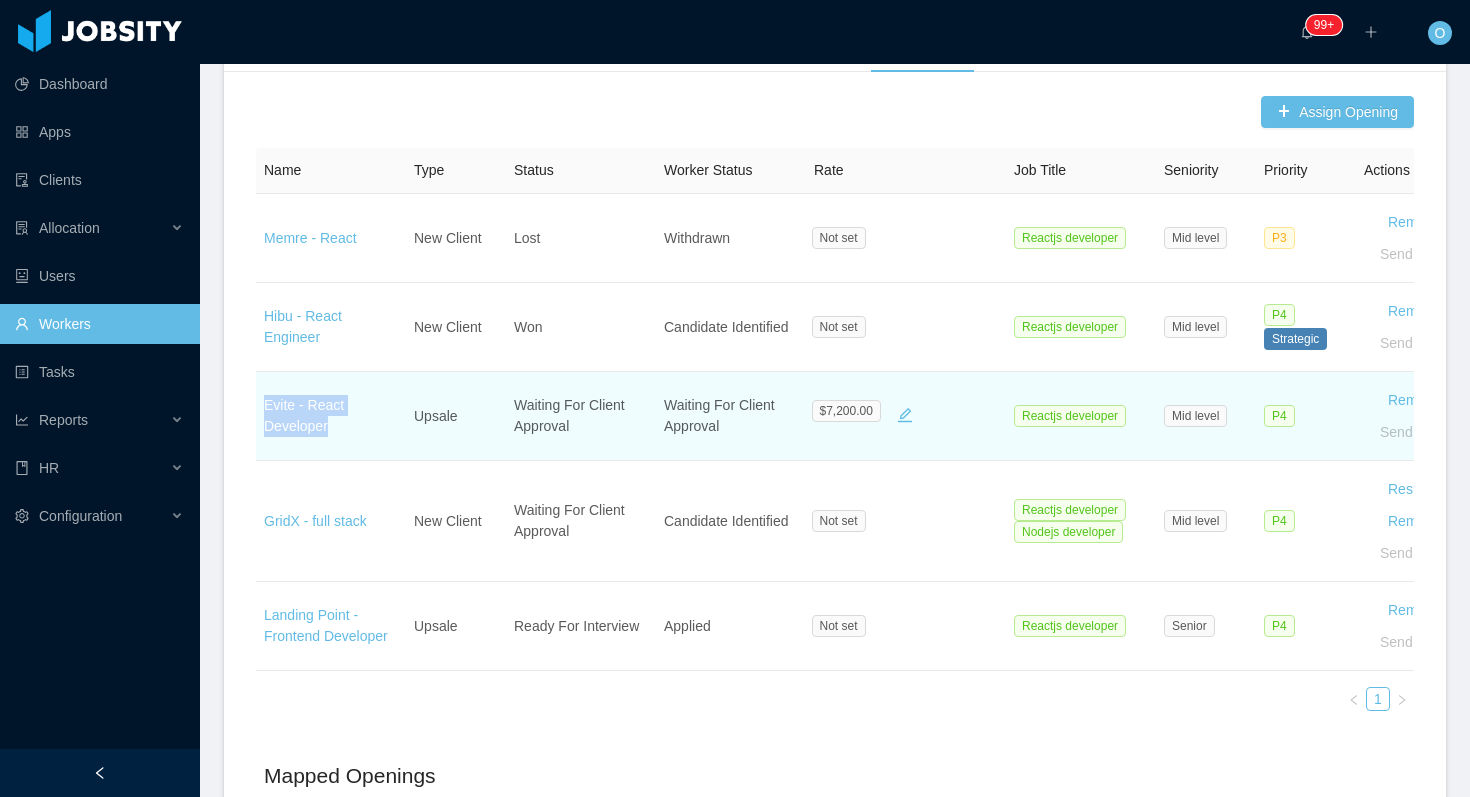 drag, startPoint x: 334, startPoint y: 430, endPoint x: 267, endPoint y: 413, distance: 69.12308 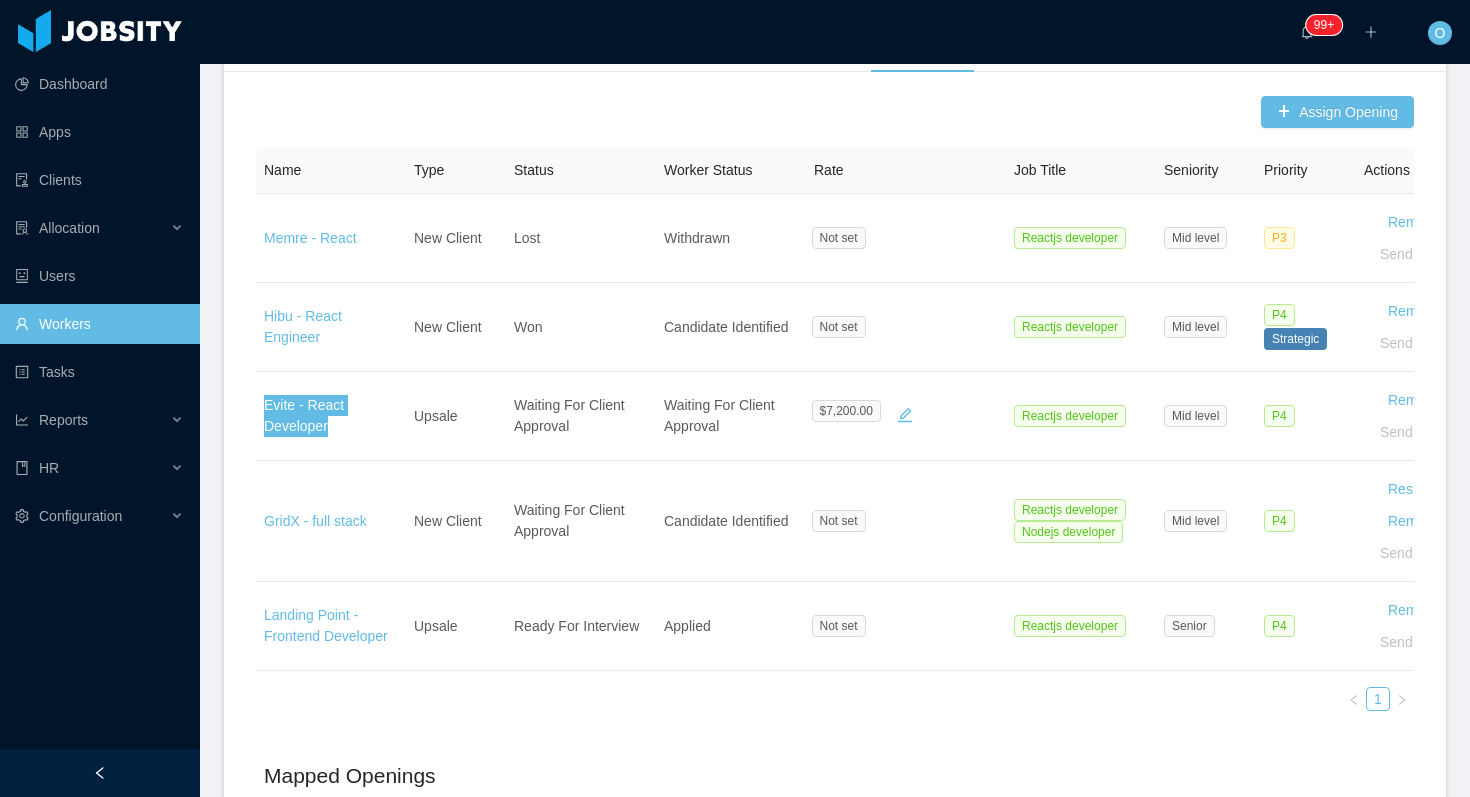 drag, startPoint x: 332, startPoint y: 407, endPoint x: 1070, endPoint y: 1, distance: 842.30634 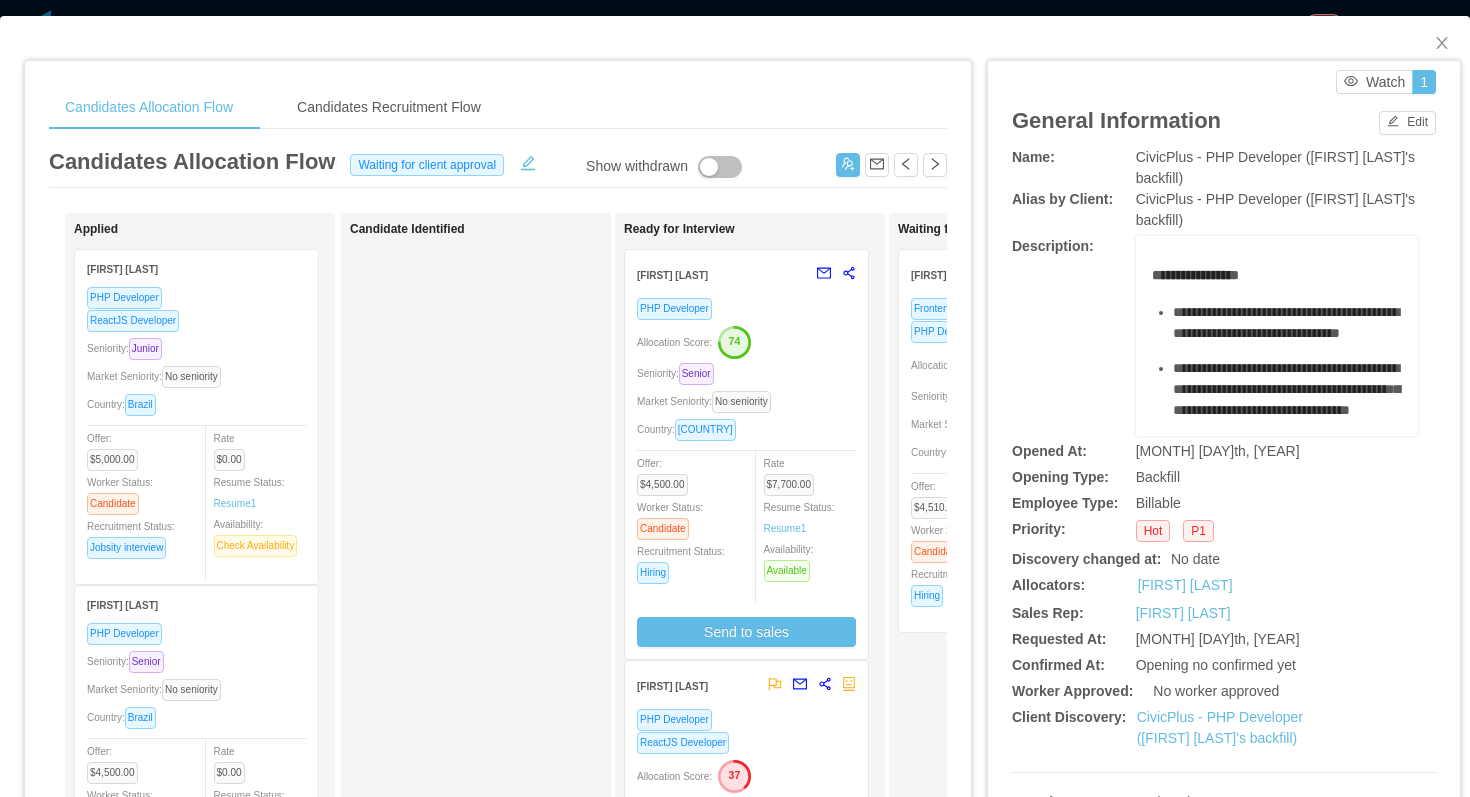 scroll, scrollTop: 0, scrollLeft: 0, axis: both 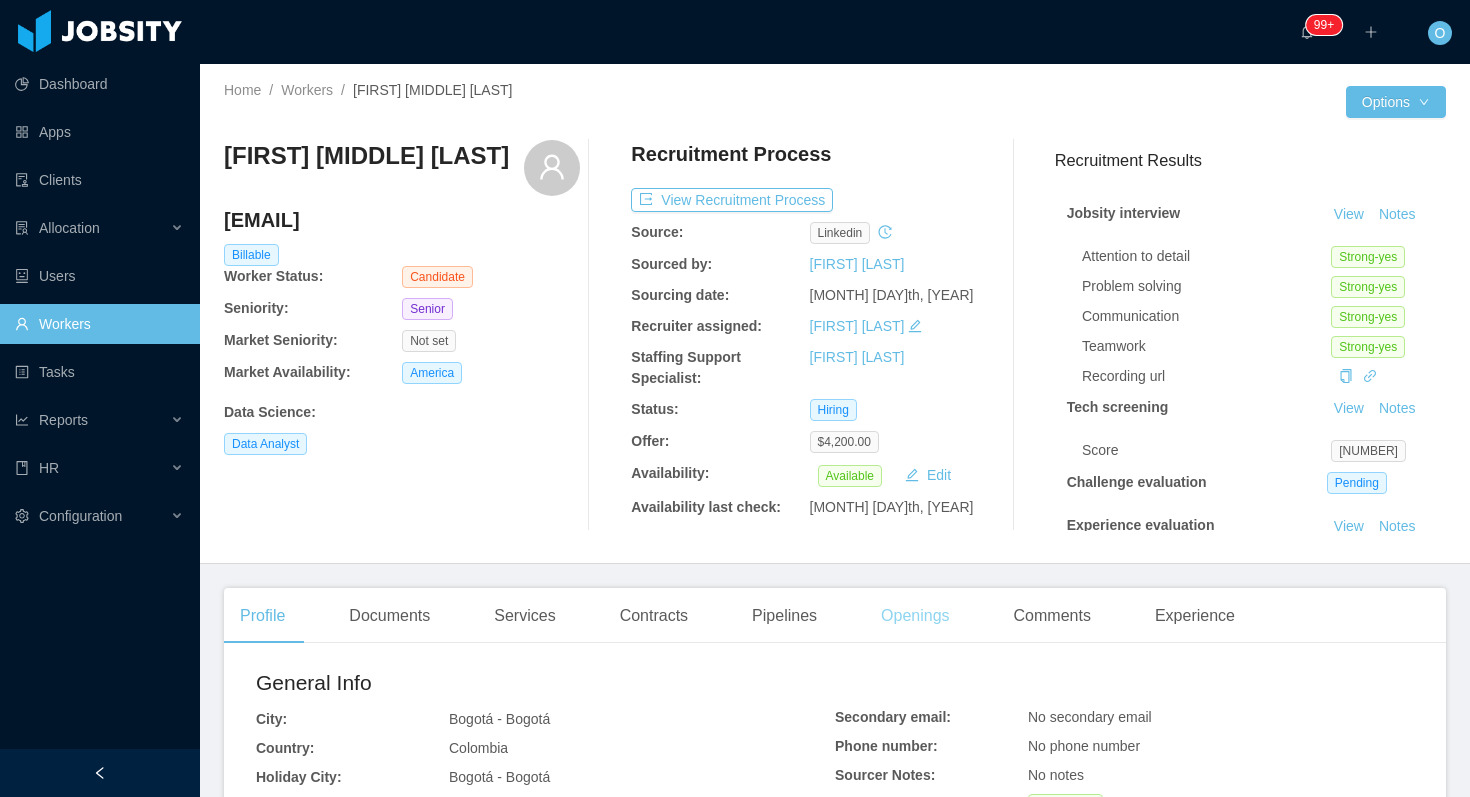 click on "Openings" at bounding box center [915, 616] 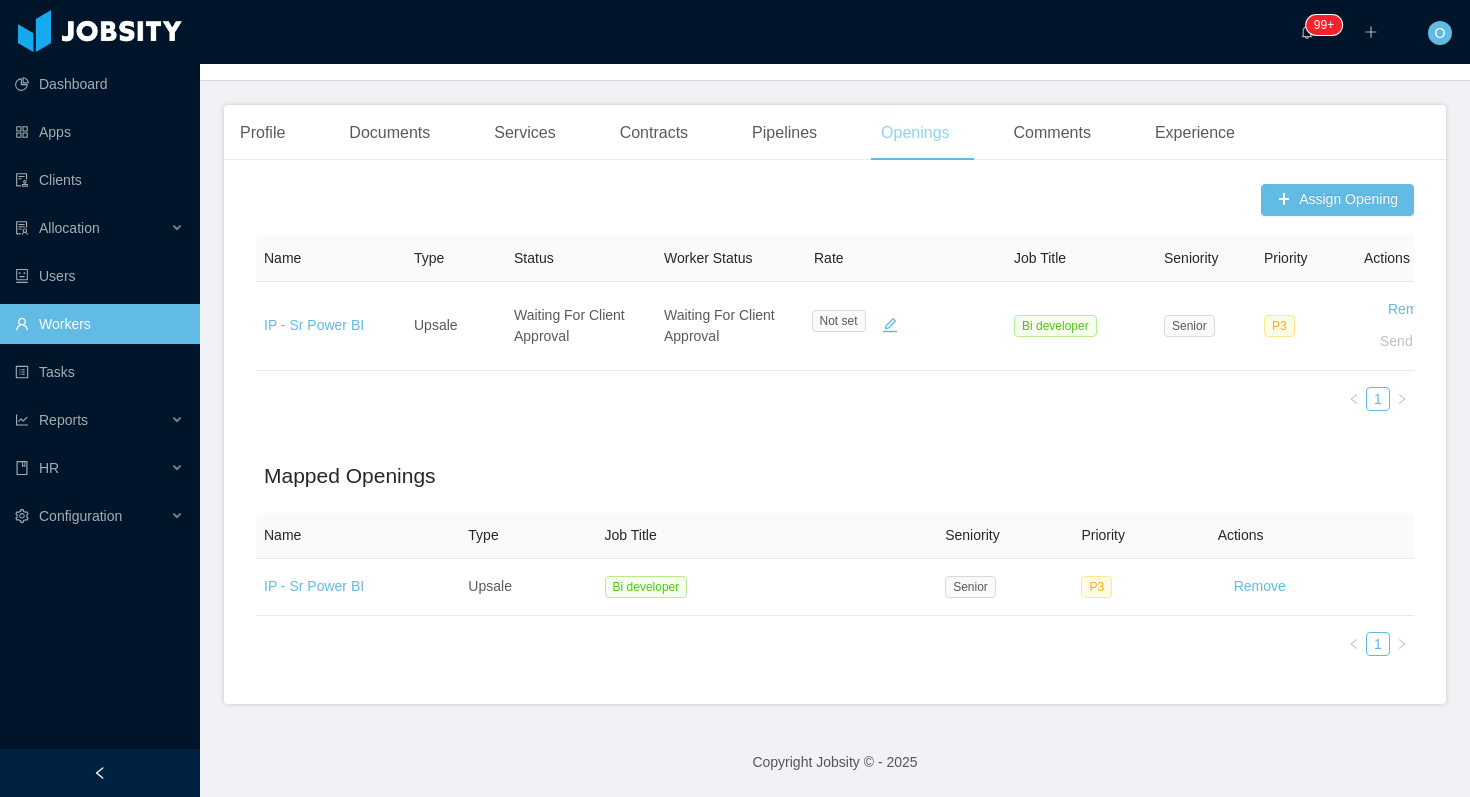 scroll, scrollTop: 483, scrollLeft: 0, axis: vertical 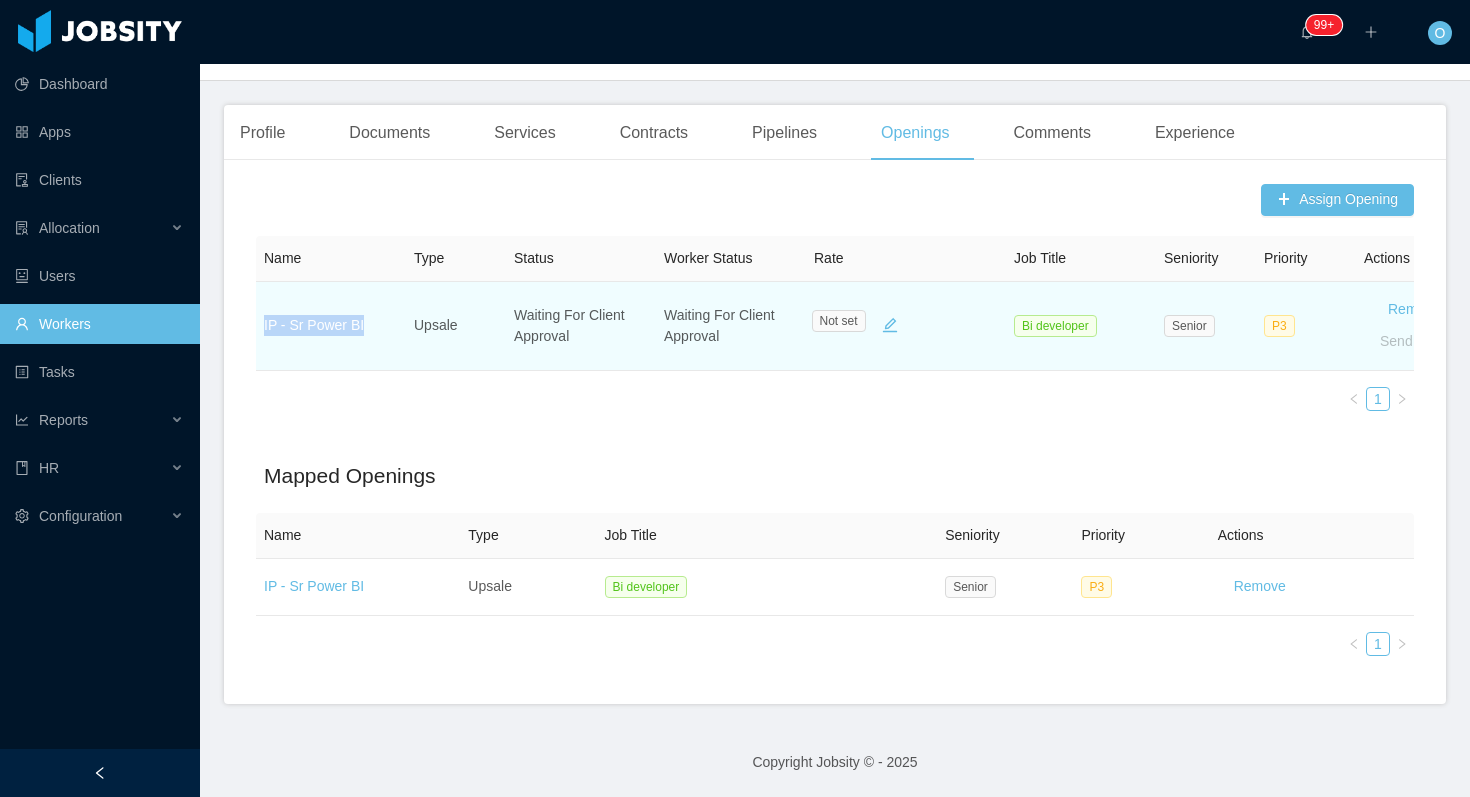 drag, startPoint x: 377, startPoint y: 322, endPoint x: 263, endPoint y: 319, distance: 114.03947 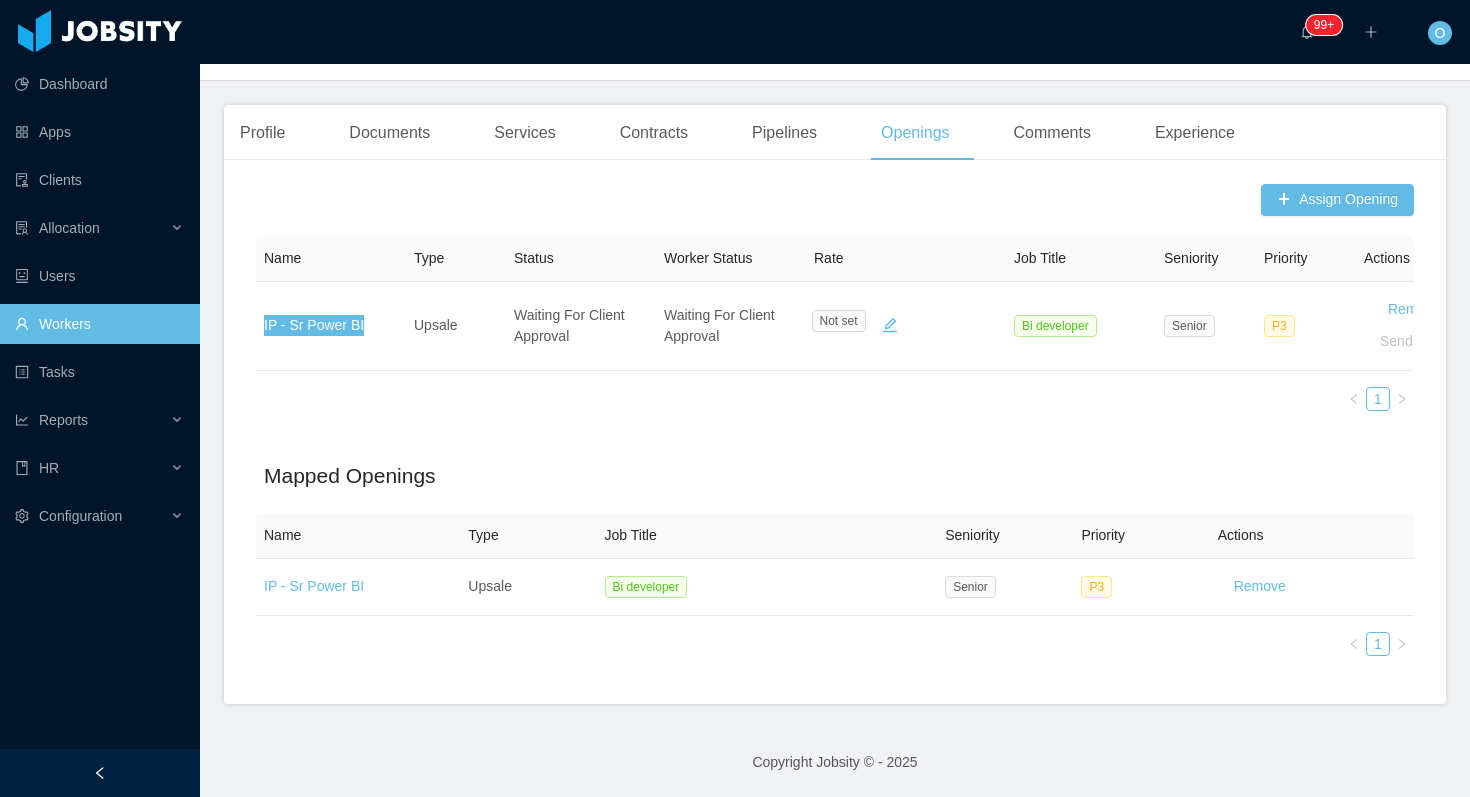drag, startPoint x: 357, startPoint y: 328, endPoint x: 1009, endPoint y: 0, distance: 729.8548 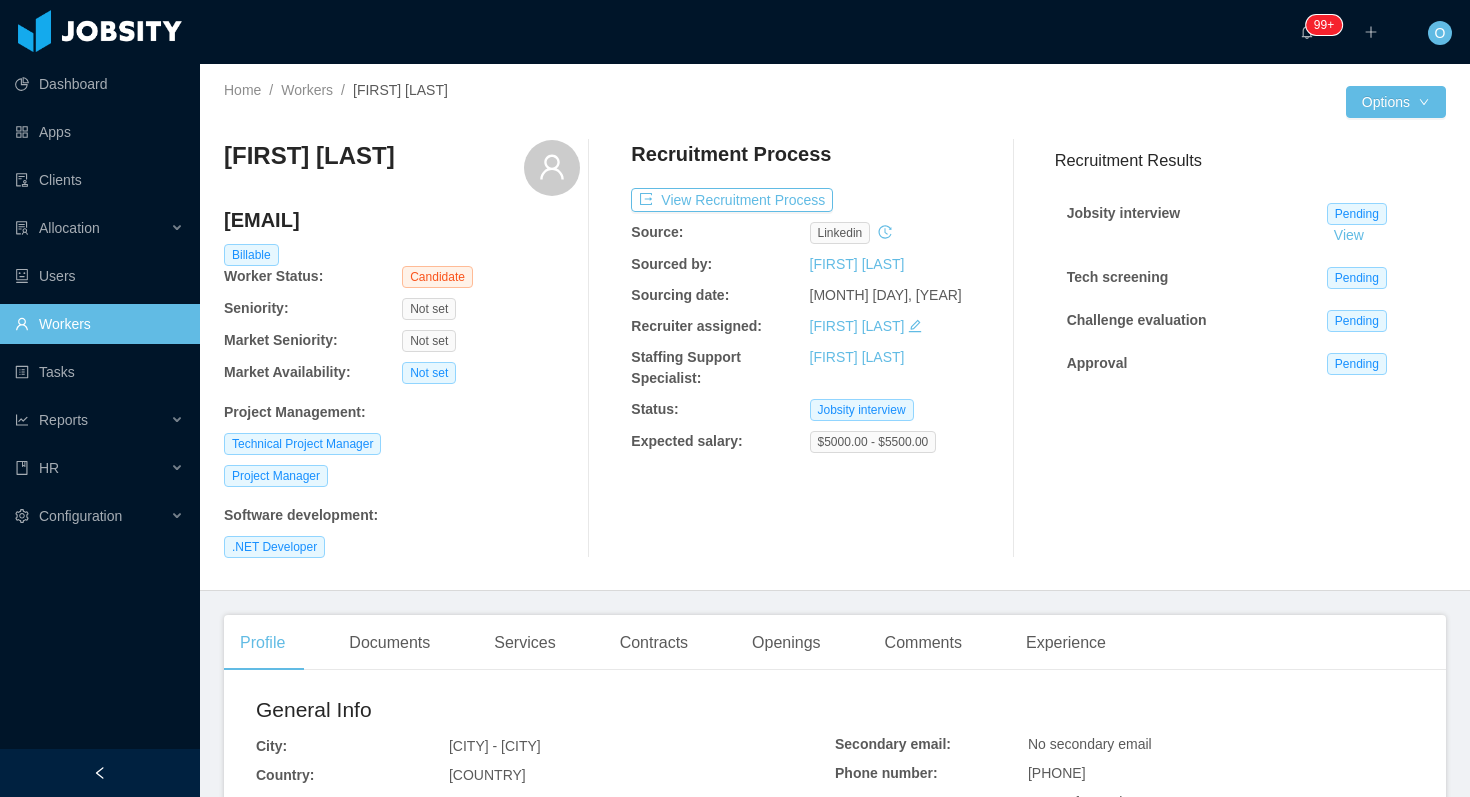 scroll, scrollTop: 0, scrollLeft: 0, axis: both 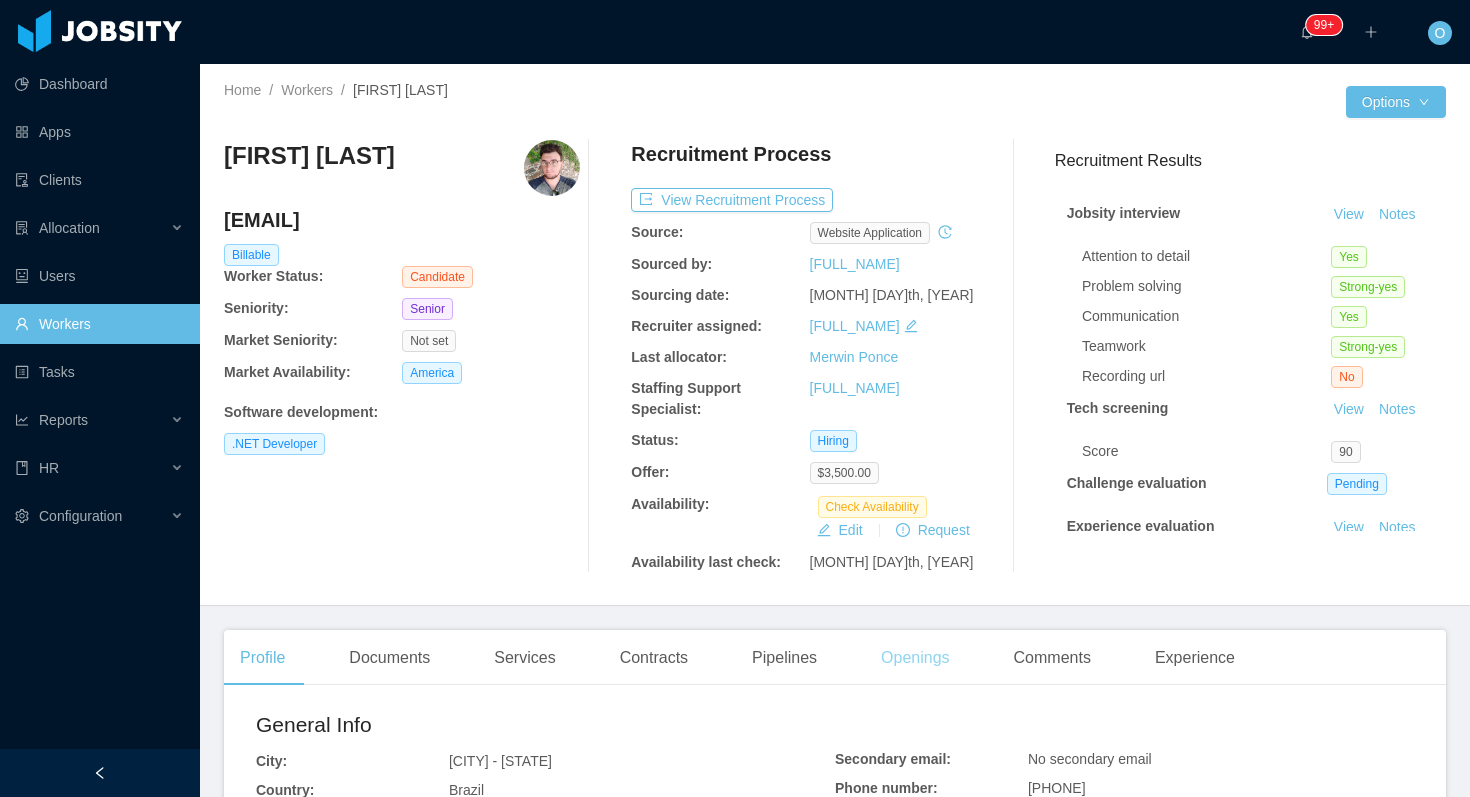 click on "Openings" at bounding box center [915, 658] 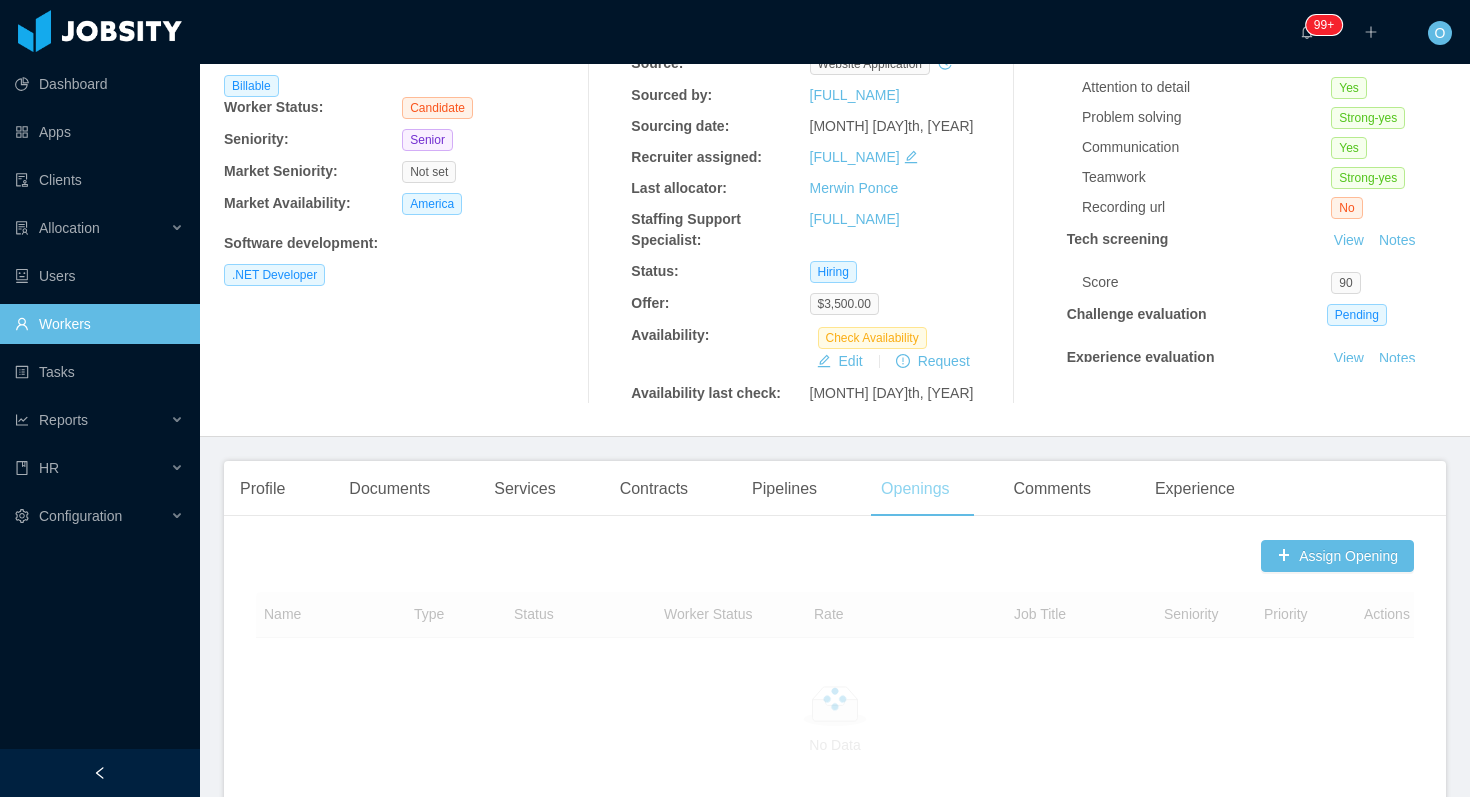 scroll, scrollTop: 601, scrollLeft: 0, axis: vertical 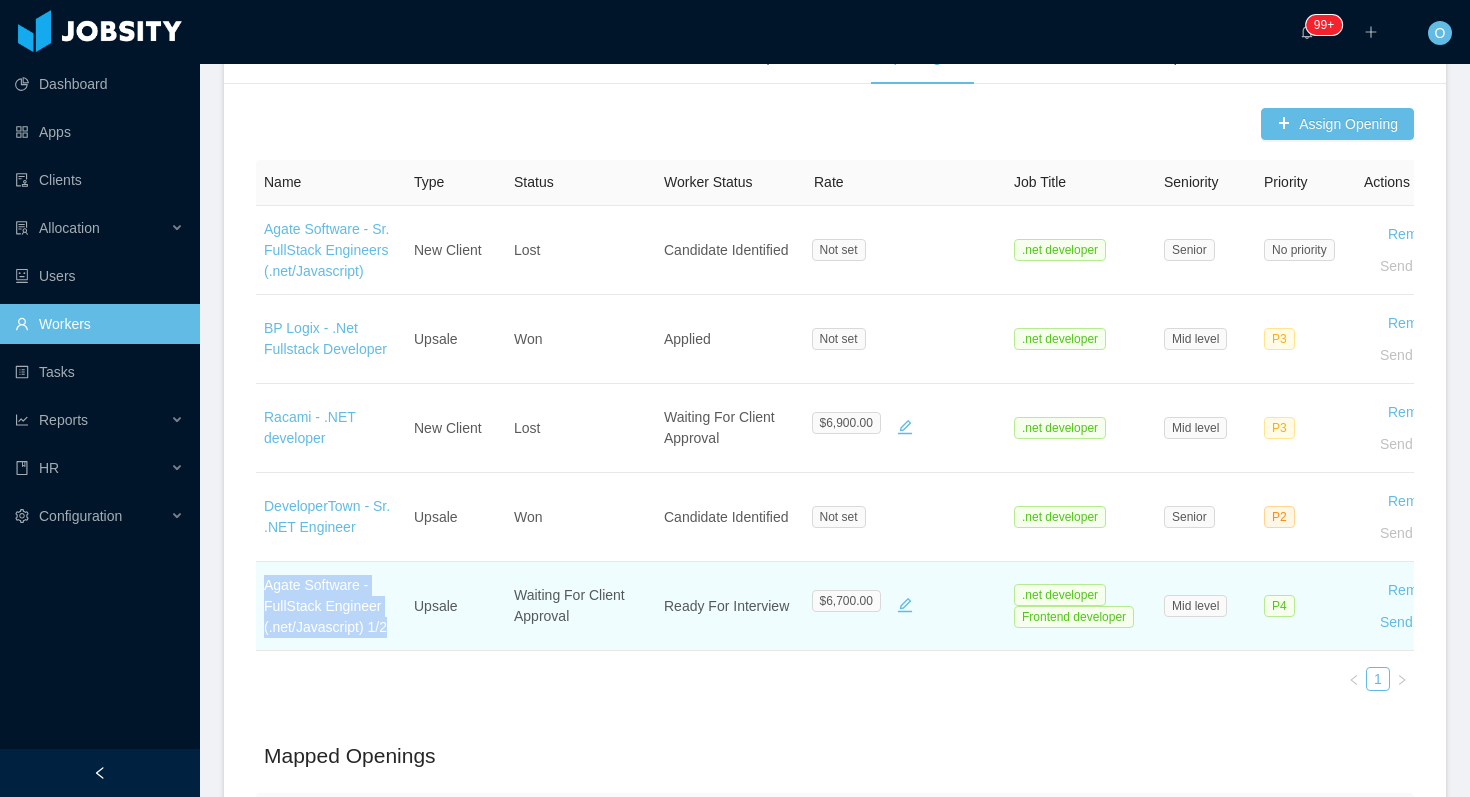 drag, startPoint x: 400, startPoint y: 631, endPoint x: 261, endPoint y: 590, distance: 144.92067 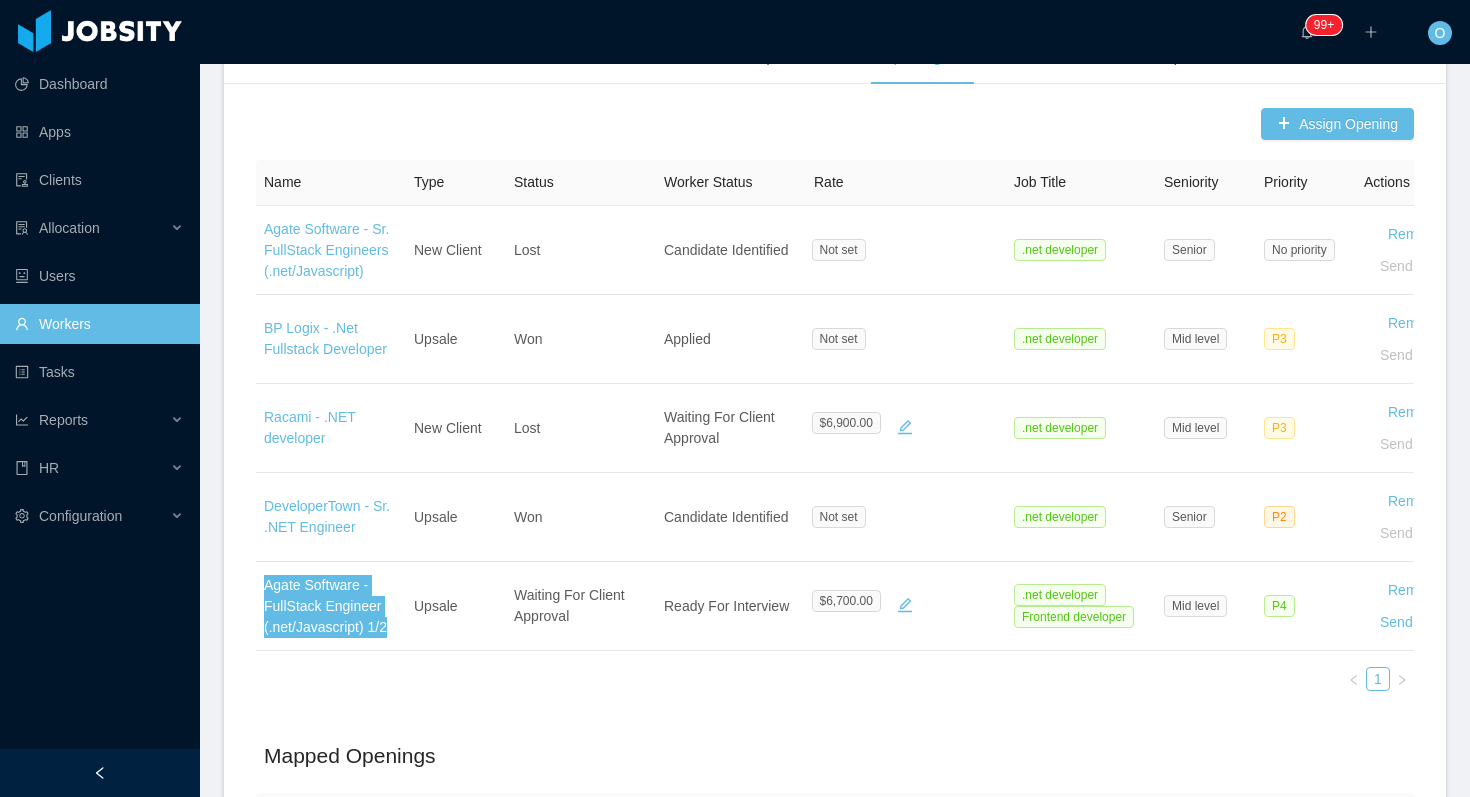 drag, startPoint x: 320, startPoint y: 605, endPoint x: 1100, endPoint y: 1, distance: 986.5171 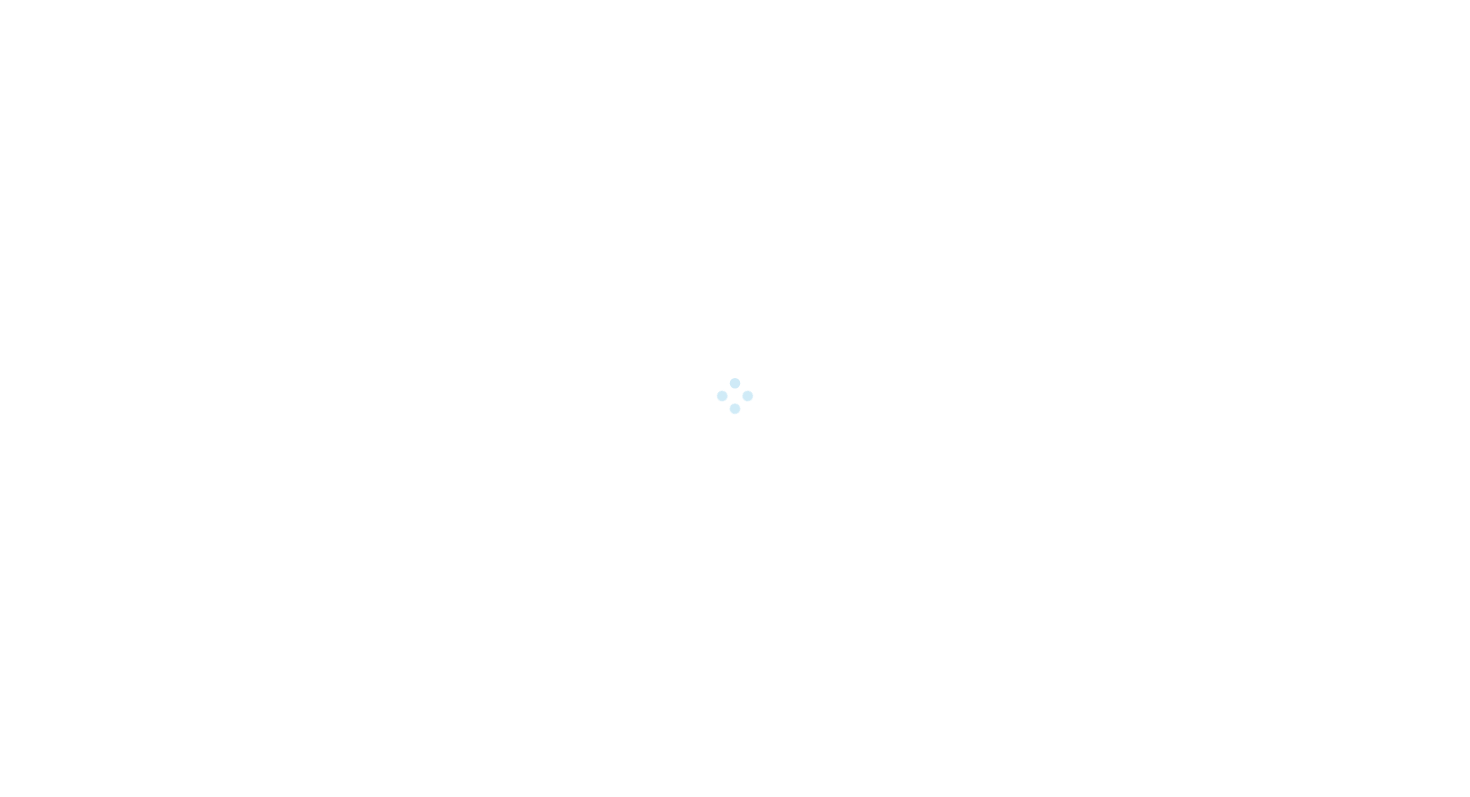 scroll, scrollTop: 0, scrollLeft: 0, axis: both 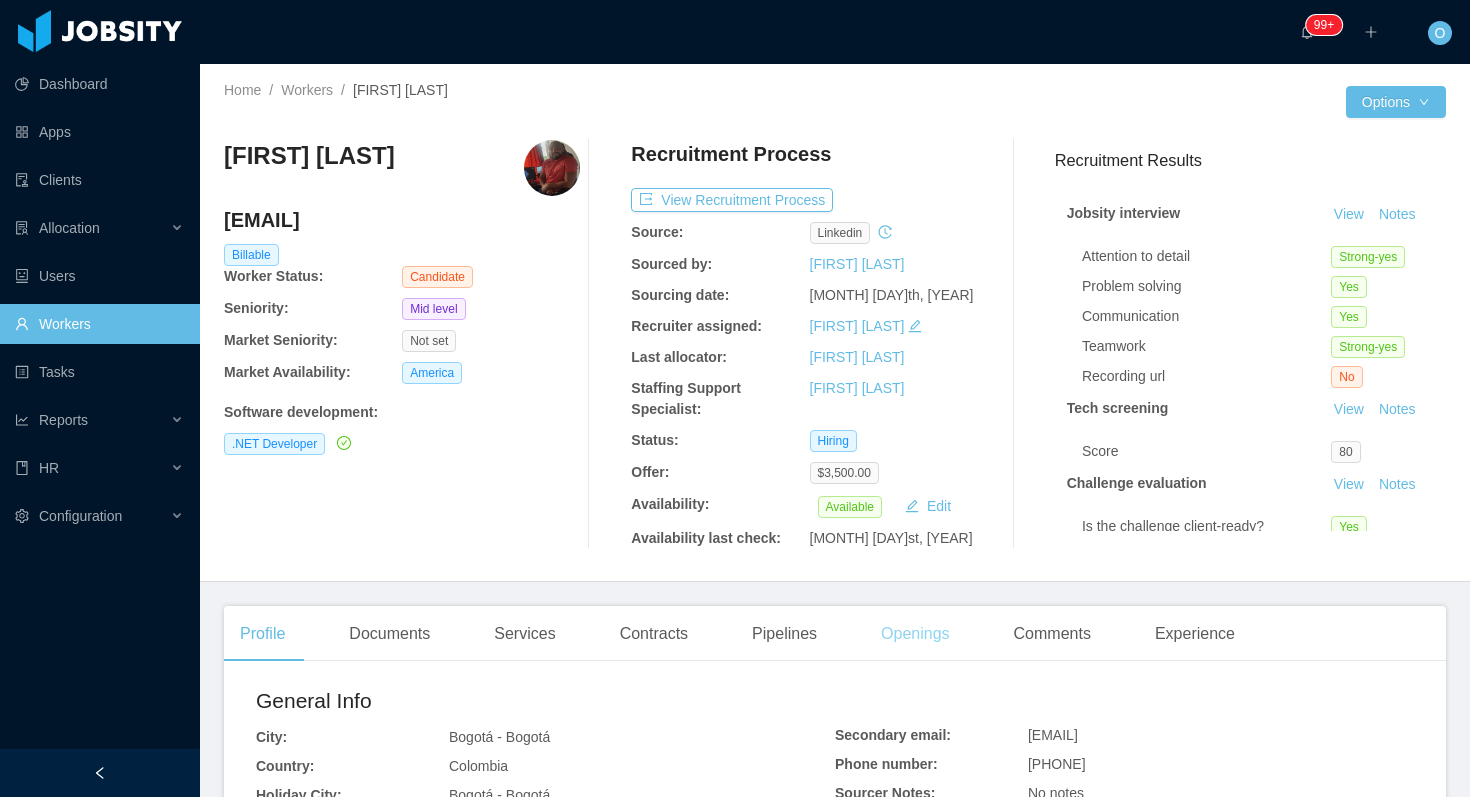 click on "Openings" at bounding box center (915, 634) 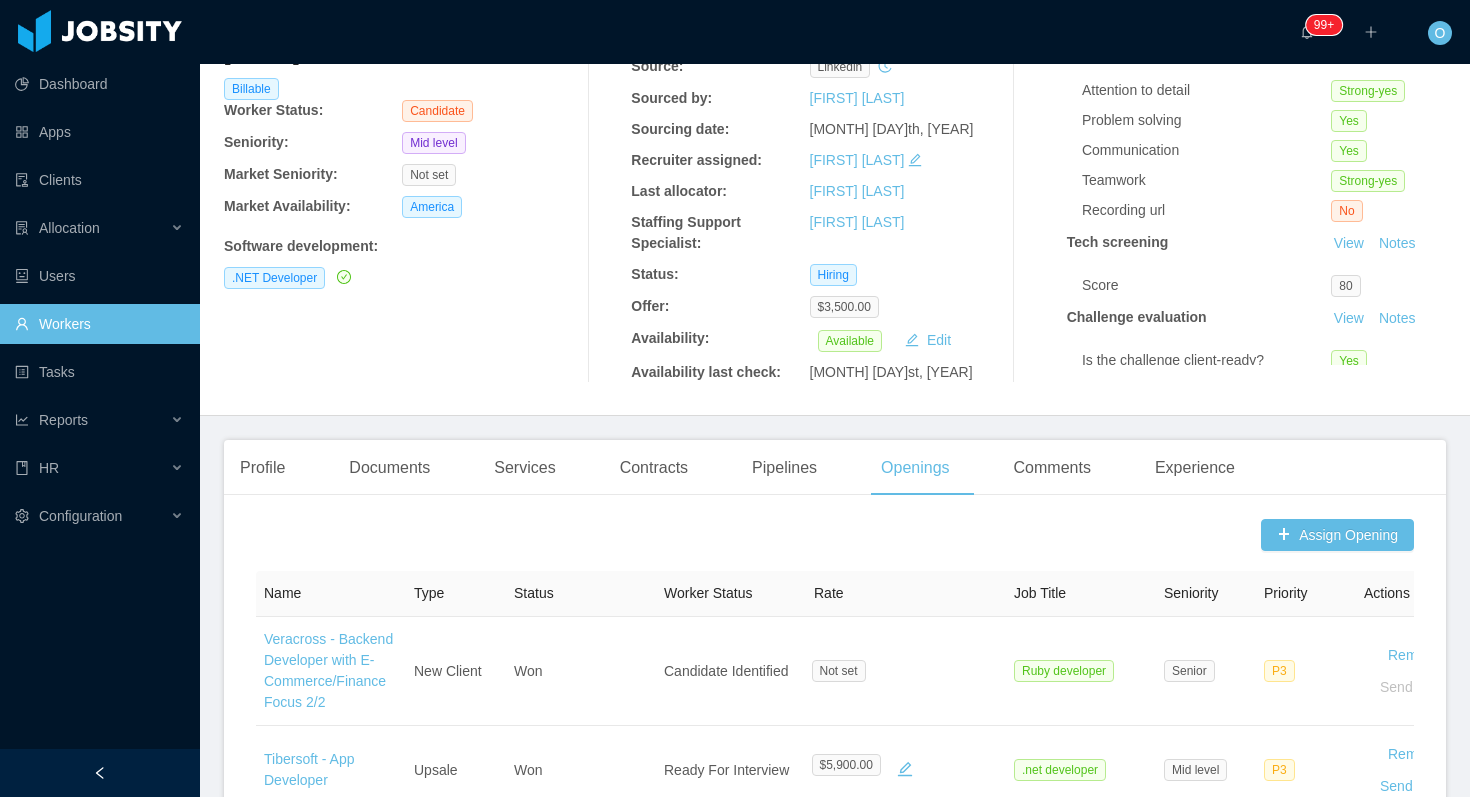 scroll, scrollTop: 476, scrollLeft: 0, axis: vertical 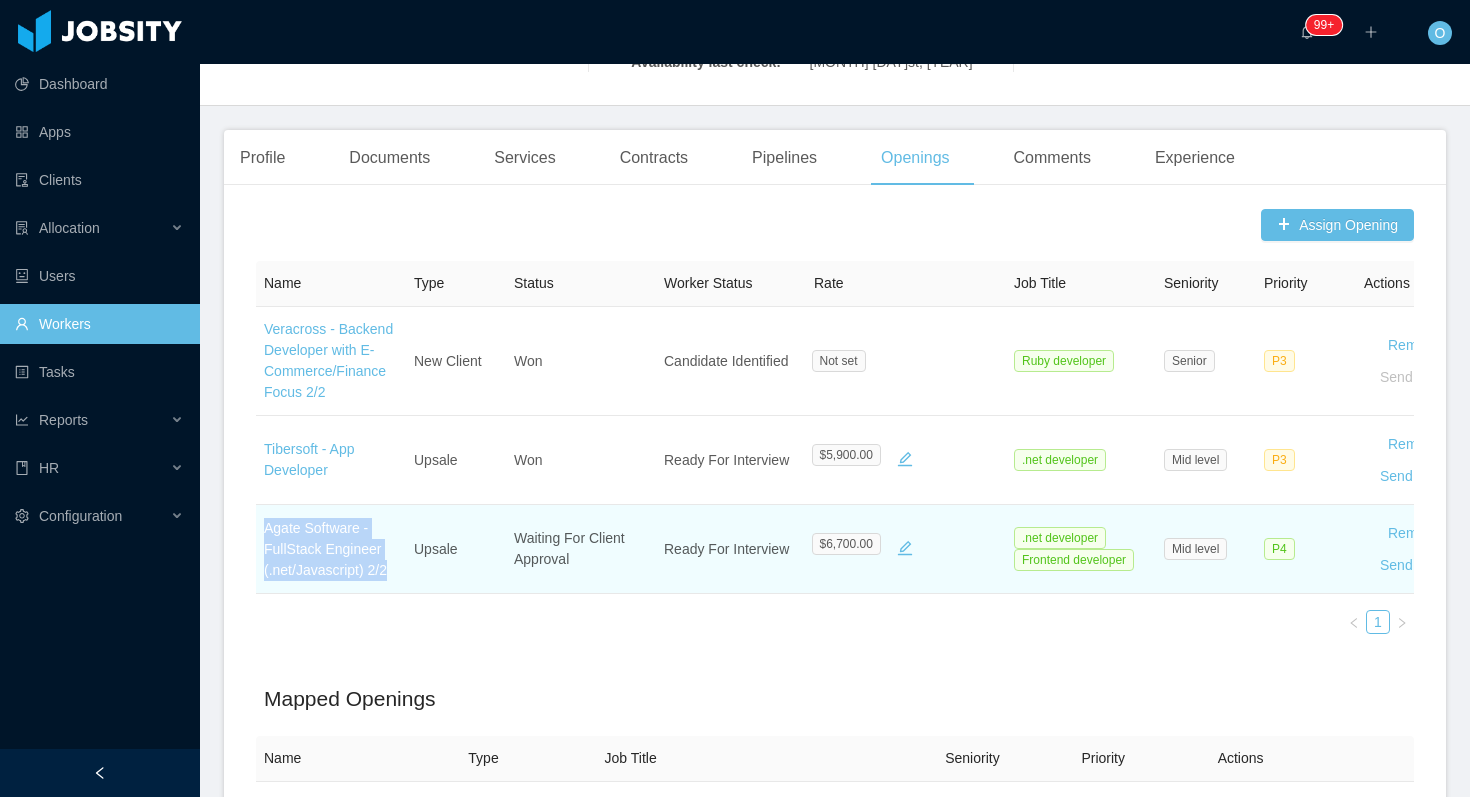 drag, startPoint x: 396, startPoint y: 572, endPoint x: 265, endPoint y: 534, distance: 136.40015 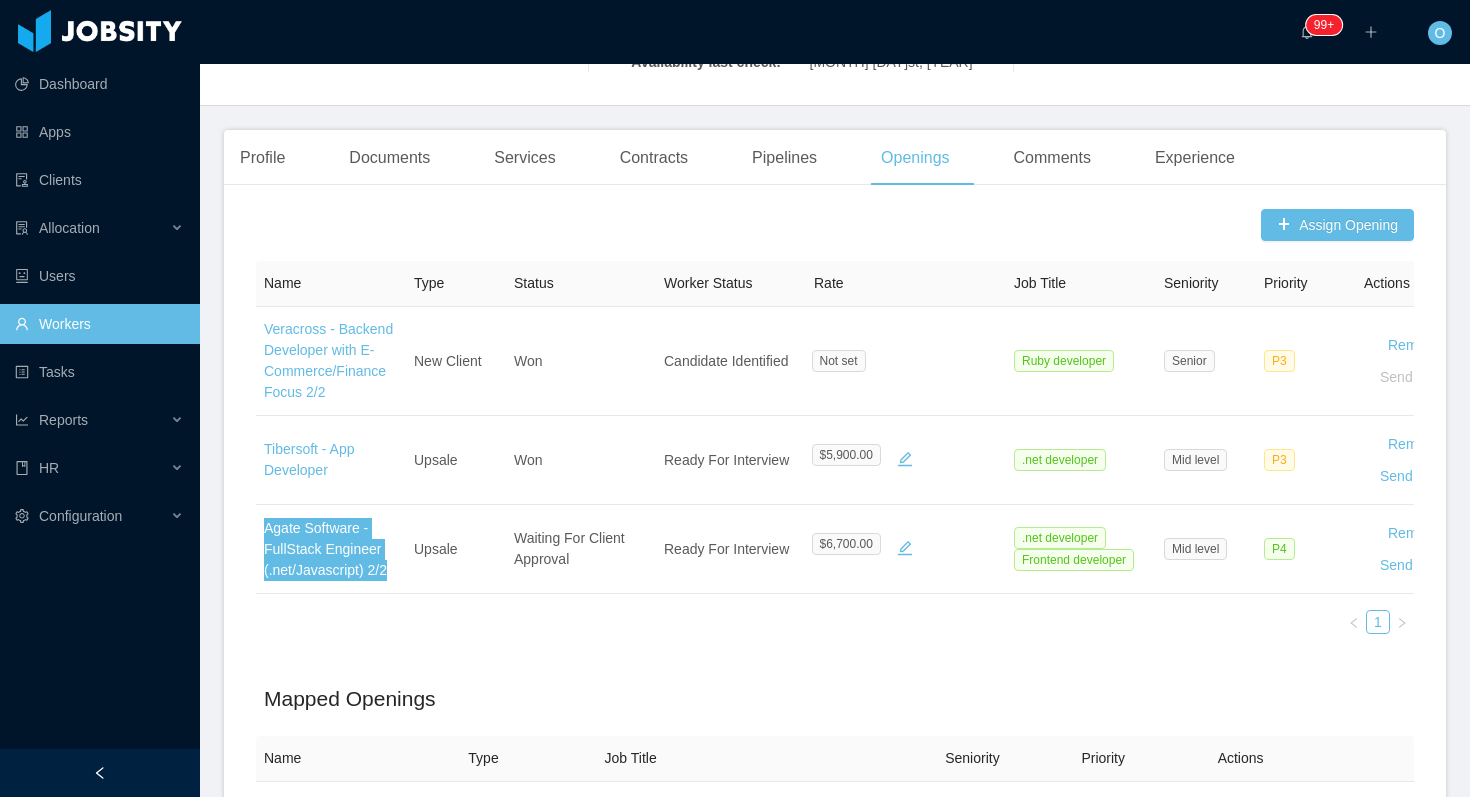 drag, startPoint x: 384, startPoint y: 568, endPoint x: 1149, endPoint y: 2, distance: 951.6202 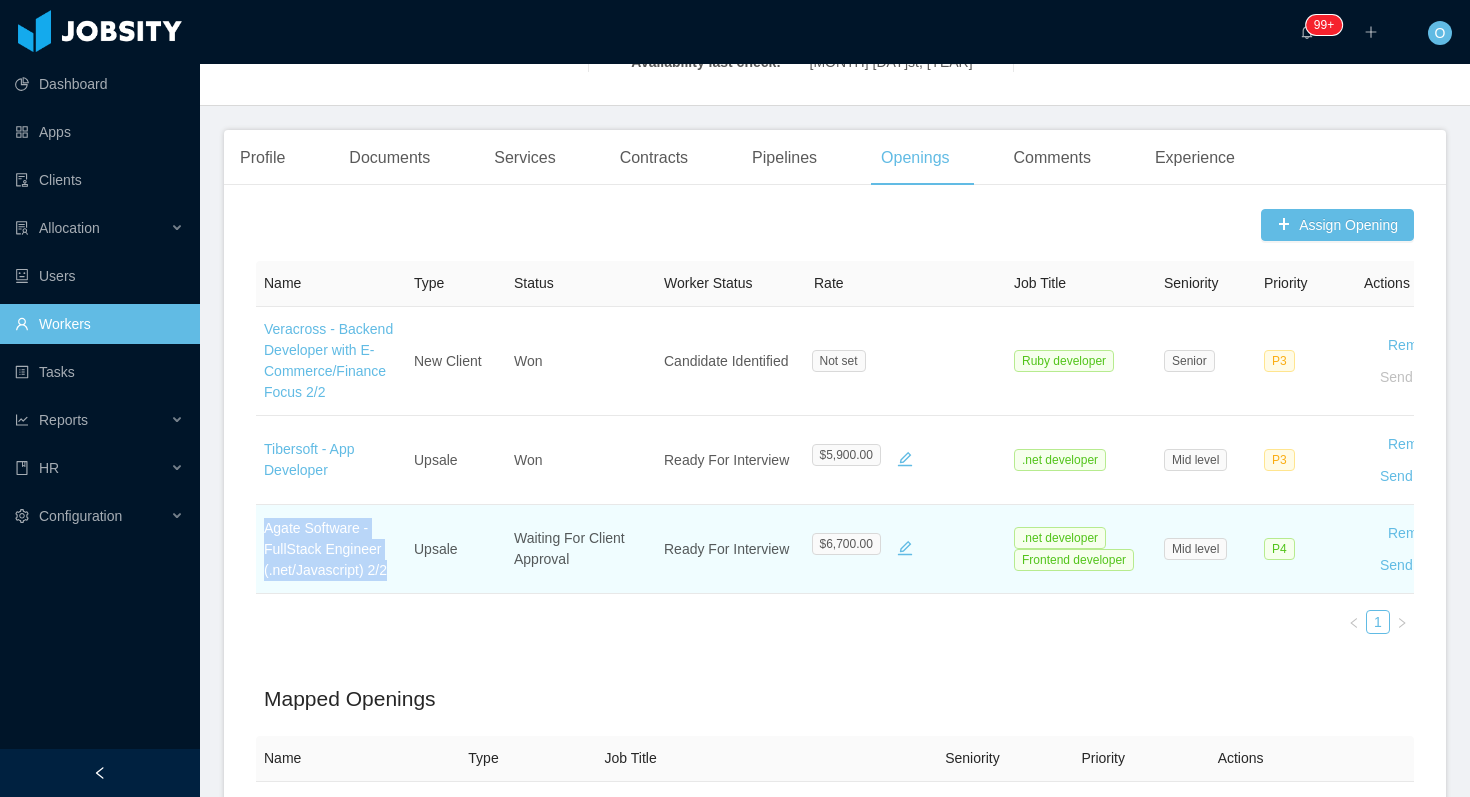 click on "Agate Software - FullStack Engineer (.net/Javascript) 2/2" at bounding box center (331, 549) 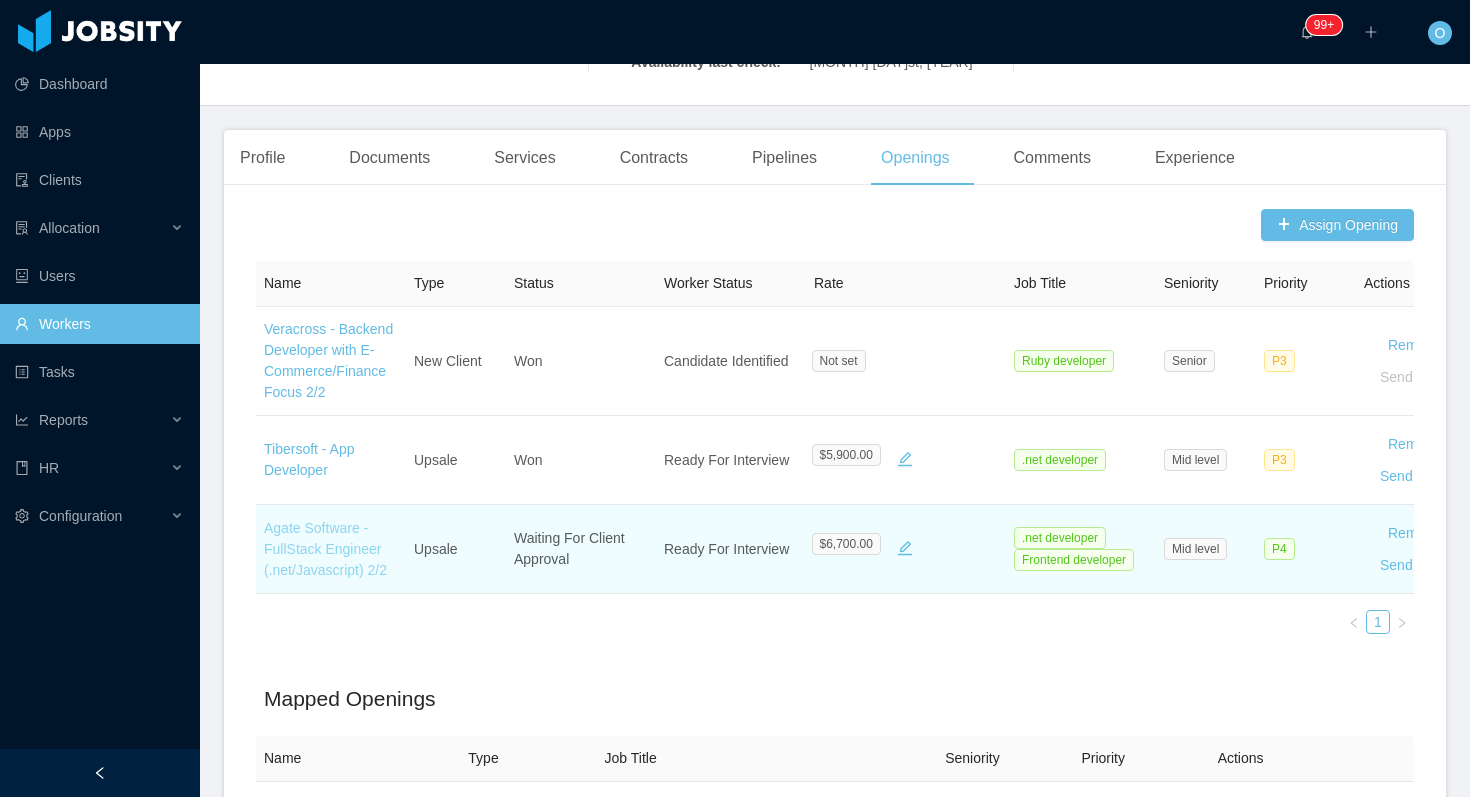 click on "Agate Software - FullStack Engineer (.net/Javascript) 2/2" at bounding box center [325, 549] 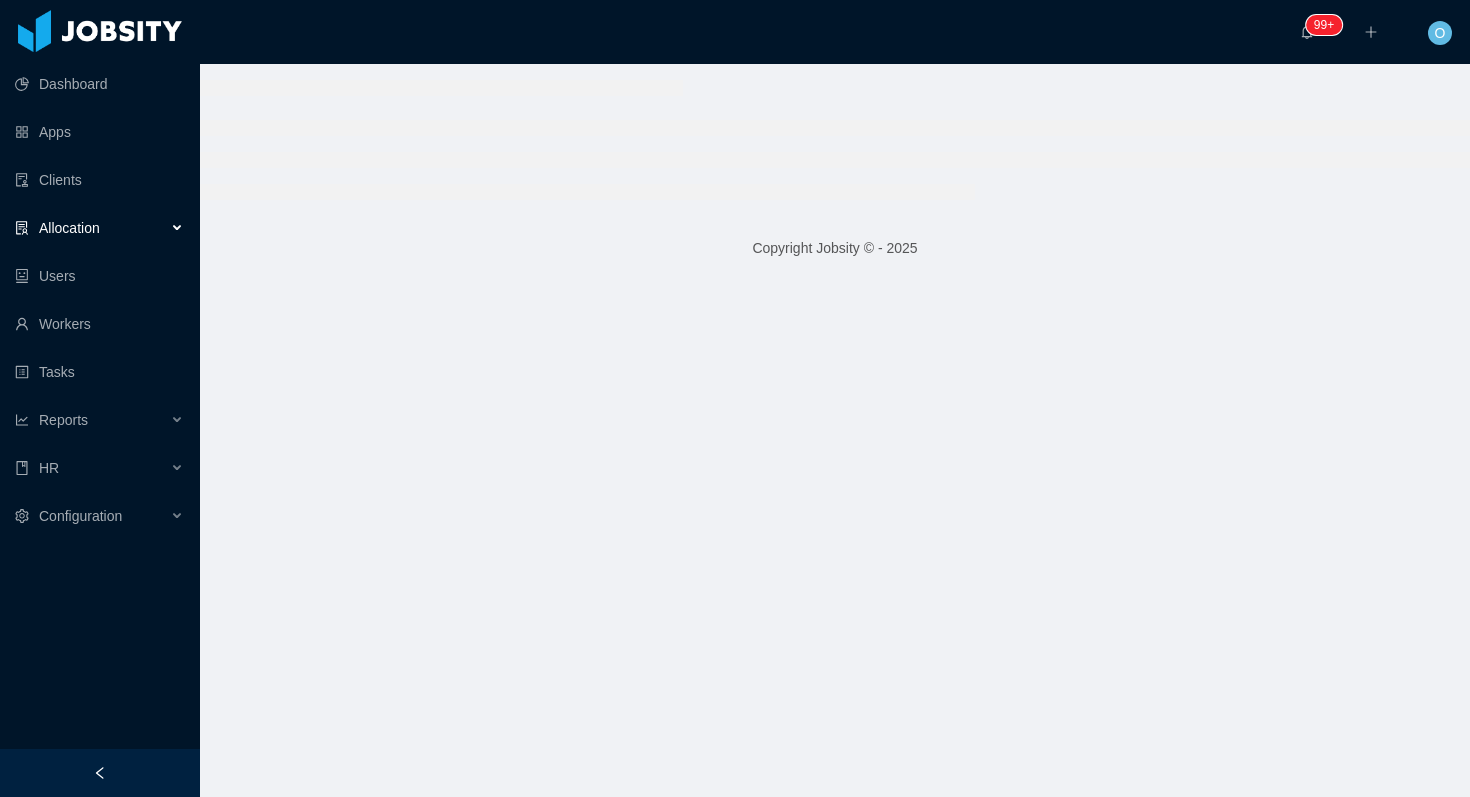 scroll, scrollTop: 0, scrollLeft: 0, axis: both 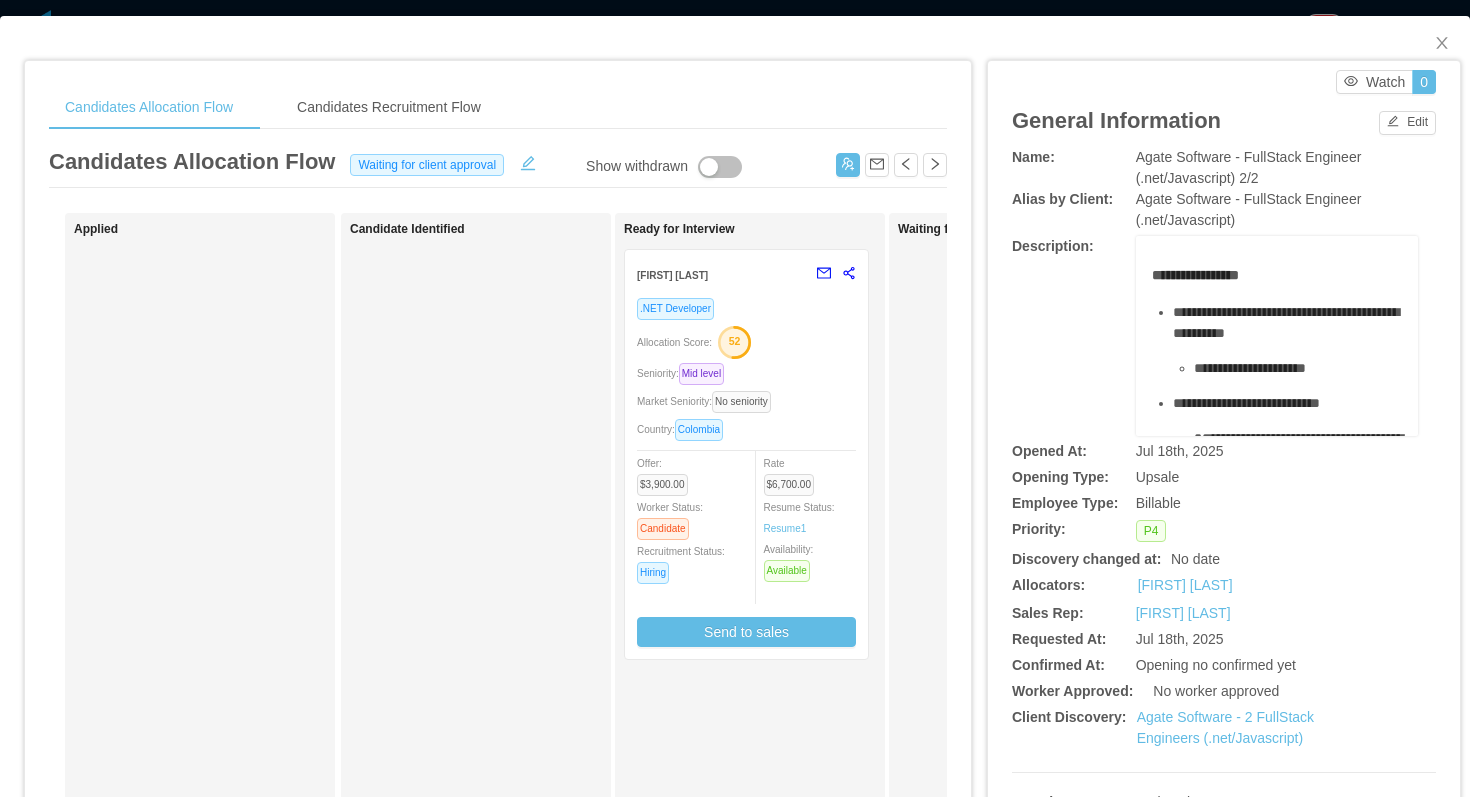 click on "Market Seniority:   No seniority" at bounding box center (746, 401) 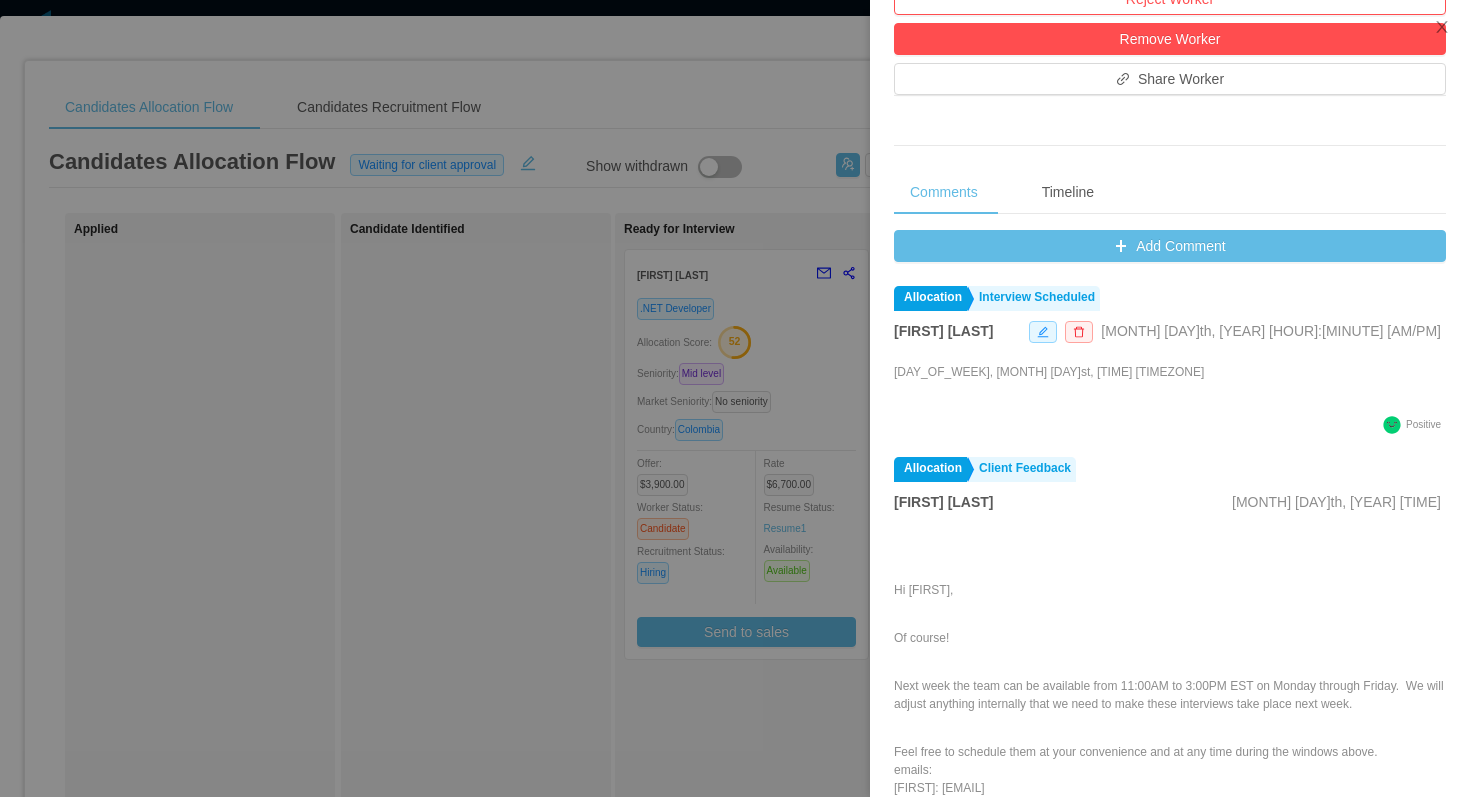 scroll, scrollTop: 867, scrollLeft: 0, axis: vertical 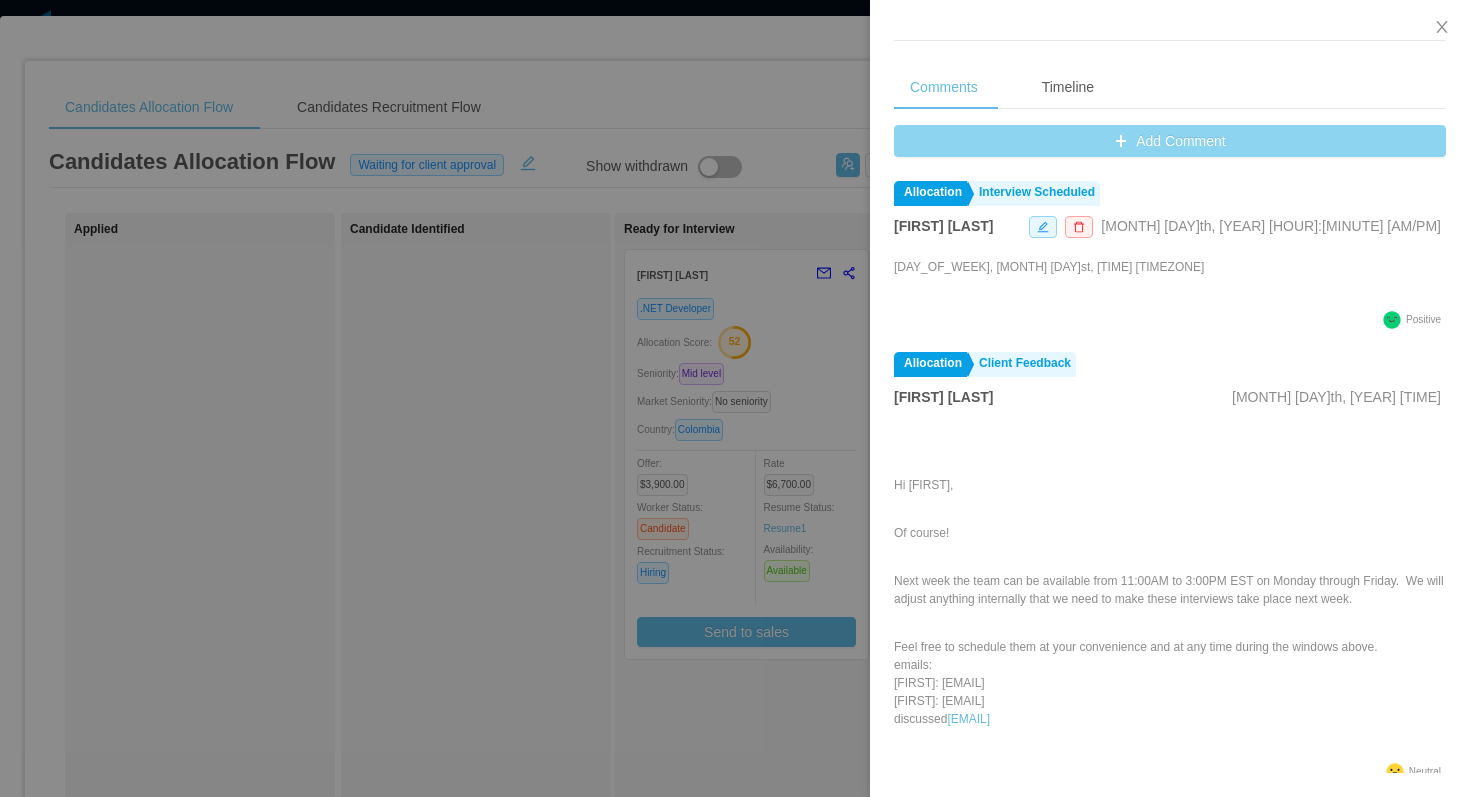 click on "Add Comment" at bounding box center (1170, 141) 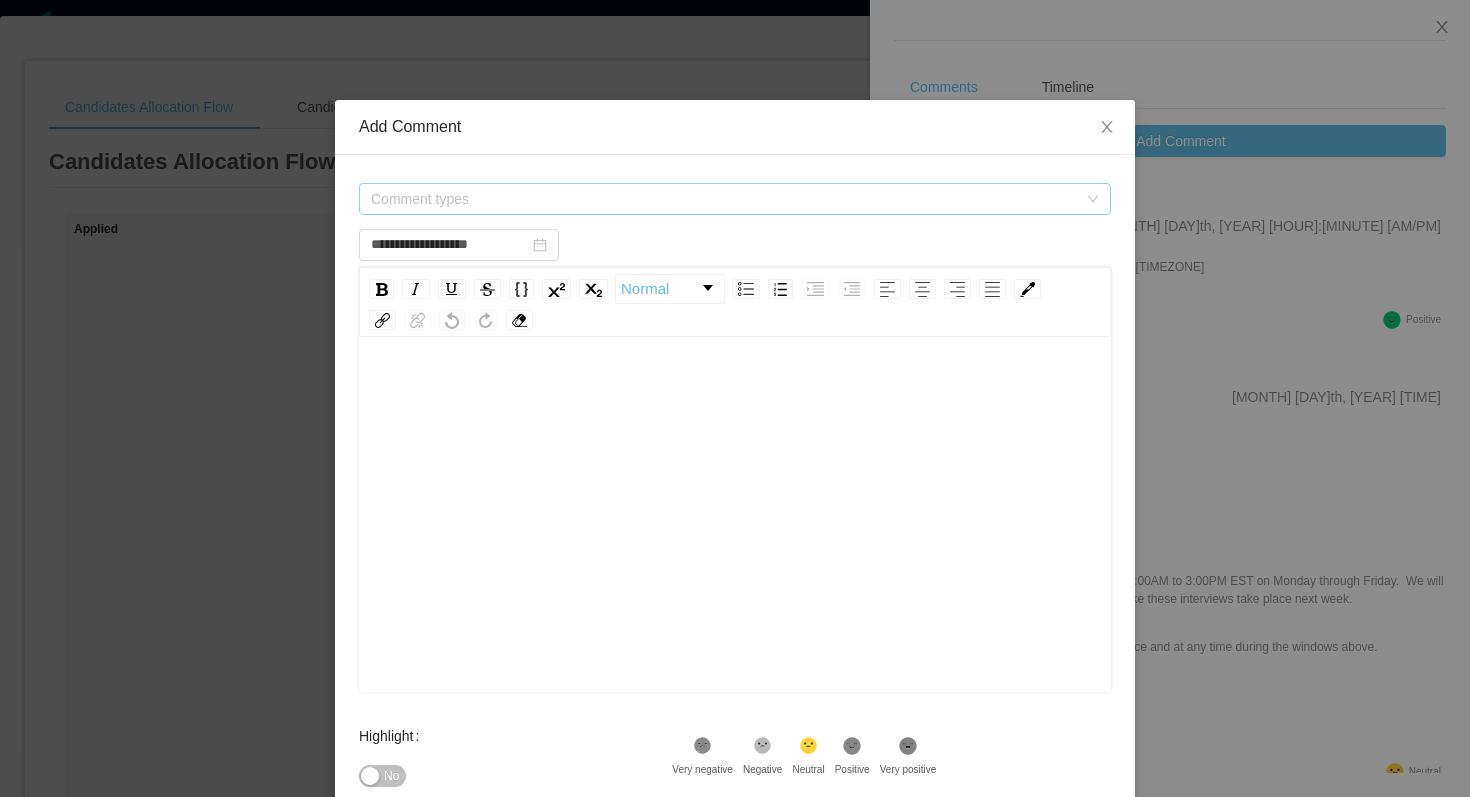 click on "Comment types" at bounding box center (724, 199) 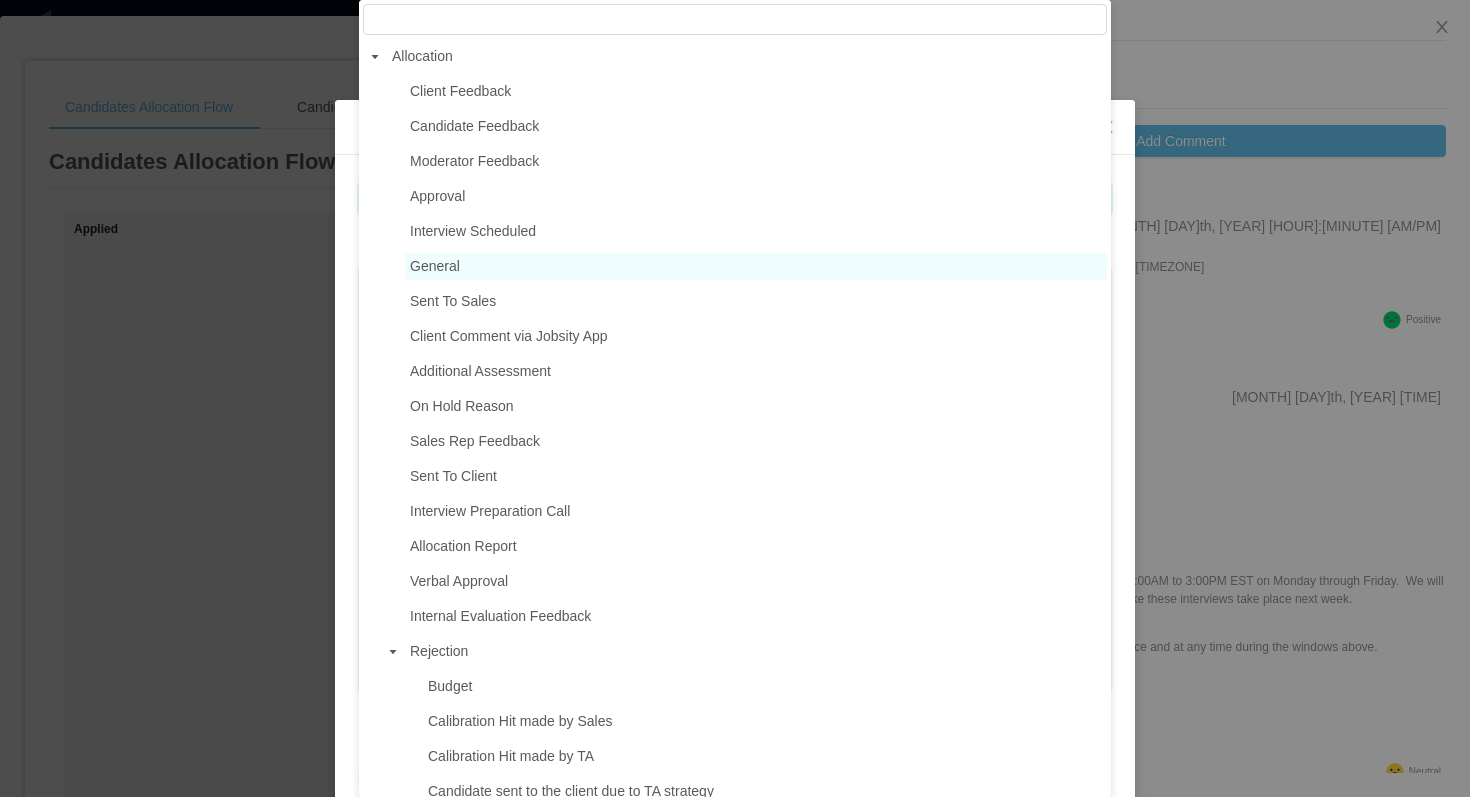 click on "General" at bounding box center (435, 266) 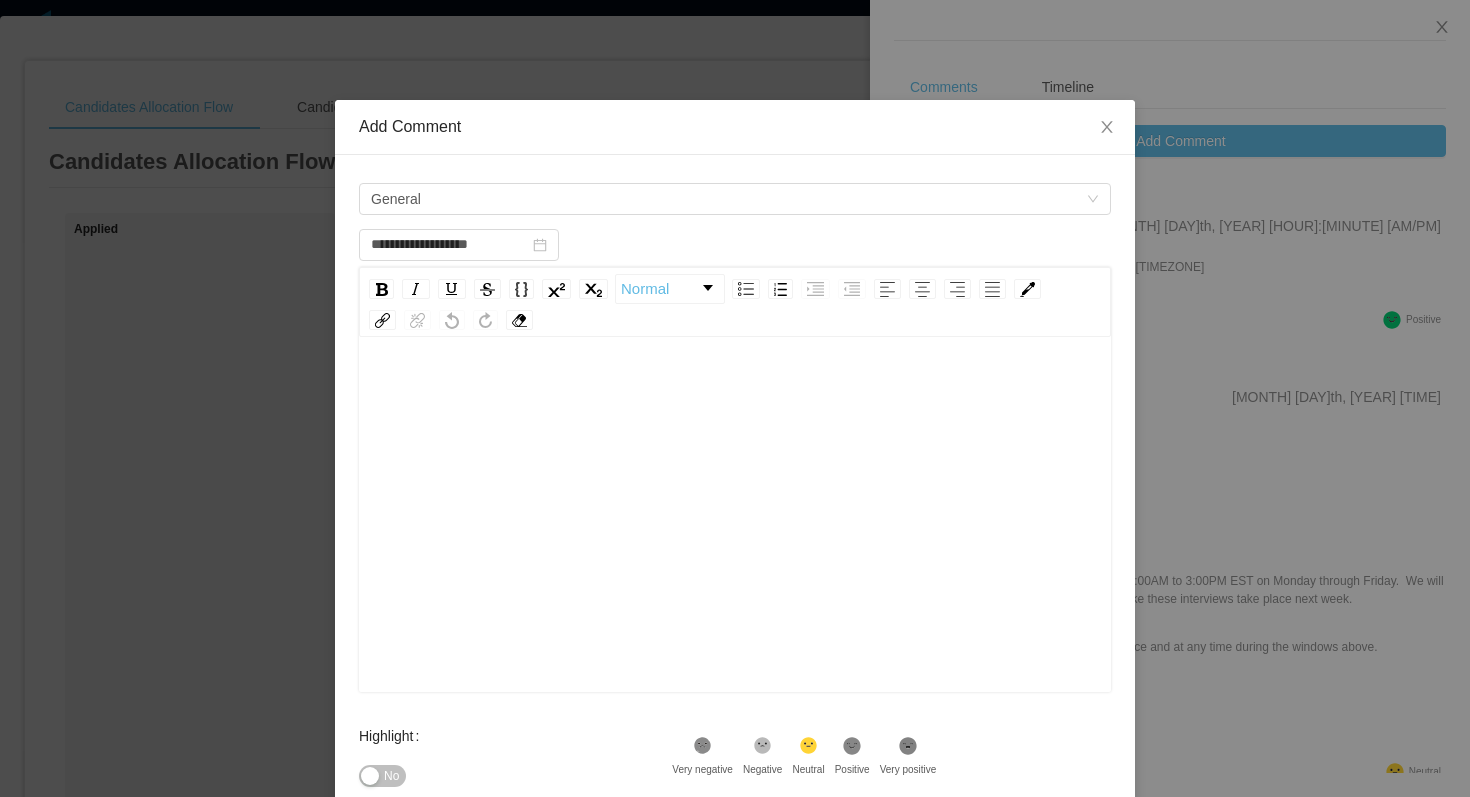 click at bounding box center (735, 391) 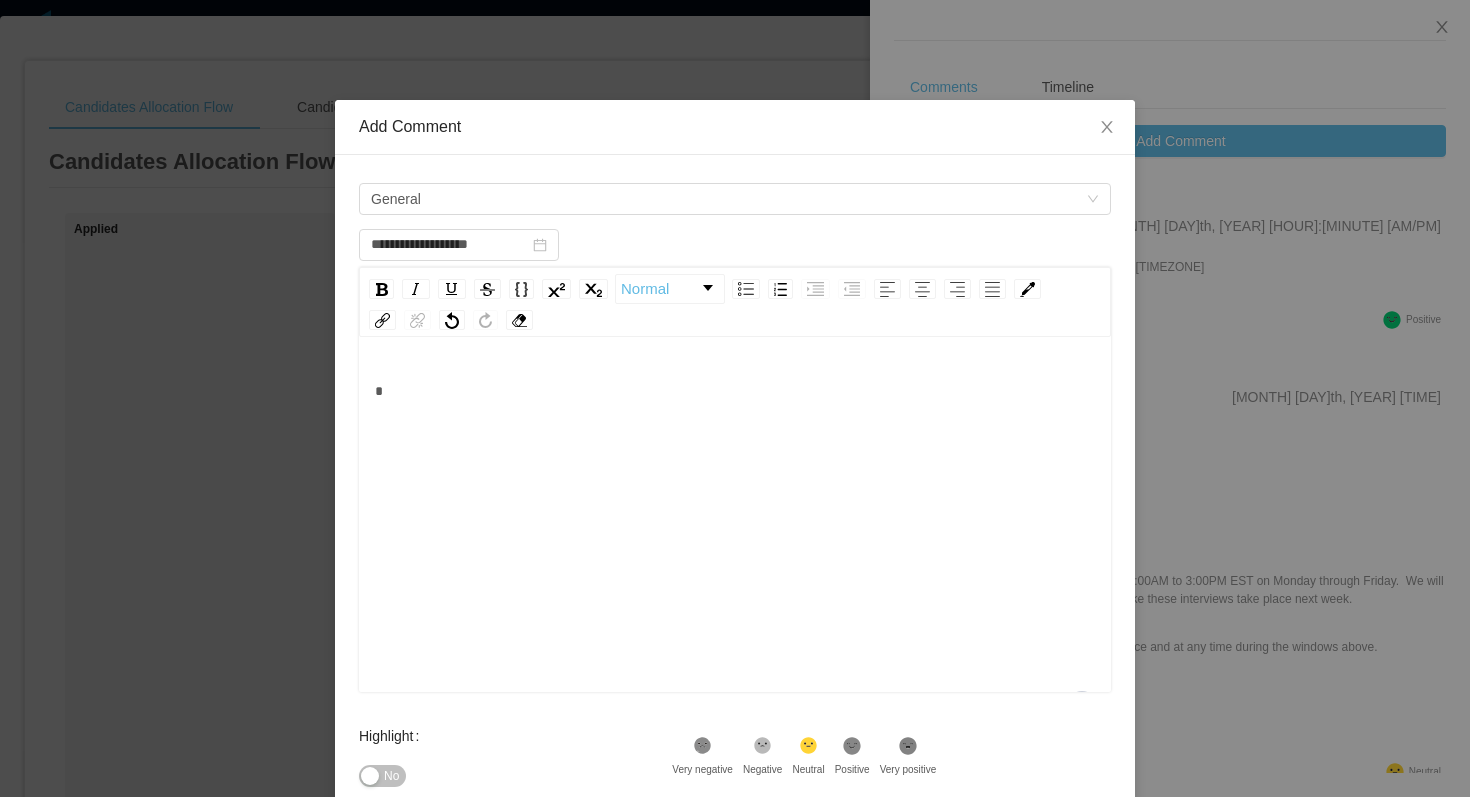 type 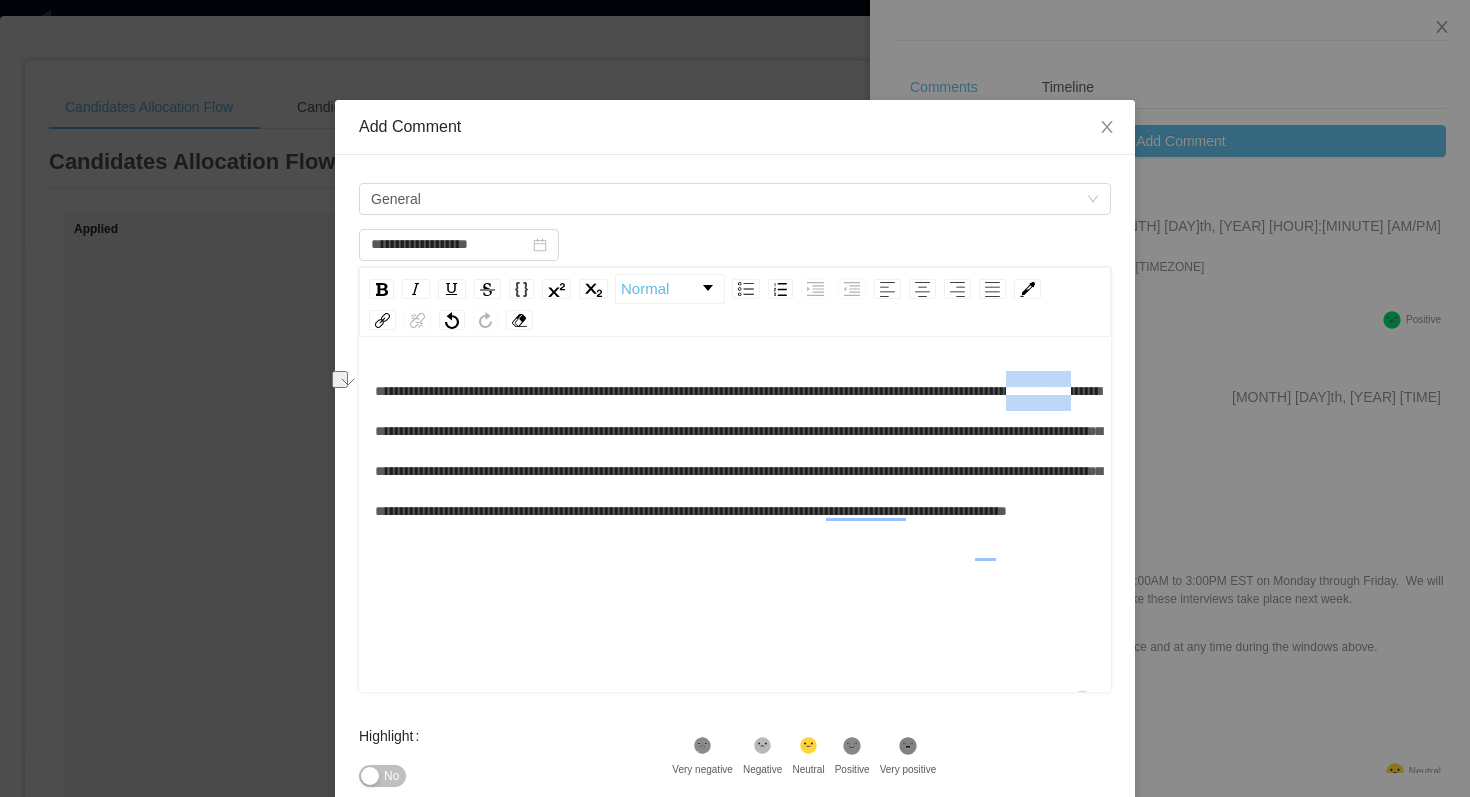 drag, startPoint x: 596, startPoint y: 432, endPoint x: 512, endPoint y: 424, distance: 84.38009 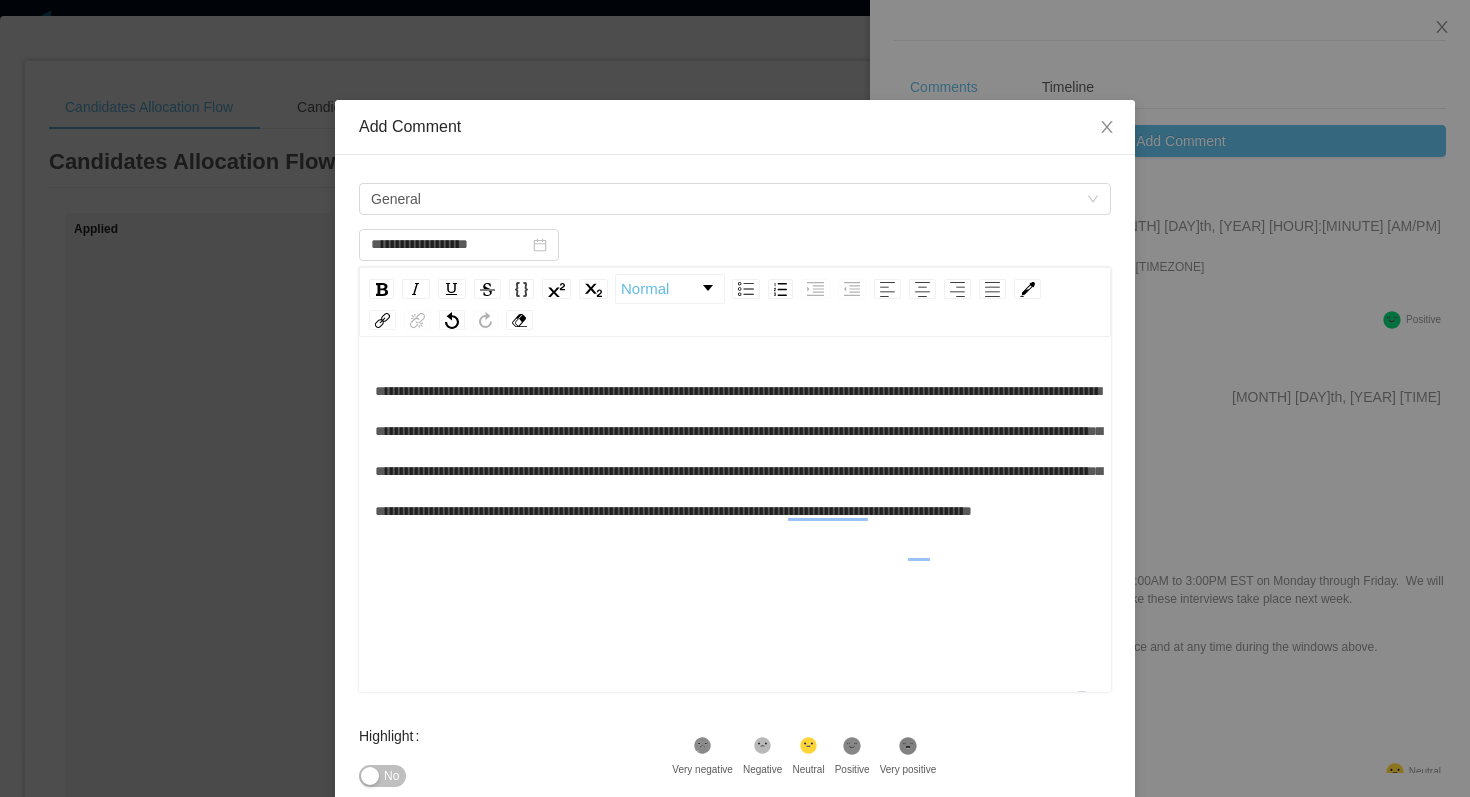 click on "**********" at bounding box center (738, 451) 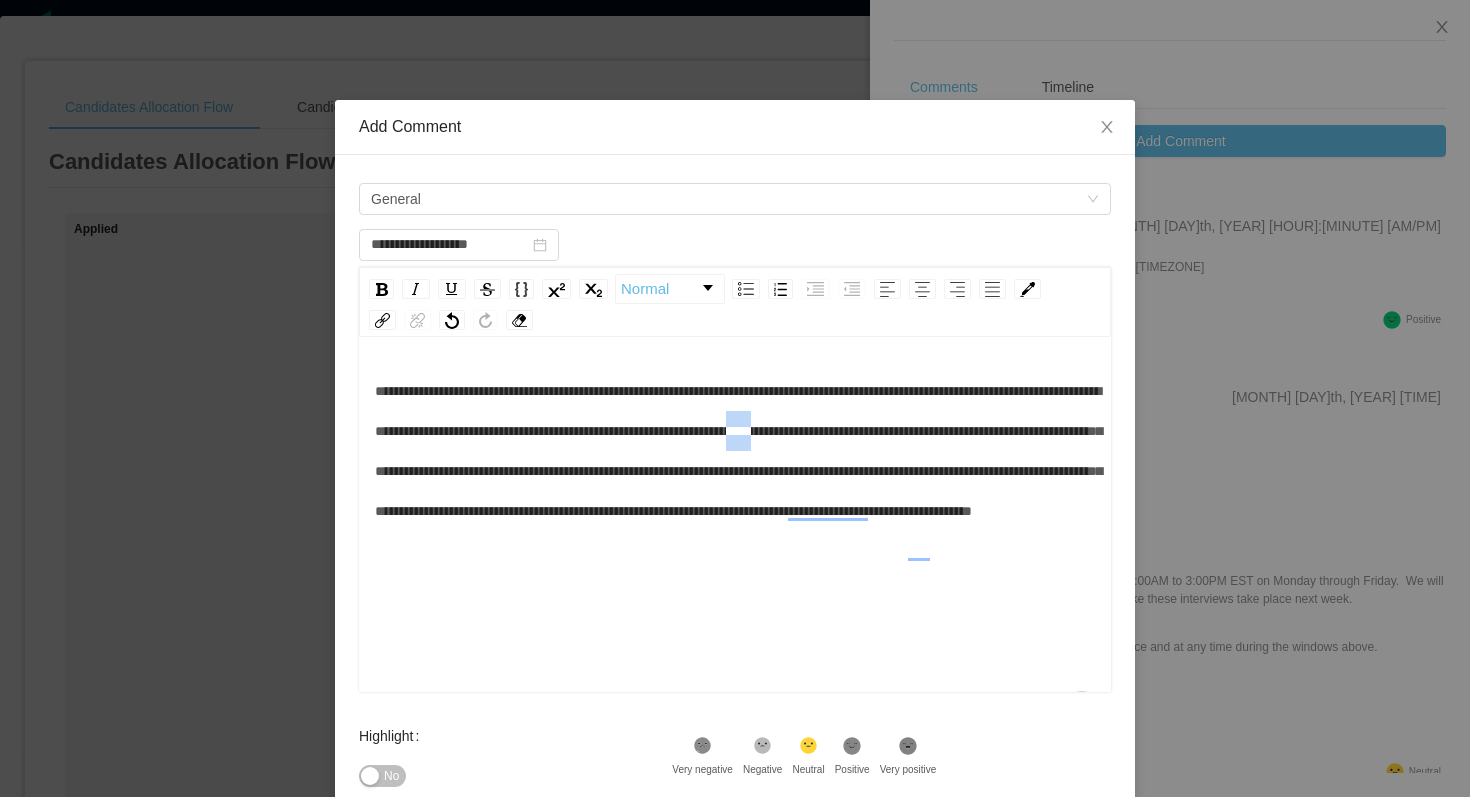 click on "**********" at bounding box center [738, 451] 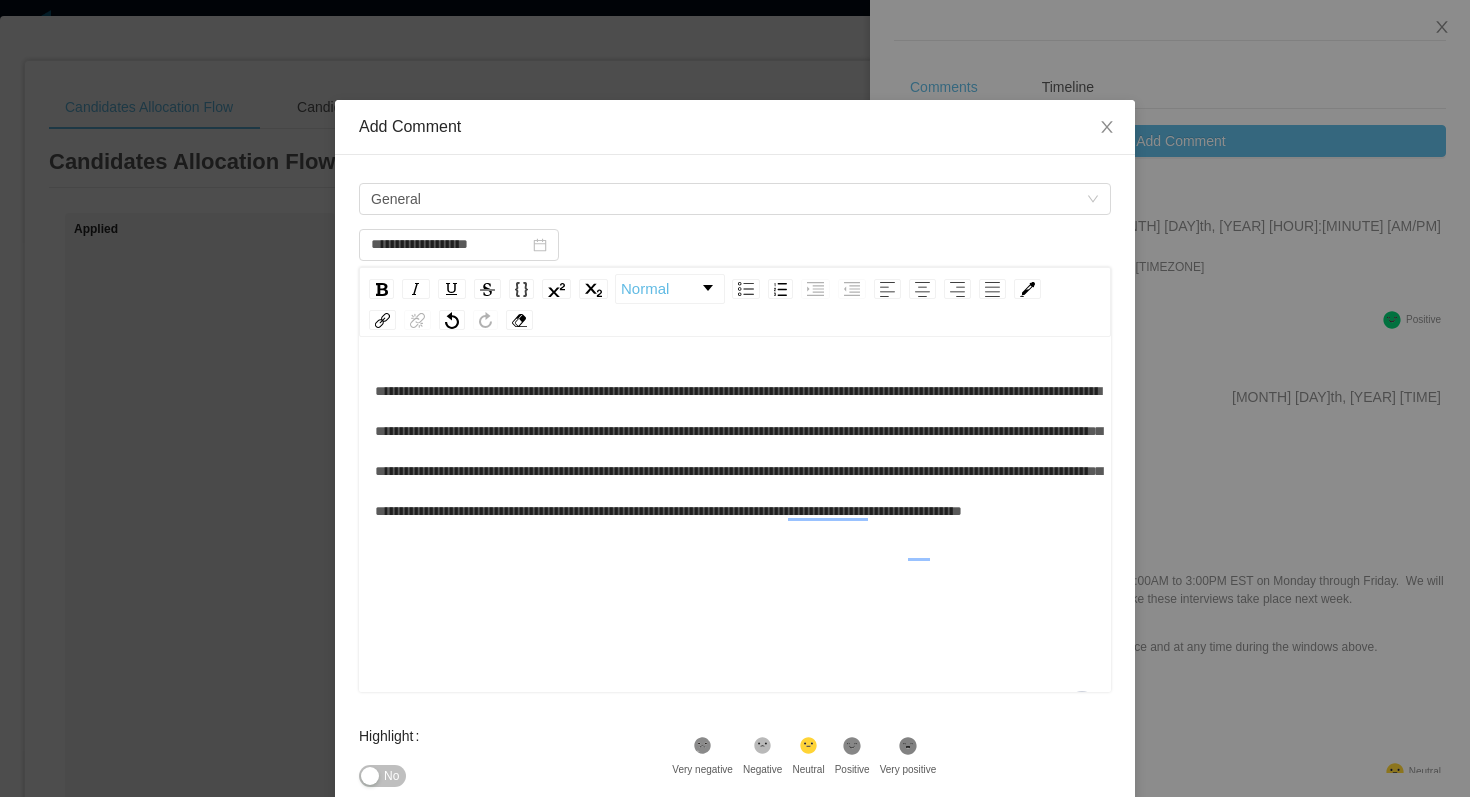 click on "**********" at bounding box center [738, 451] 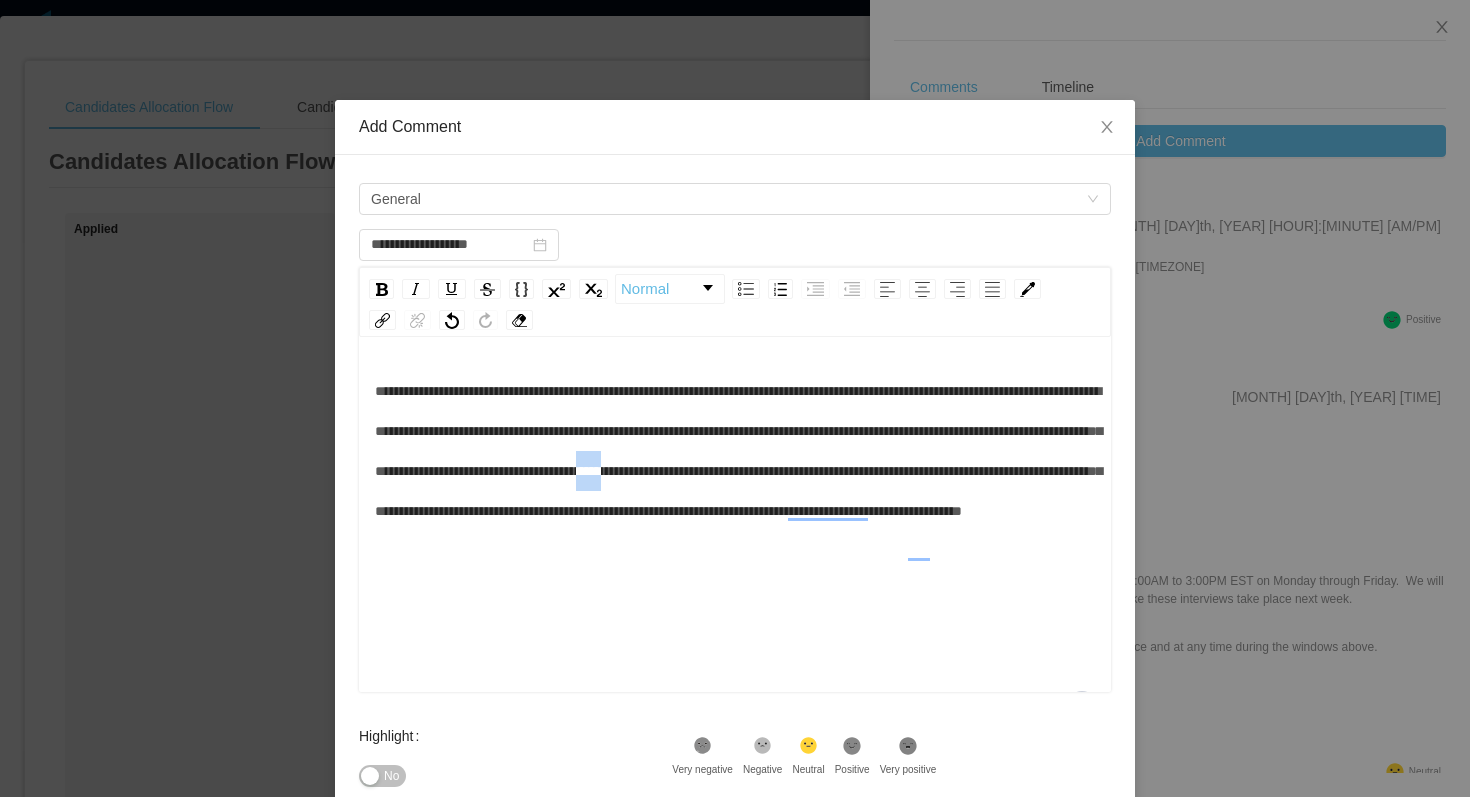 click on "**********" at bounding box center [738, 451] 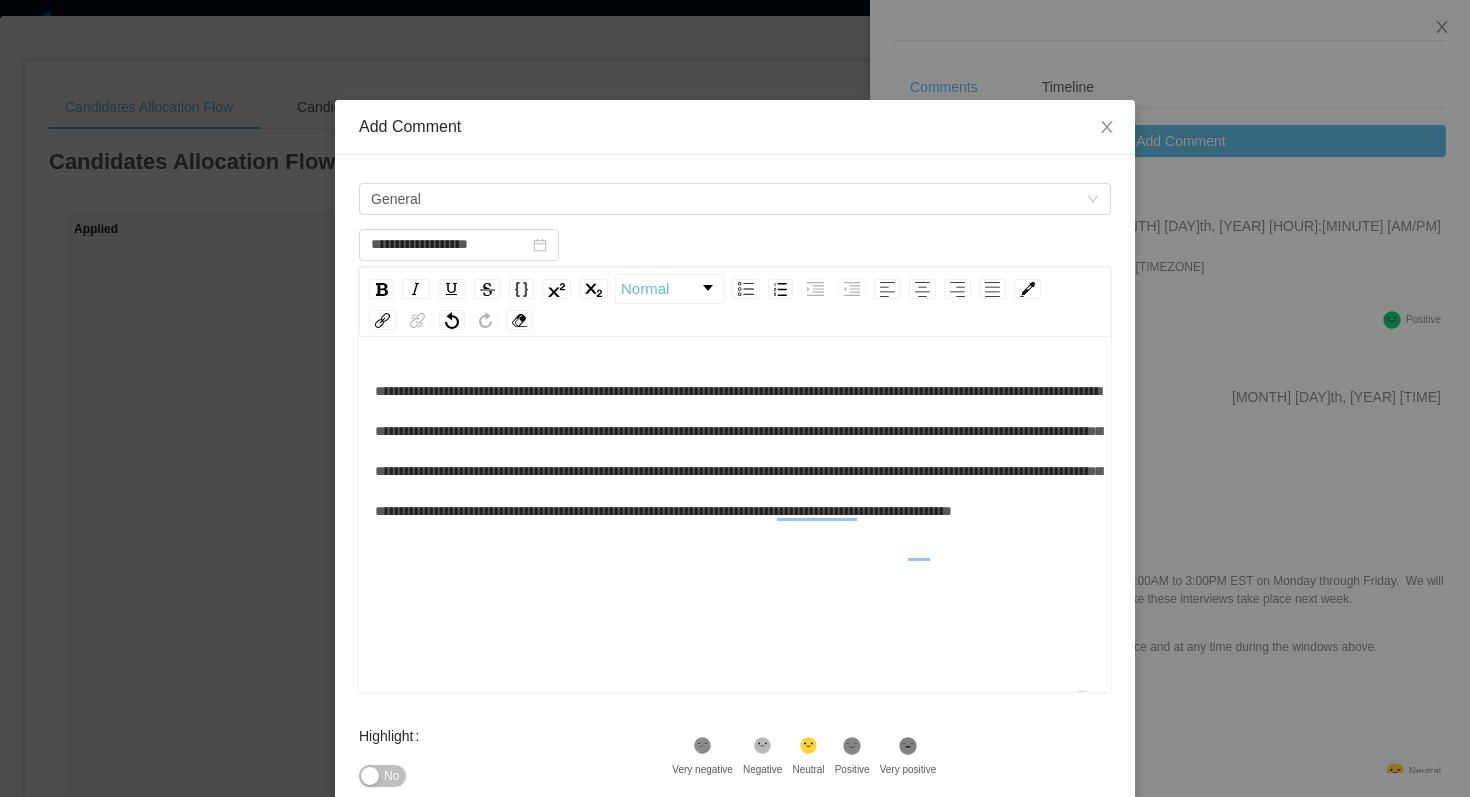 click on "**********" at bounding box center [738, 451] 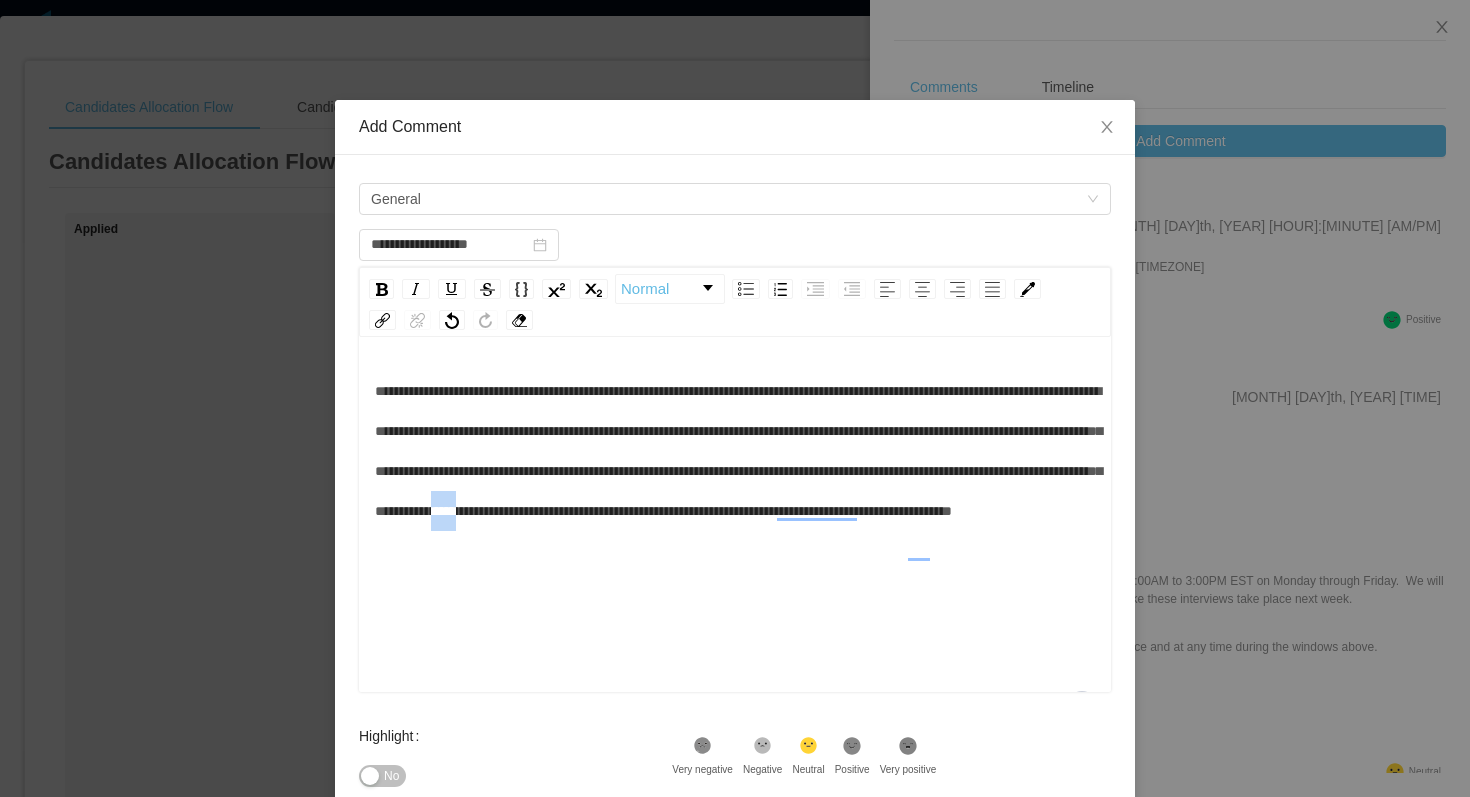 click on "**********" at bounding box center (738, 451) 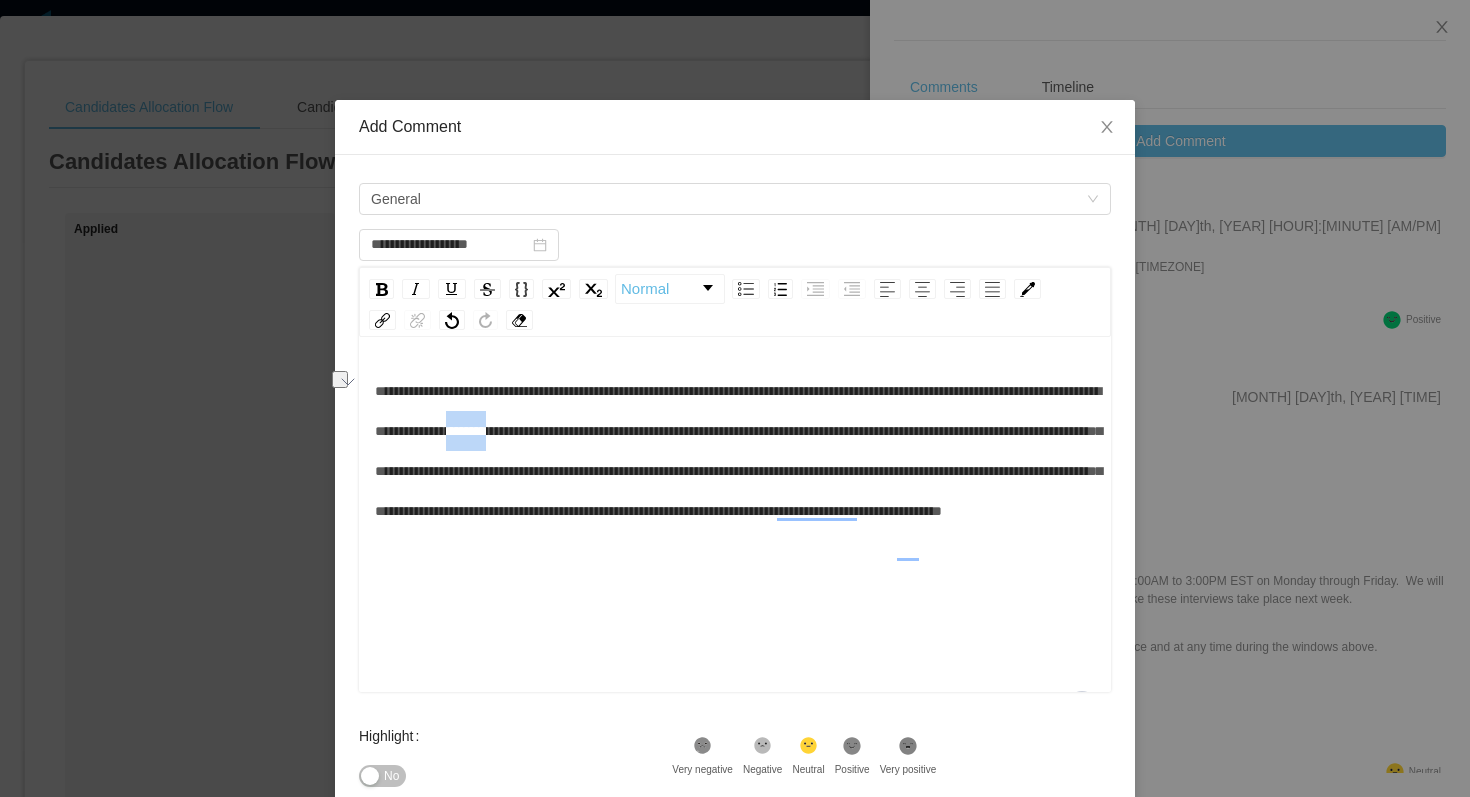 drag, startPoint x: 778, startPoint y: 430, endPoint x: 722, endPoint y: 429, distance: 56.008926 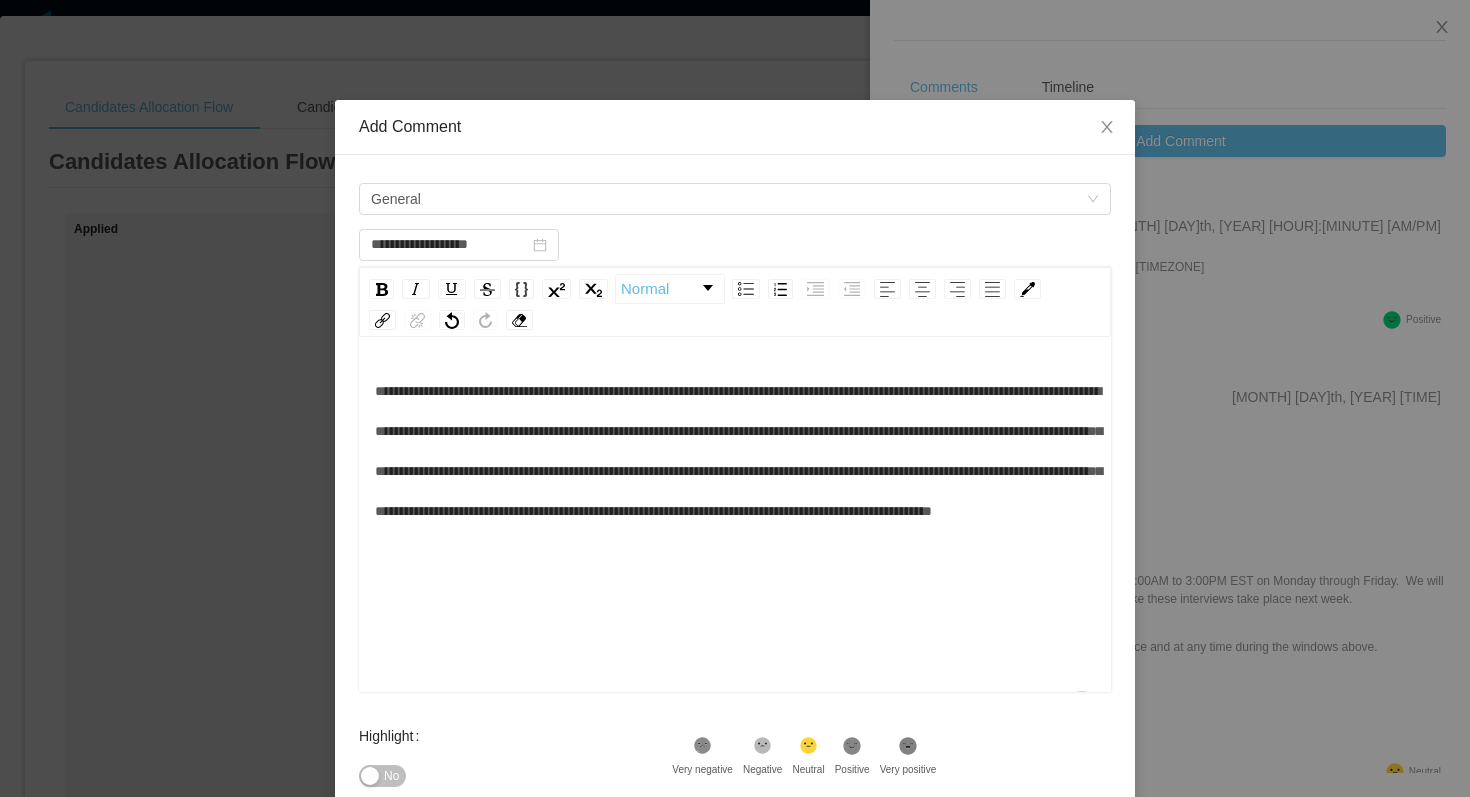 scroll, scrollTop: 44, scrollLeft: 0, axis: vertical 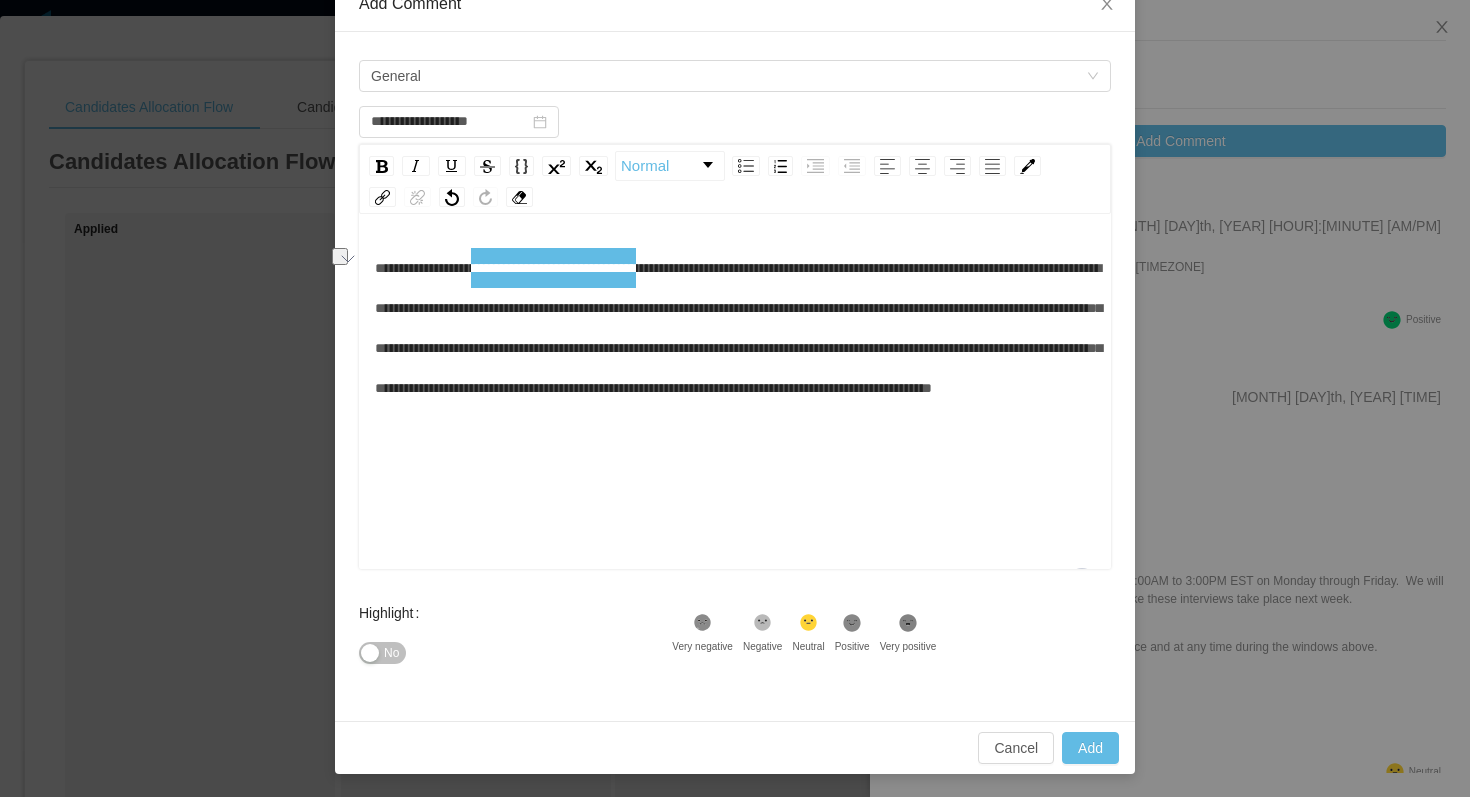 drag, startPoint x: 721, startPoint y: 269, endPoint x: 503, endPoint y: 278, distance: 218.1857 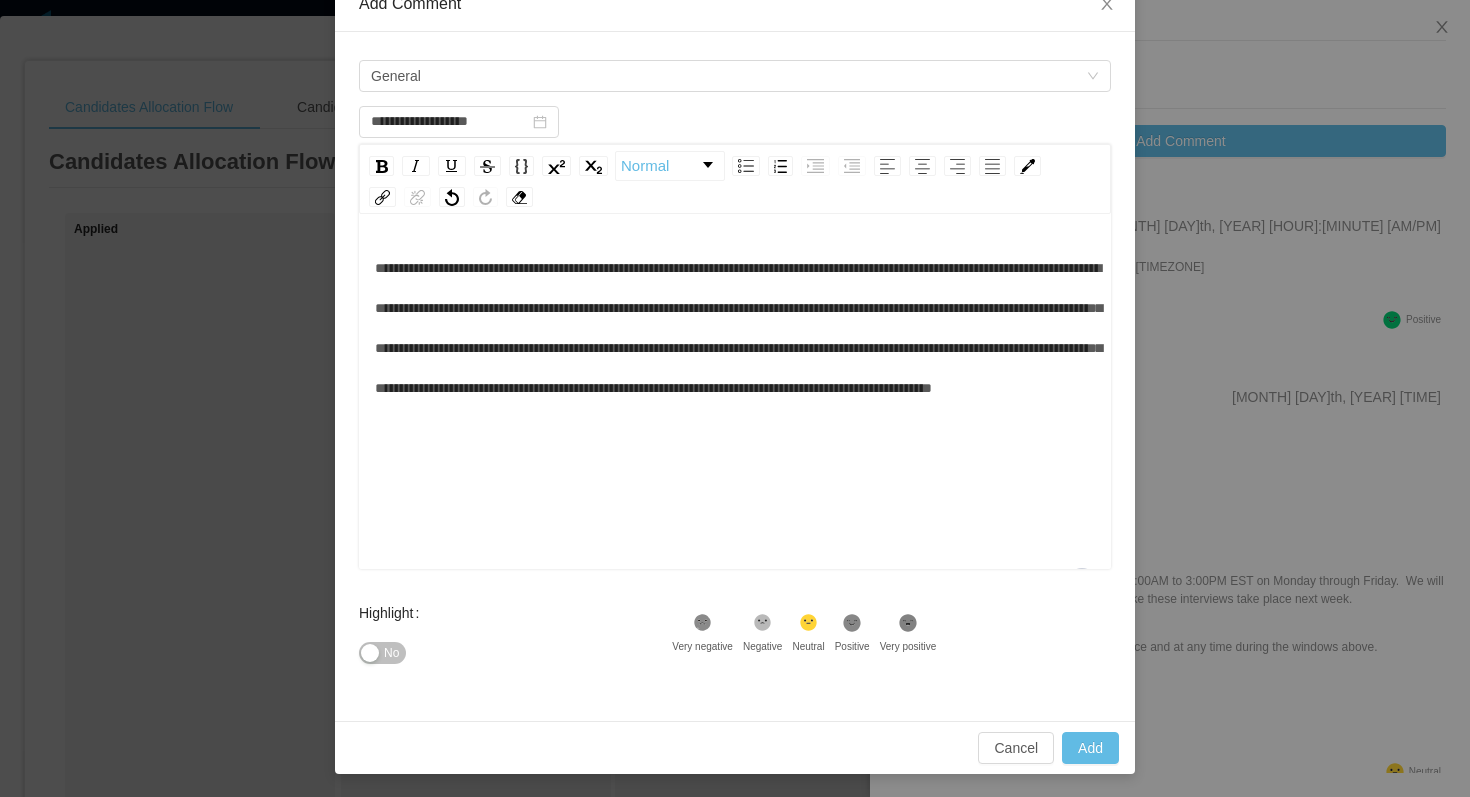 click on "**********" at bounding box center [735, 394] 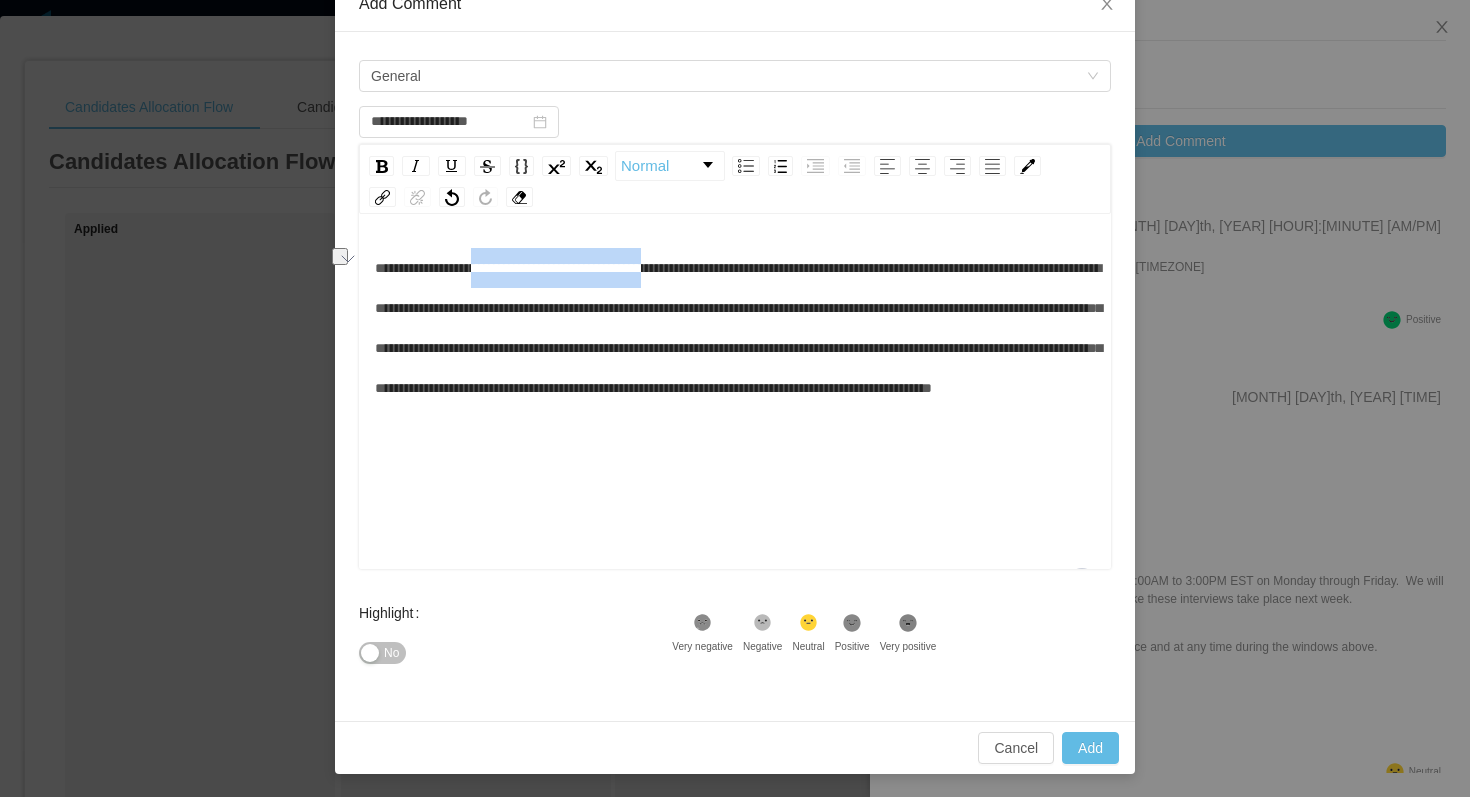 drag, startPoint x: 723, startPoint y: 269, endPoint x: 501, endPoint y: 264, distance: 222.0563 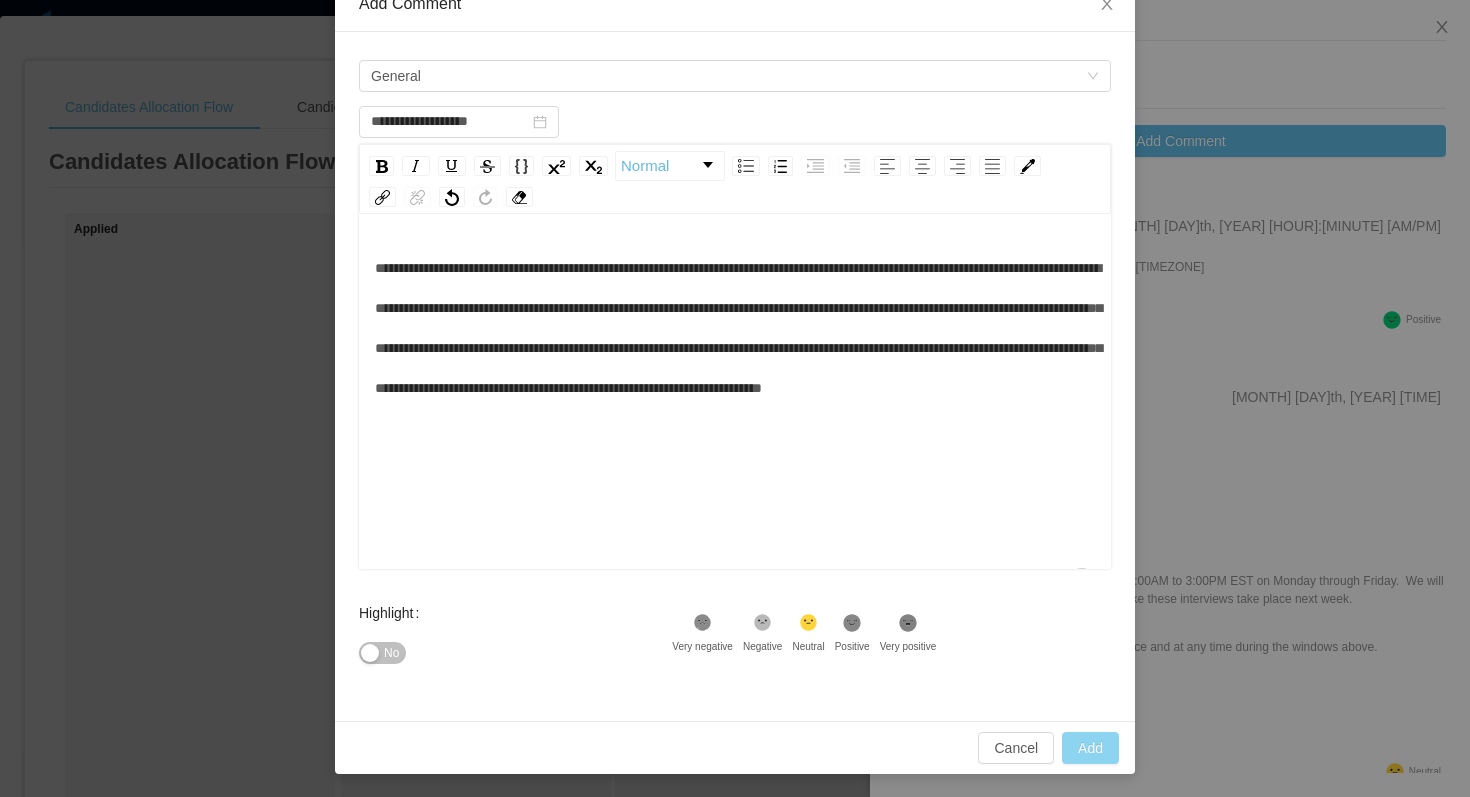 type on "**********" 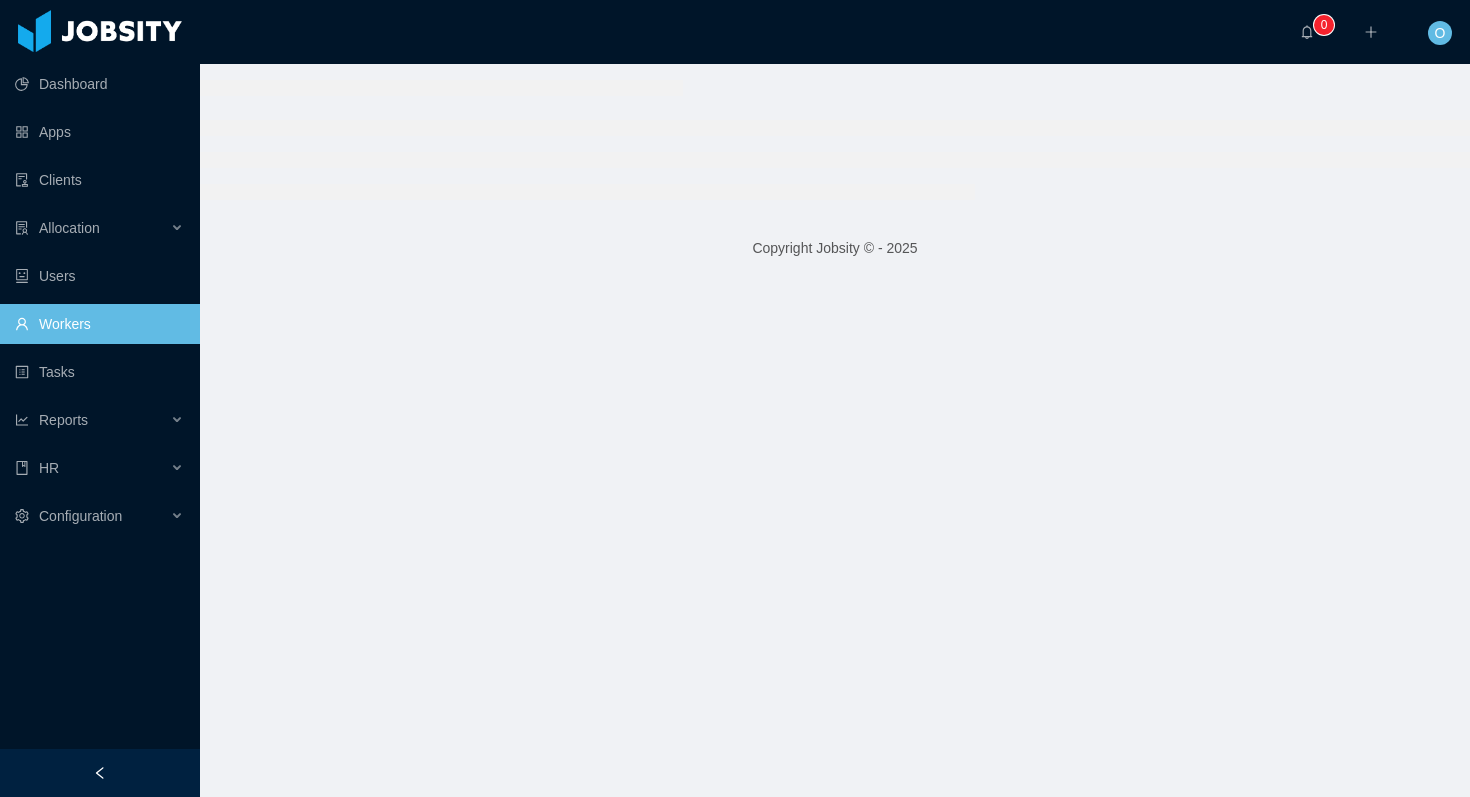 scroll, scrollTop: 0, scrollLeft: 0, axis: both 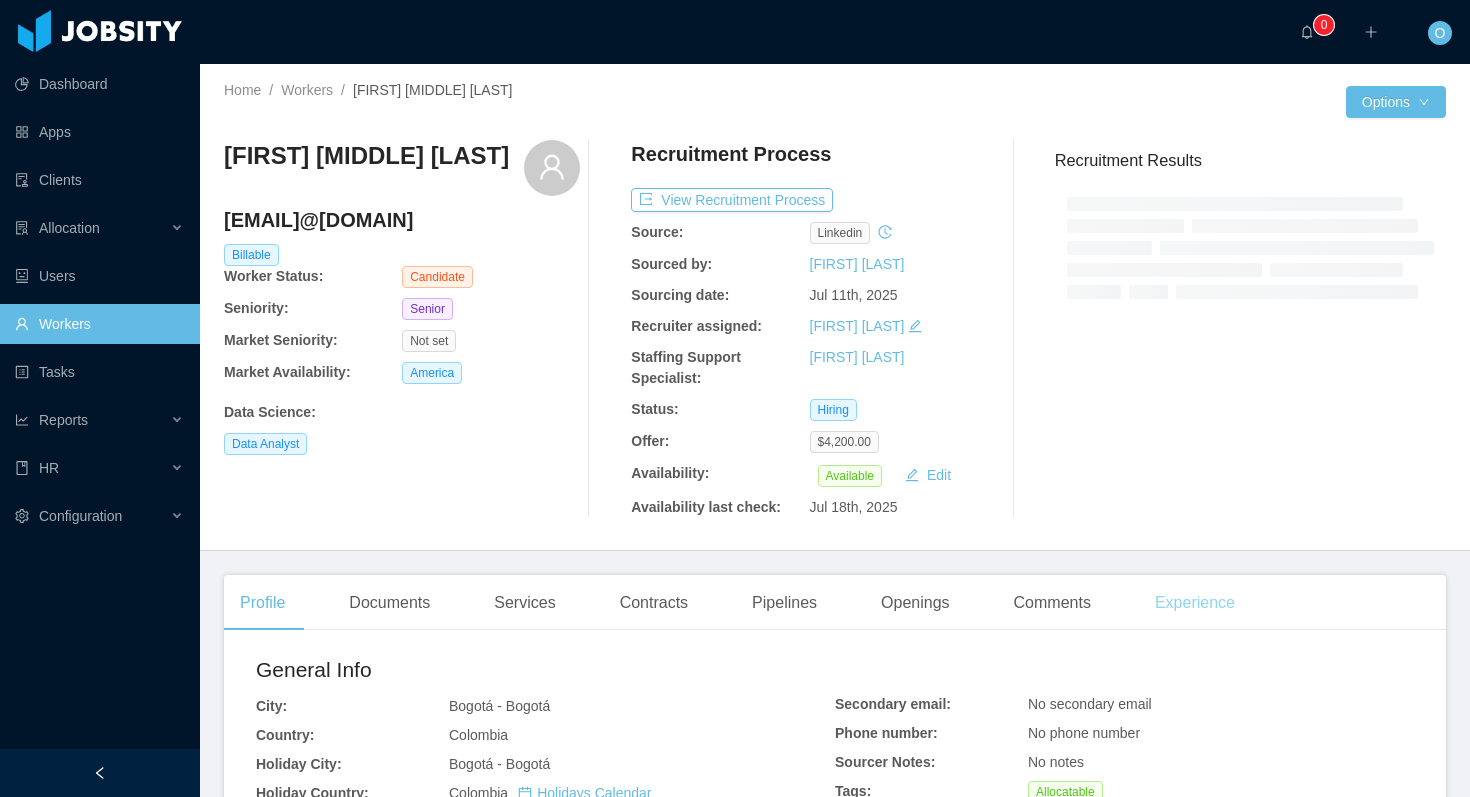click on "Experience" at bounding box center [1195, 603] 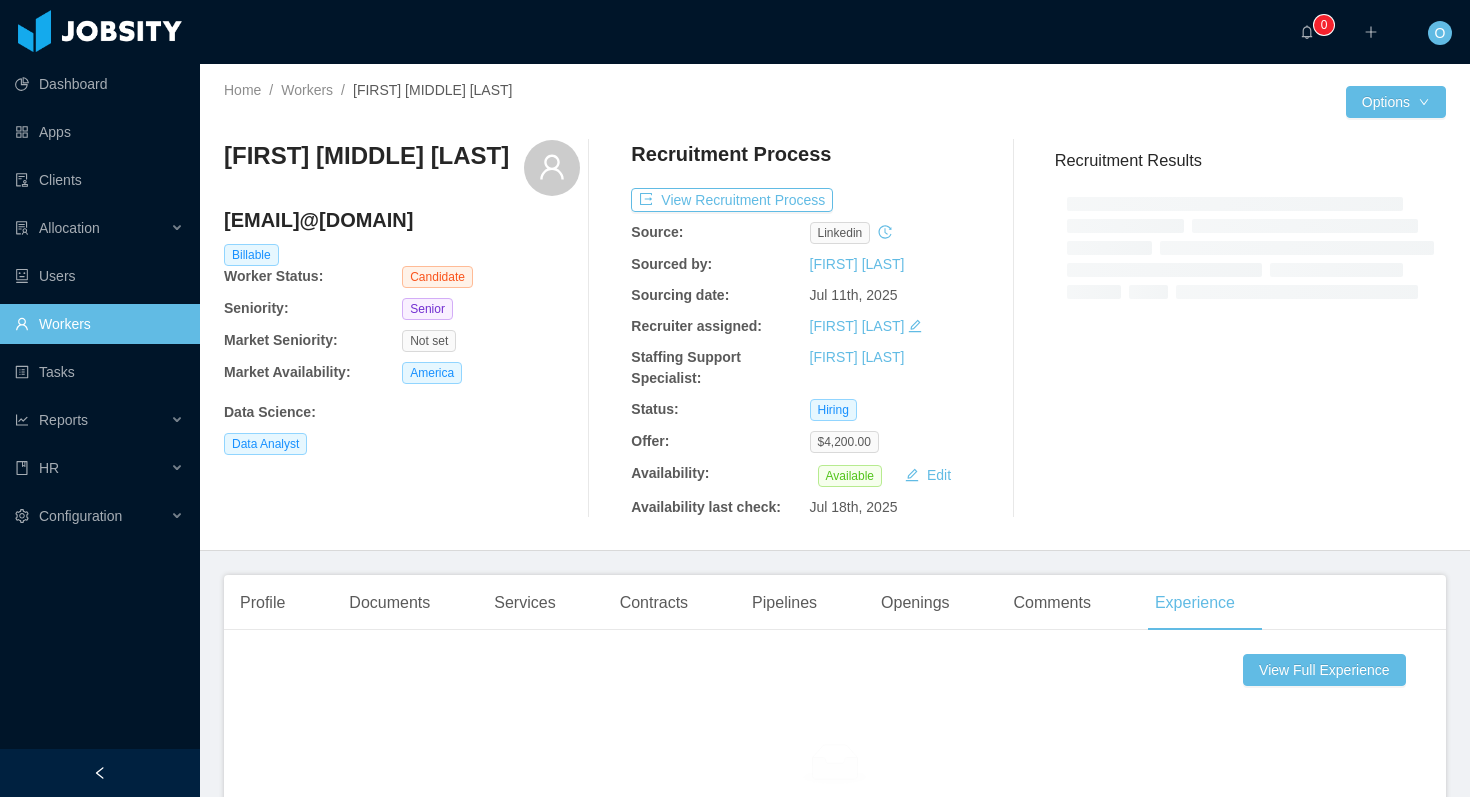 scroll, scrollTop: 107, scrollLeft: 0, axis: vertical 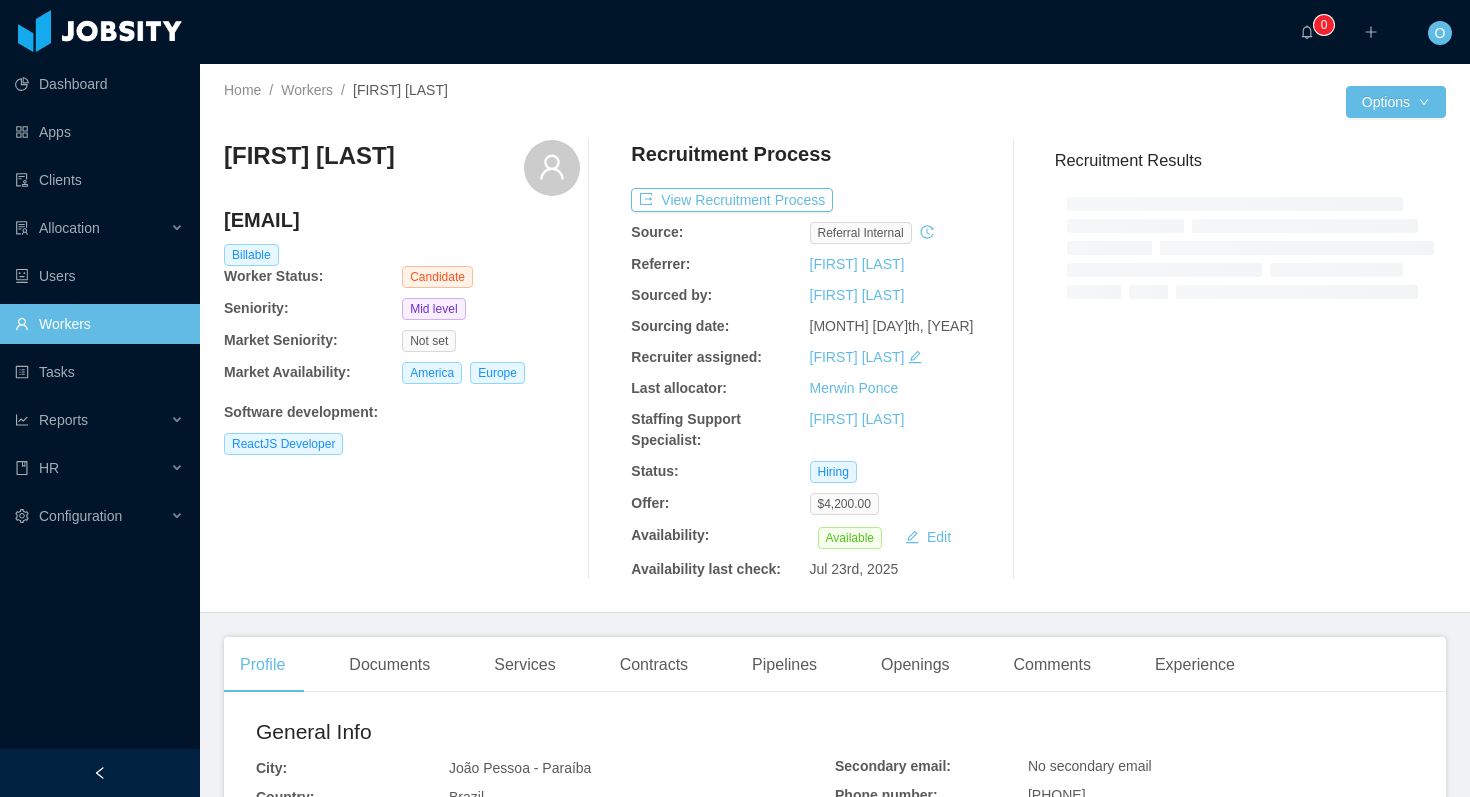 click on "Recruitment Results" at bounding box center (1242, 360) 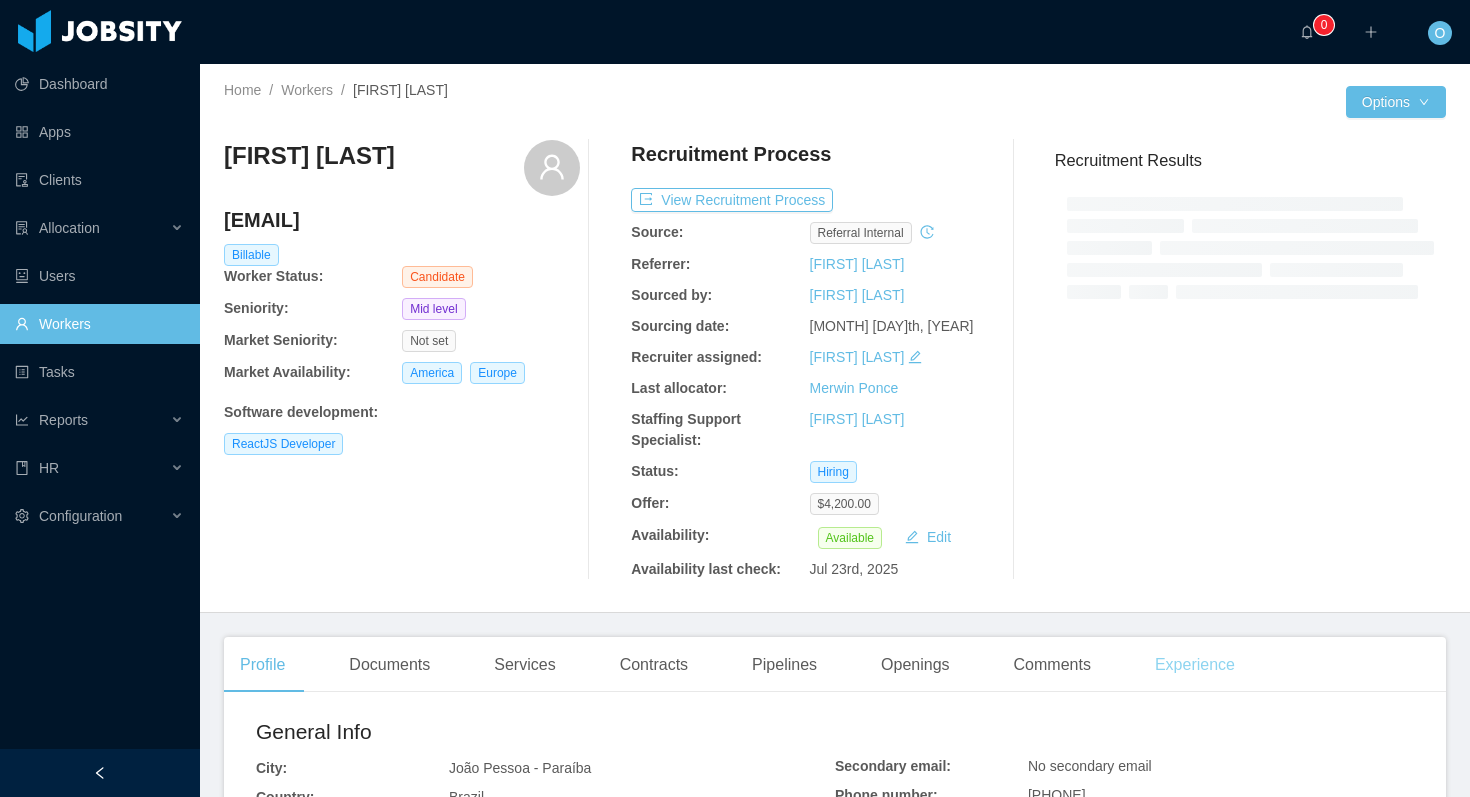 click on "Experience" at bounding box center (1195, 665) 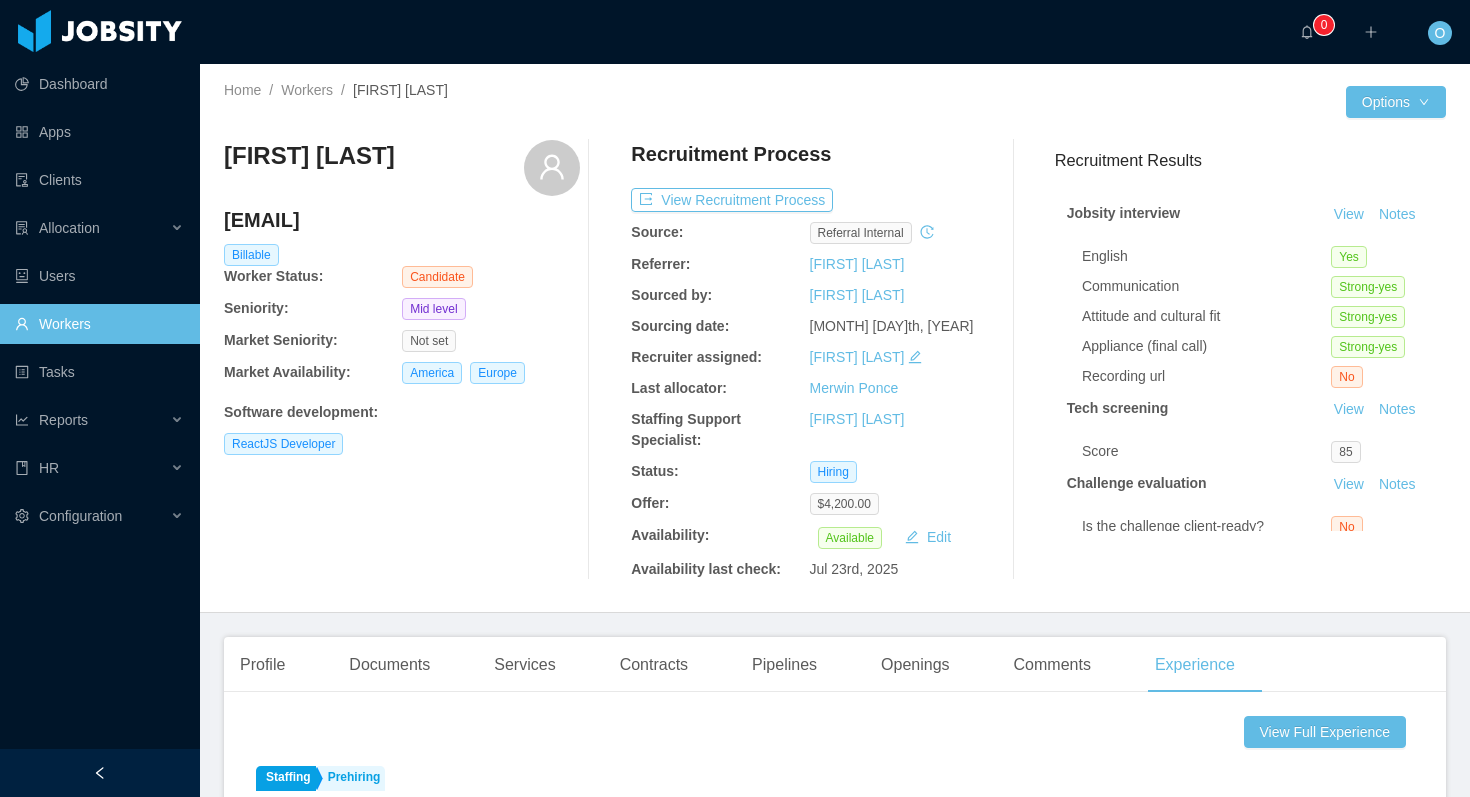 scroll, scrollTop: 154, scrollLeft: 0, axis: vertical 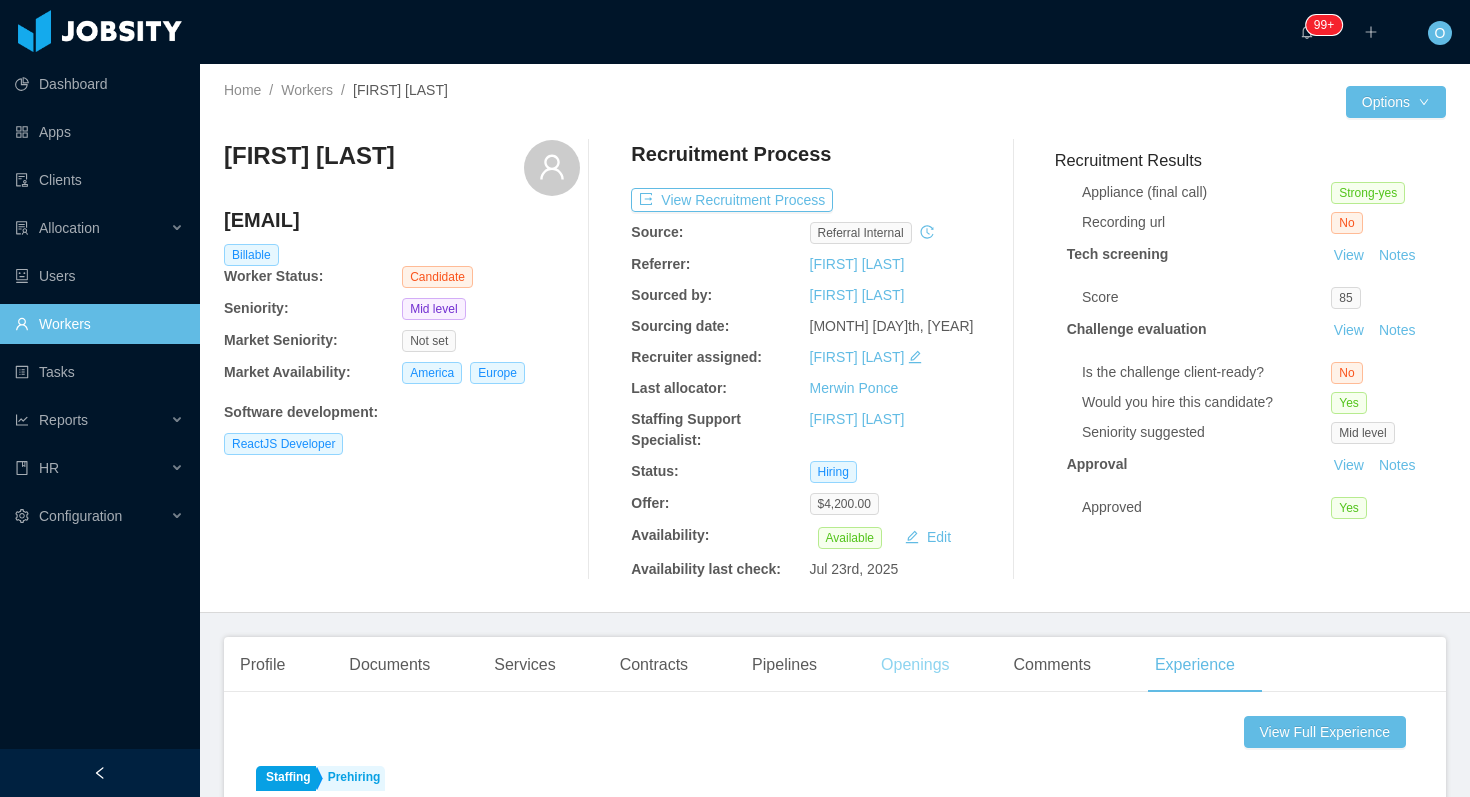 click on "Openings" at bounding box center [915, 665] 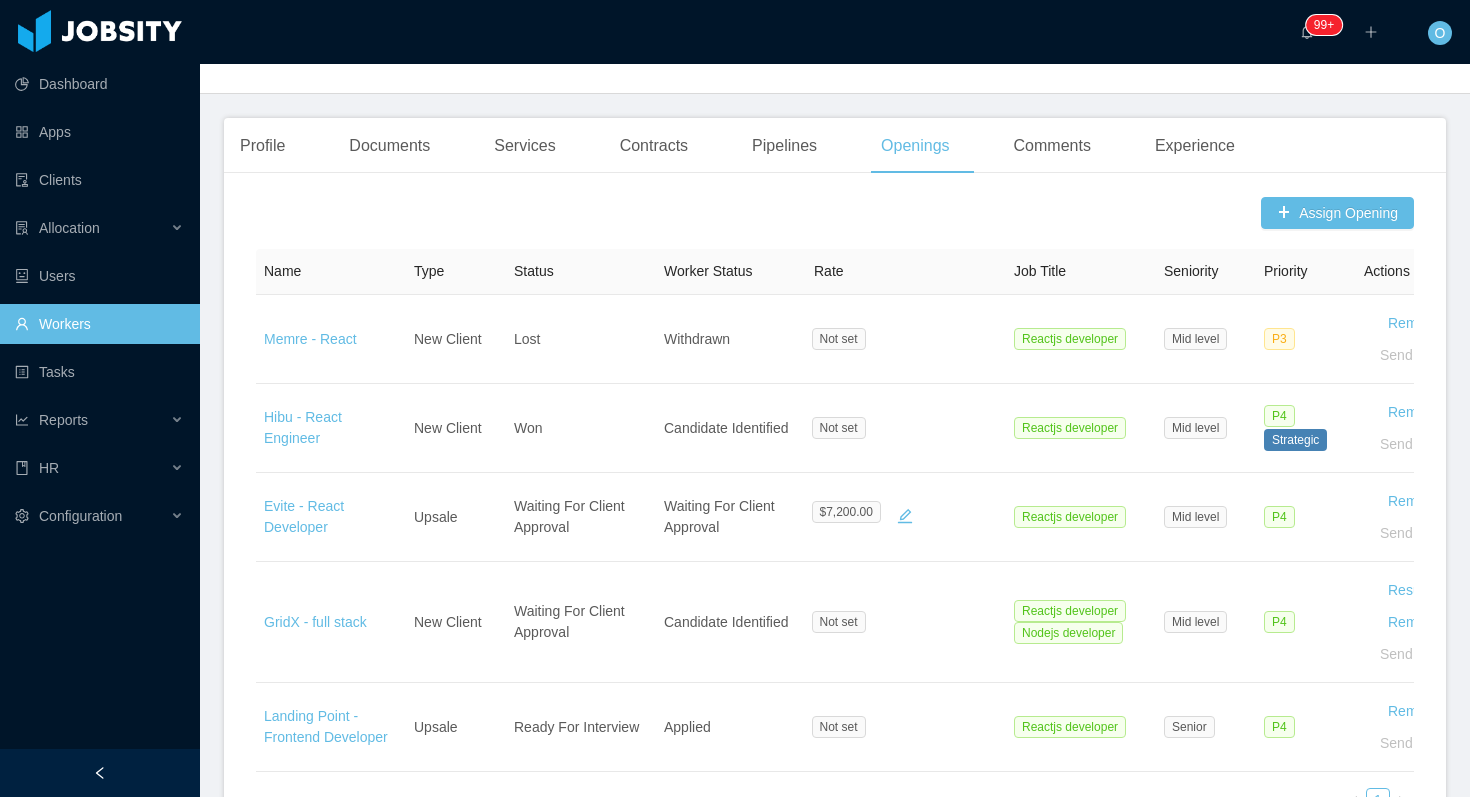 scroll, scrollTop: 613, scrollLeft: 0, axis: vertical 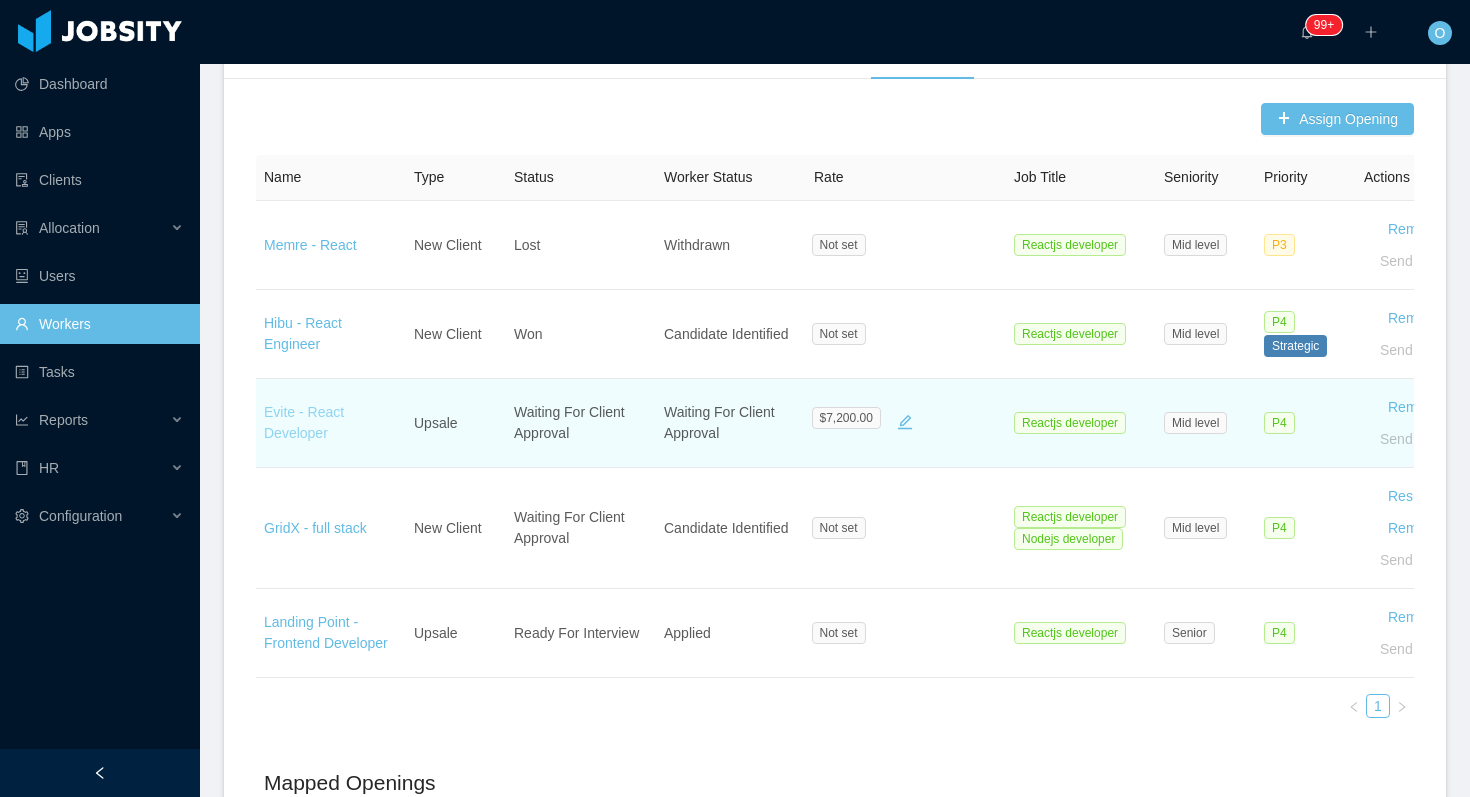 click on "Evite - React Developer" at bounding box center (304, 422) 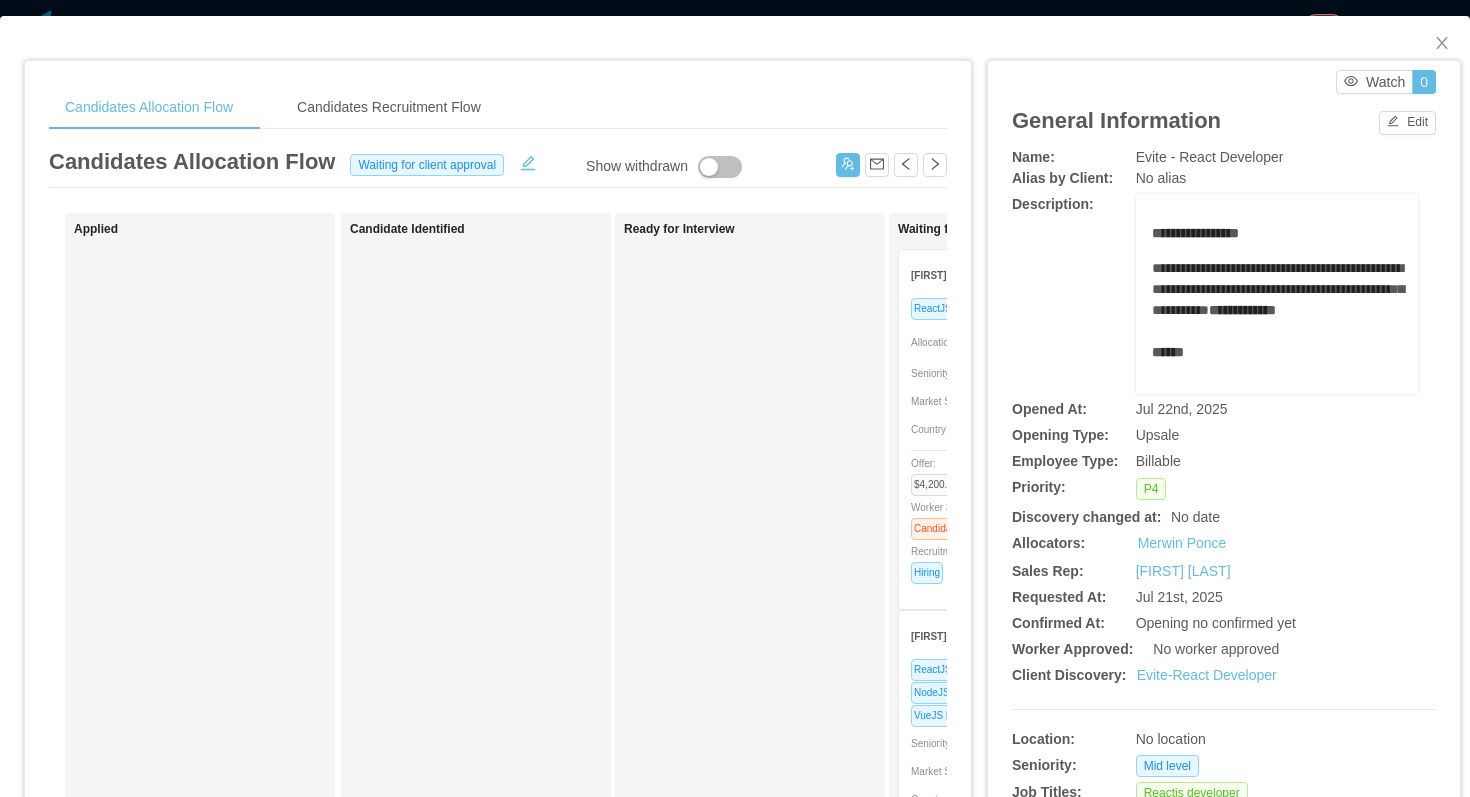scroll, scrollTop: 0, scrollLeft: 487, axis: horizontal 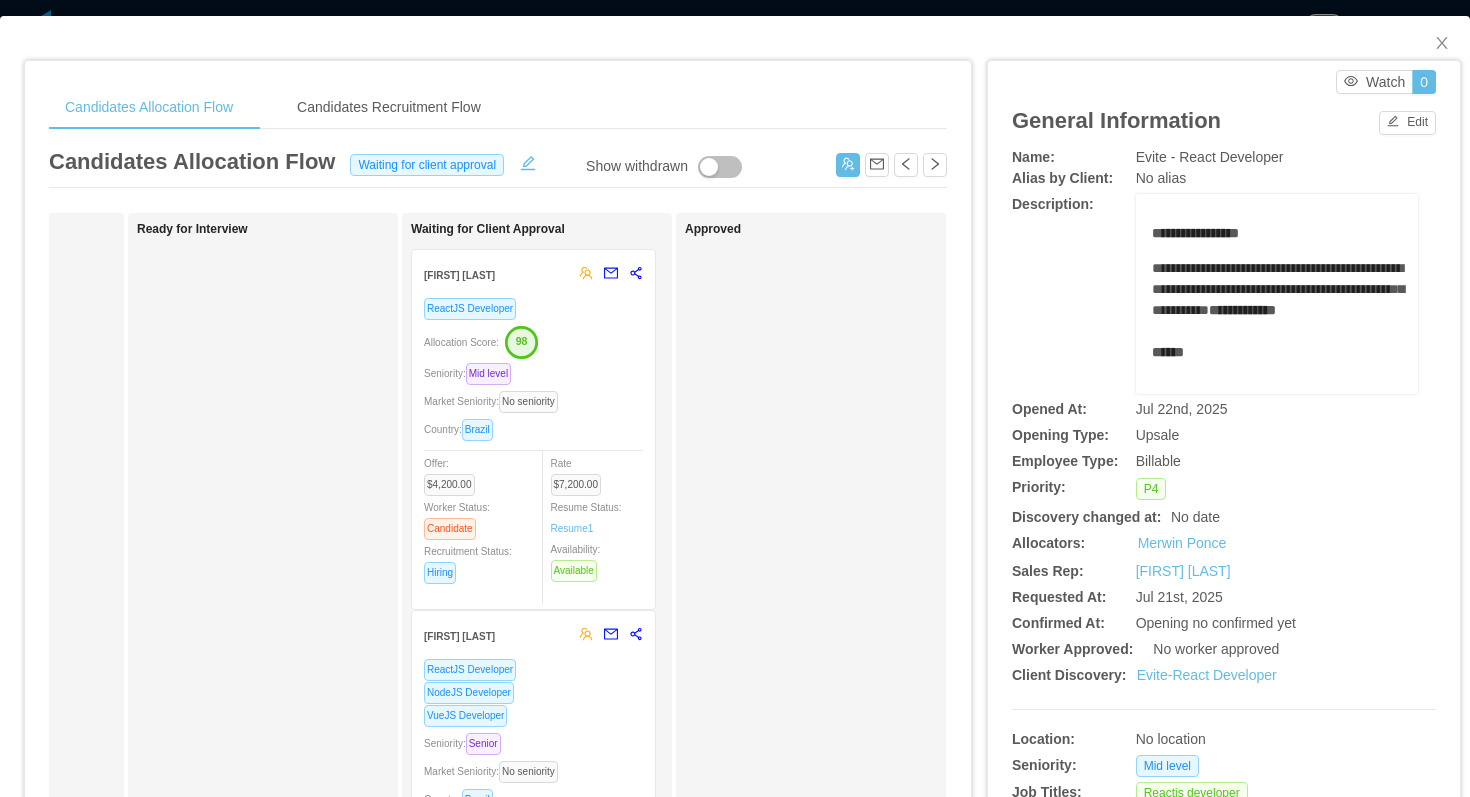 click on "Allocation Score:   98" at bounding box center [533, 341] 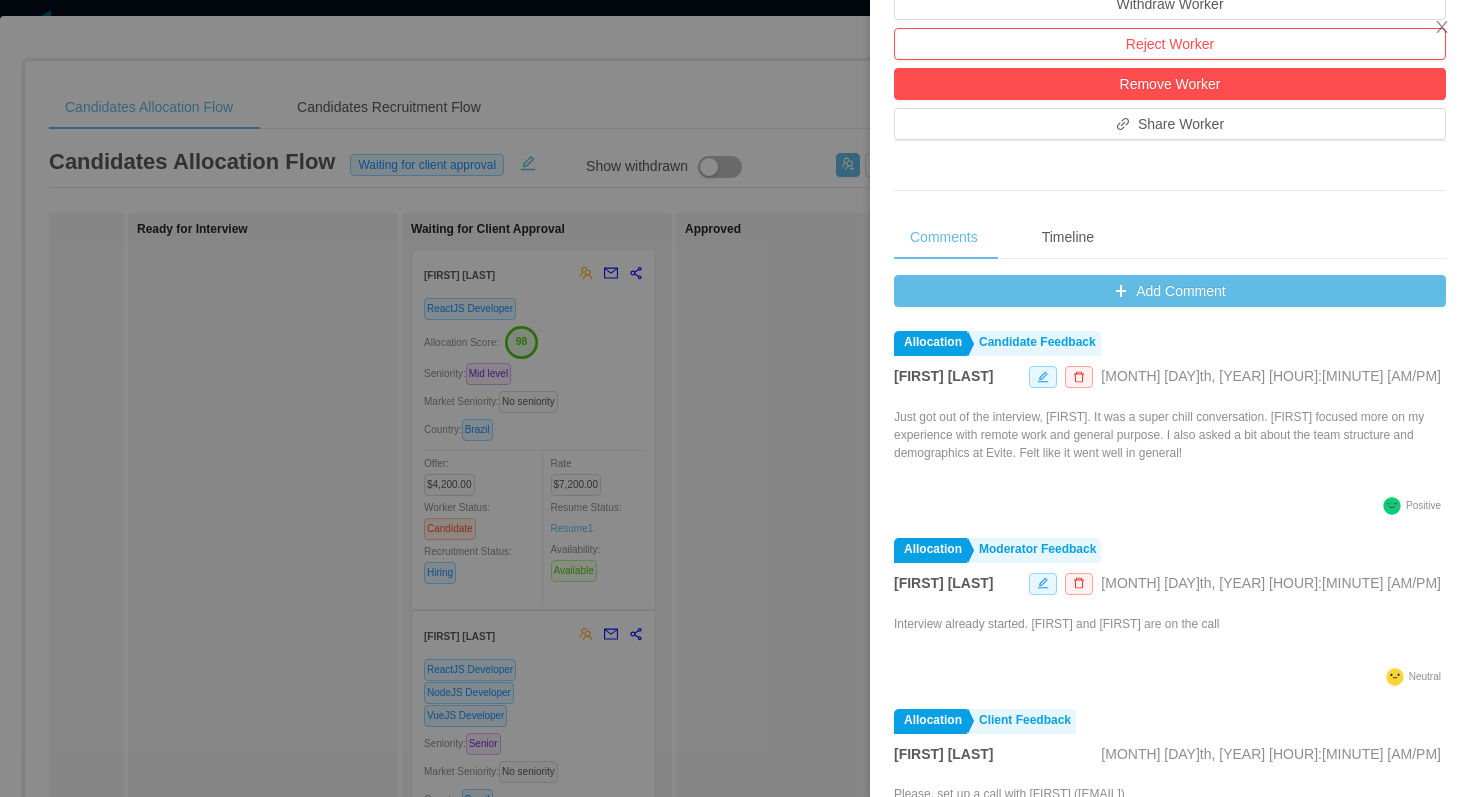 scroll, scrollTop: 769, scrollLeft: 0, axis: vertical 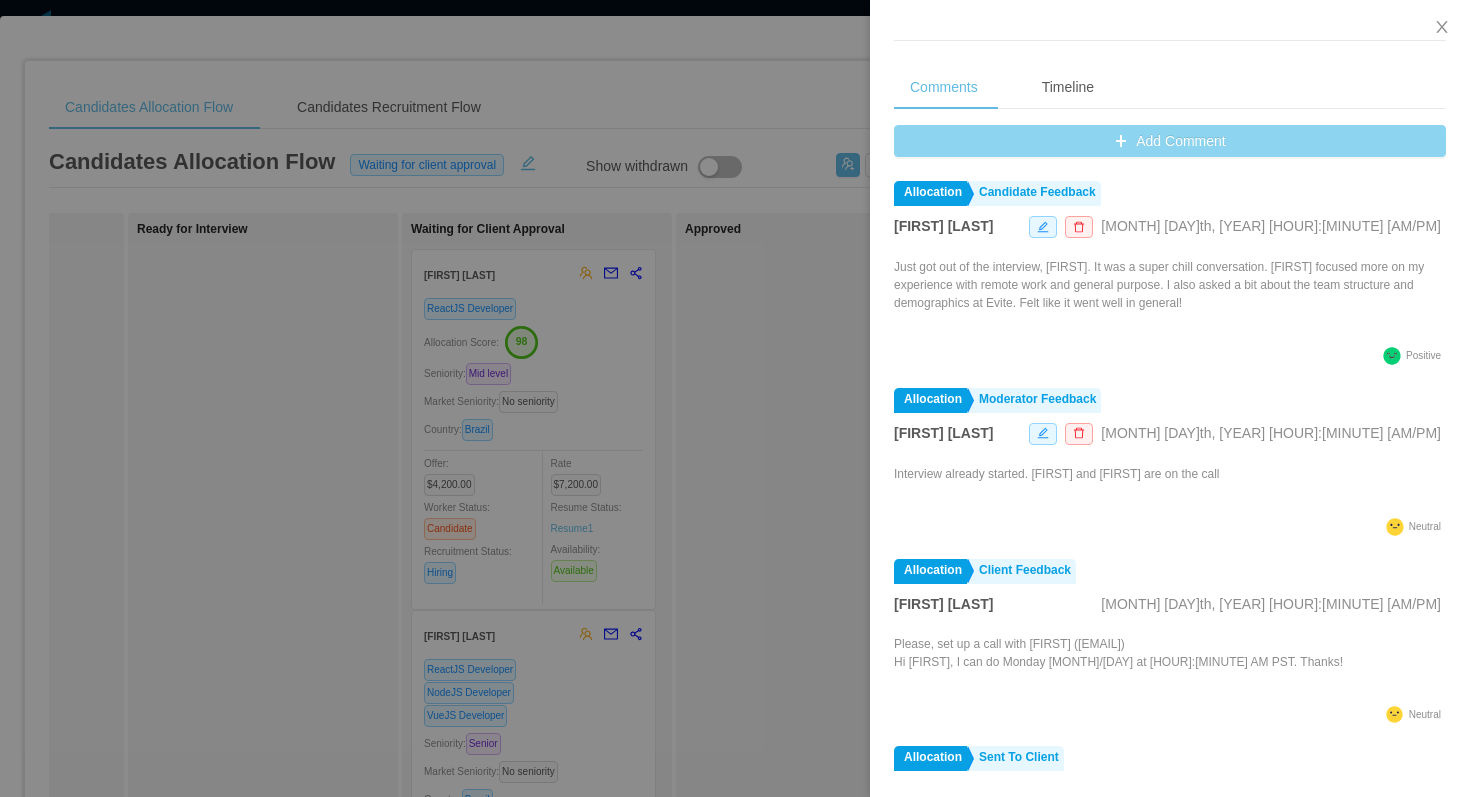 click on "Add Comment" at bounding box center [1170, 141] 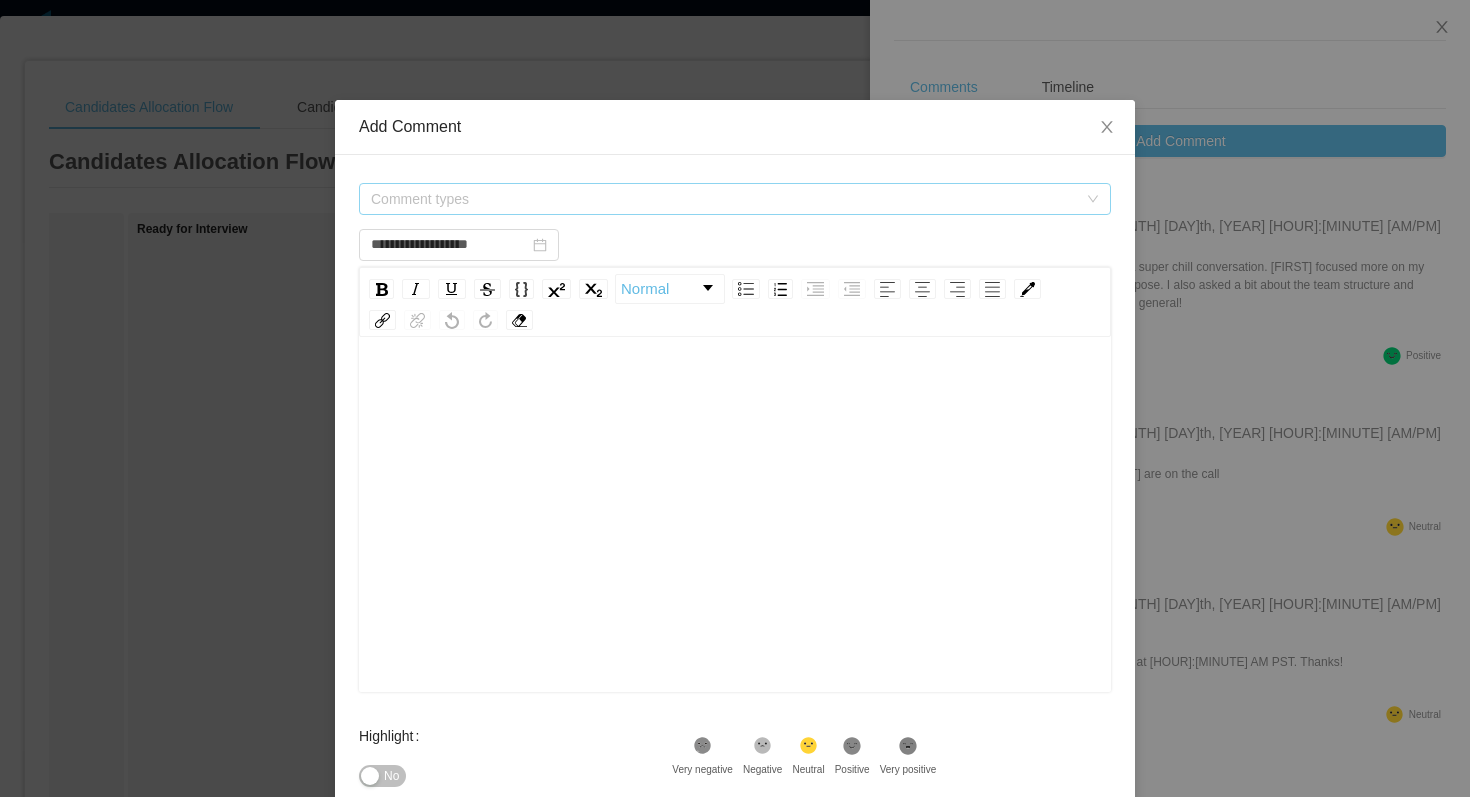click on "Comment types" at bounding box center [724, 199] 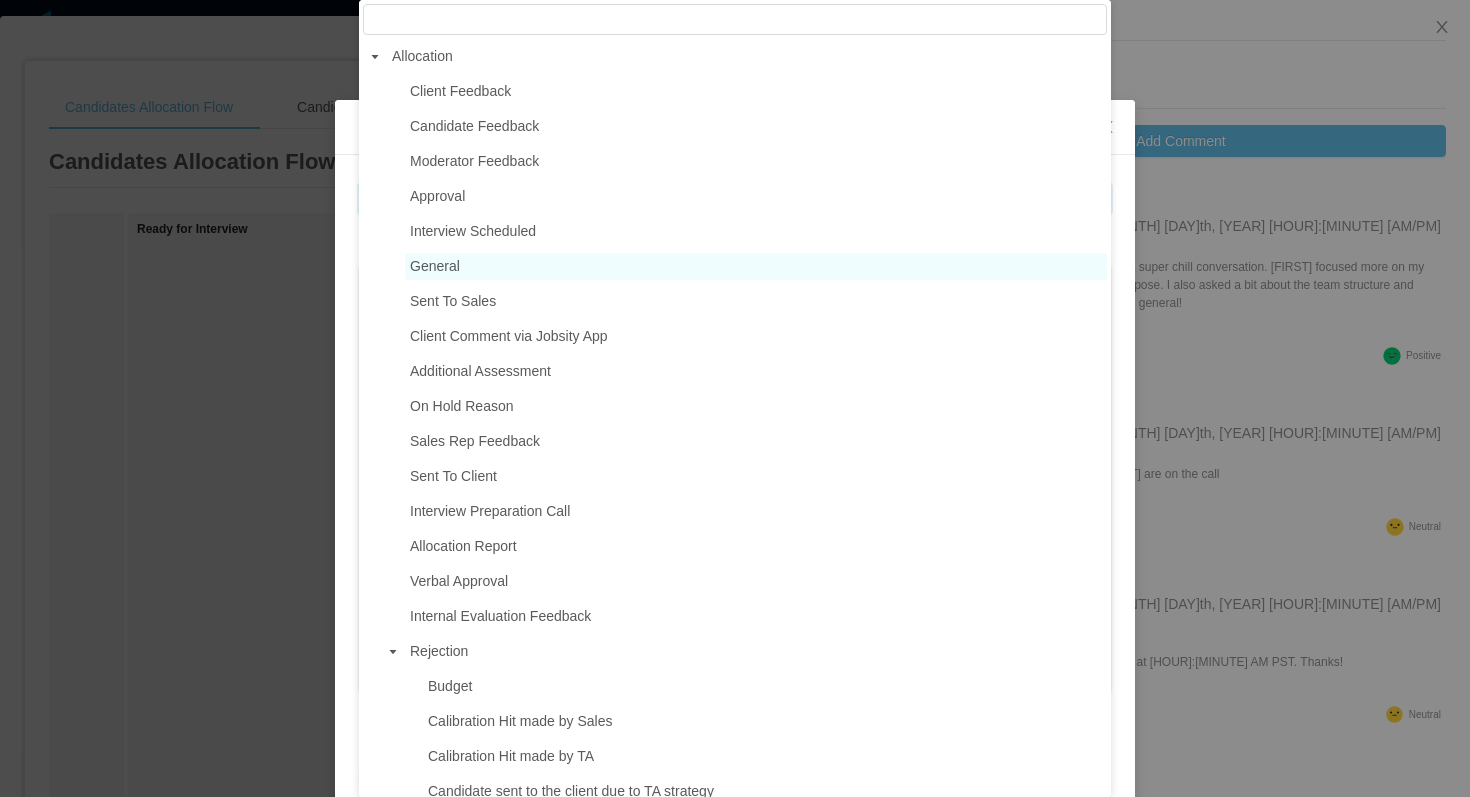 click on "General" at bounding box center (756, 266) 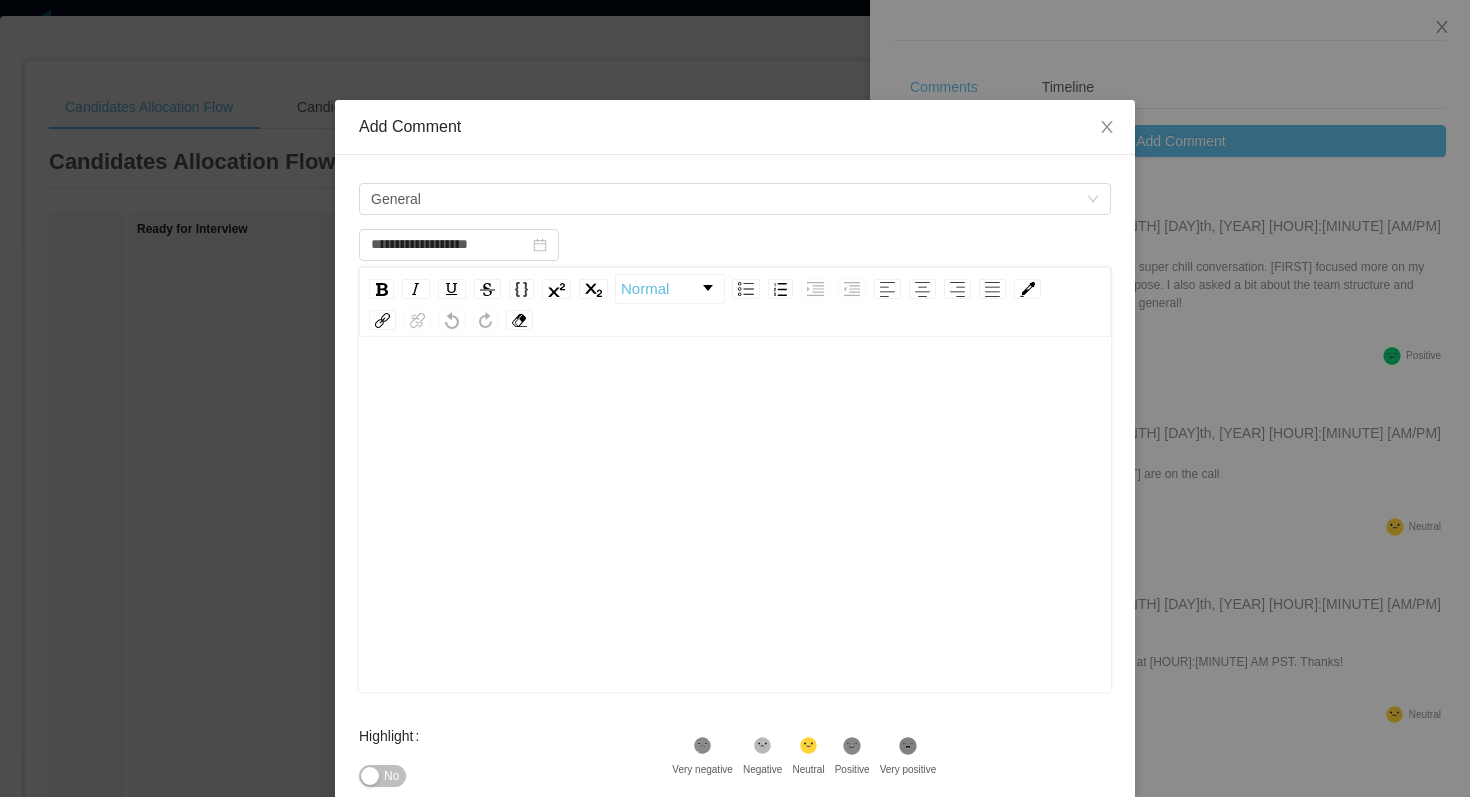 click at bounding box center (735, 546) 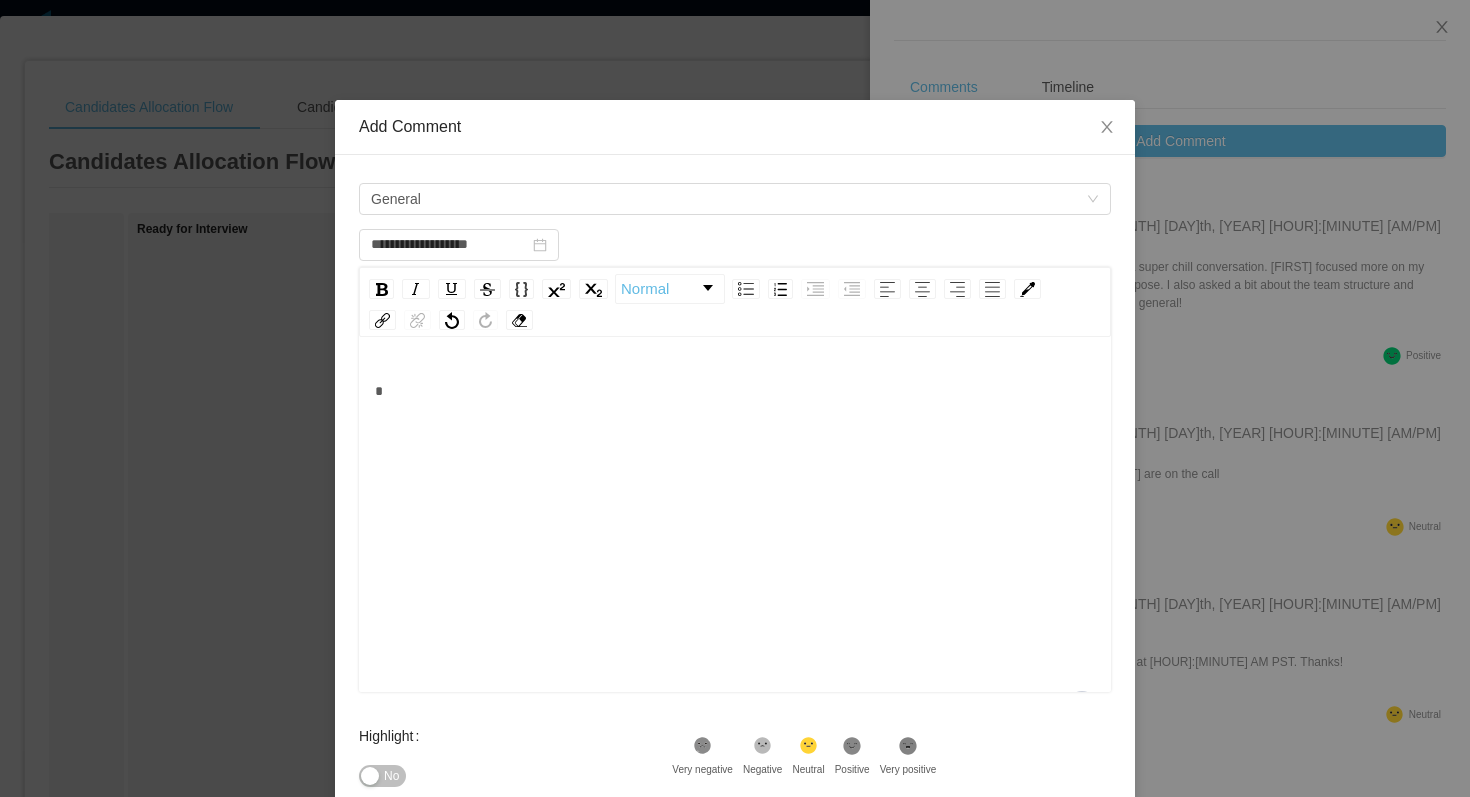 type 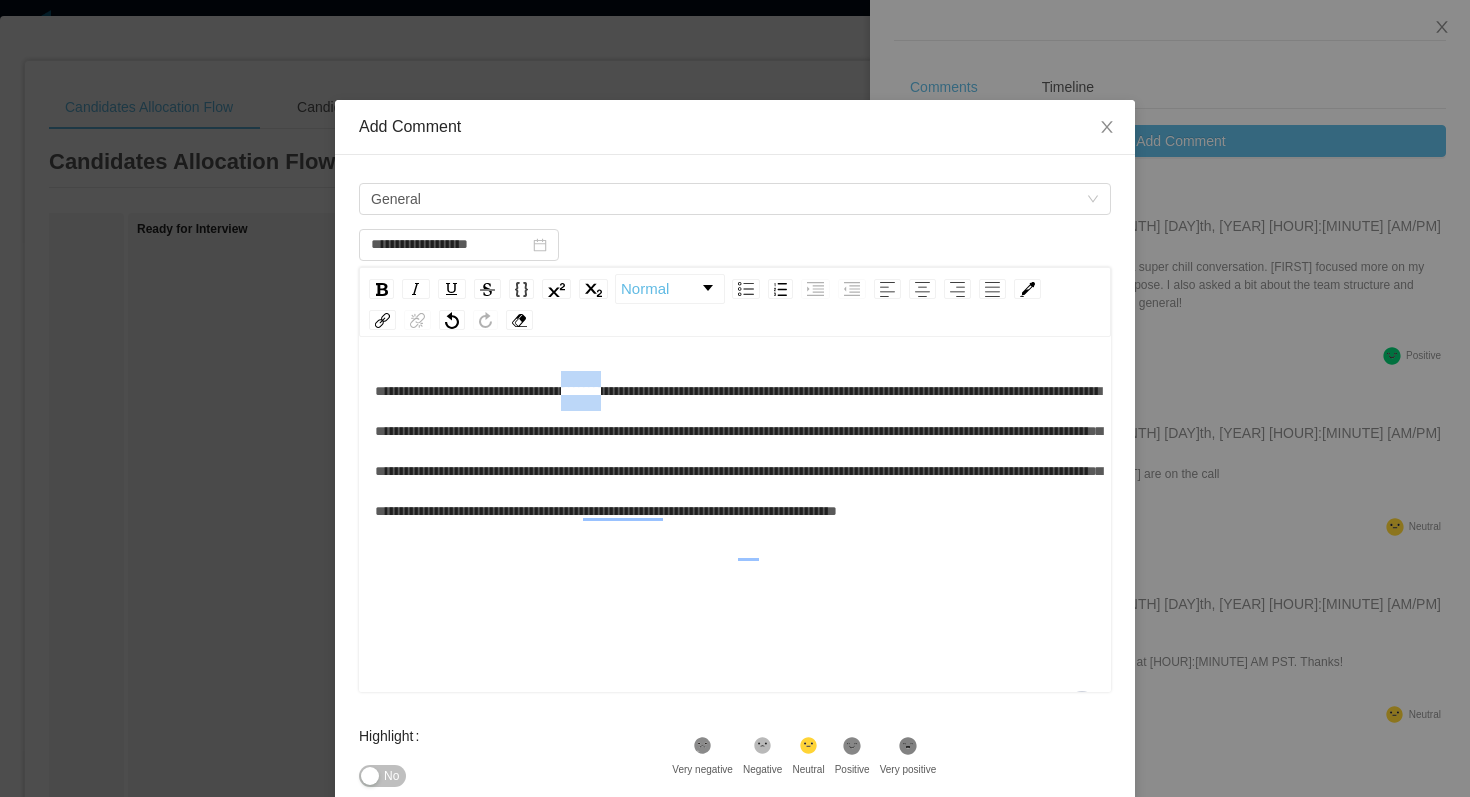 drag, startPoint x: 668, startPoint y: 393, endPoint x: 624, endPoint y: 394, distance: 44.011364 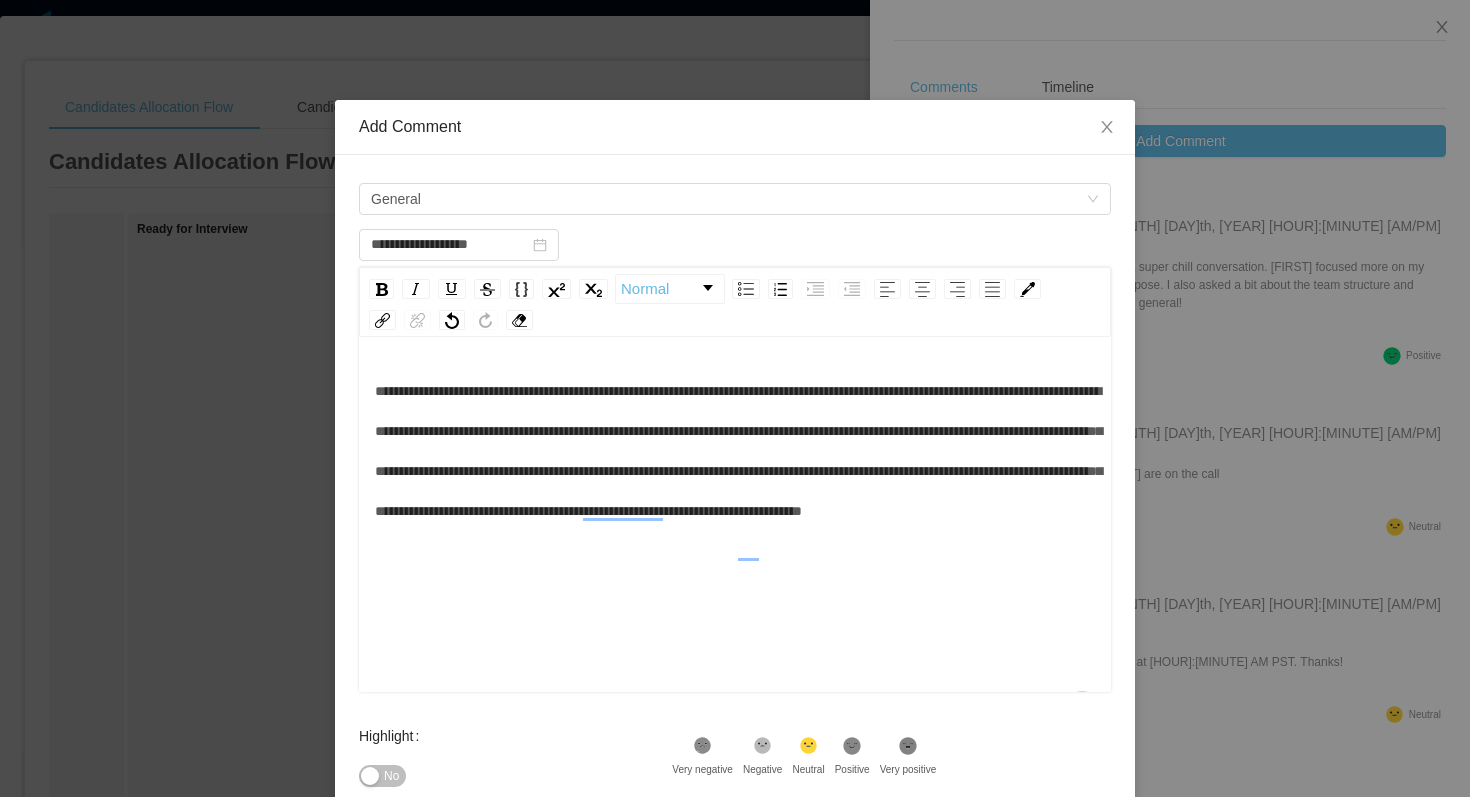 click on "**********" at bounding box center (738, 451) 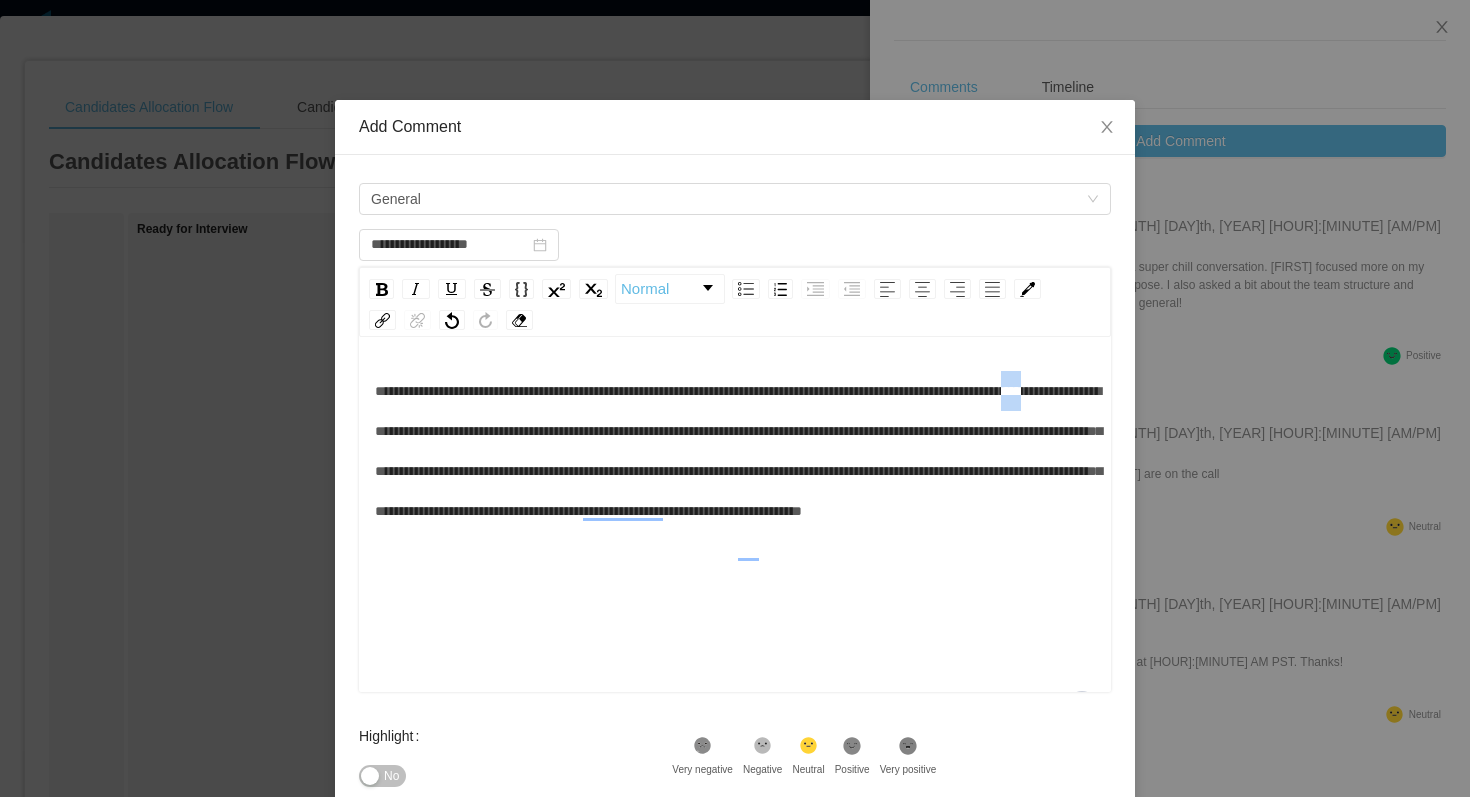 click on "**********" at bounding box center (738, 451) 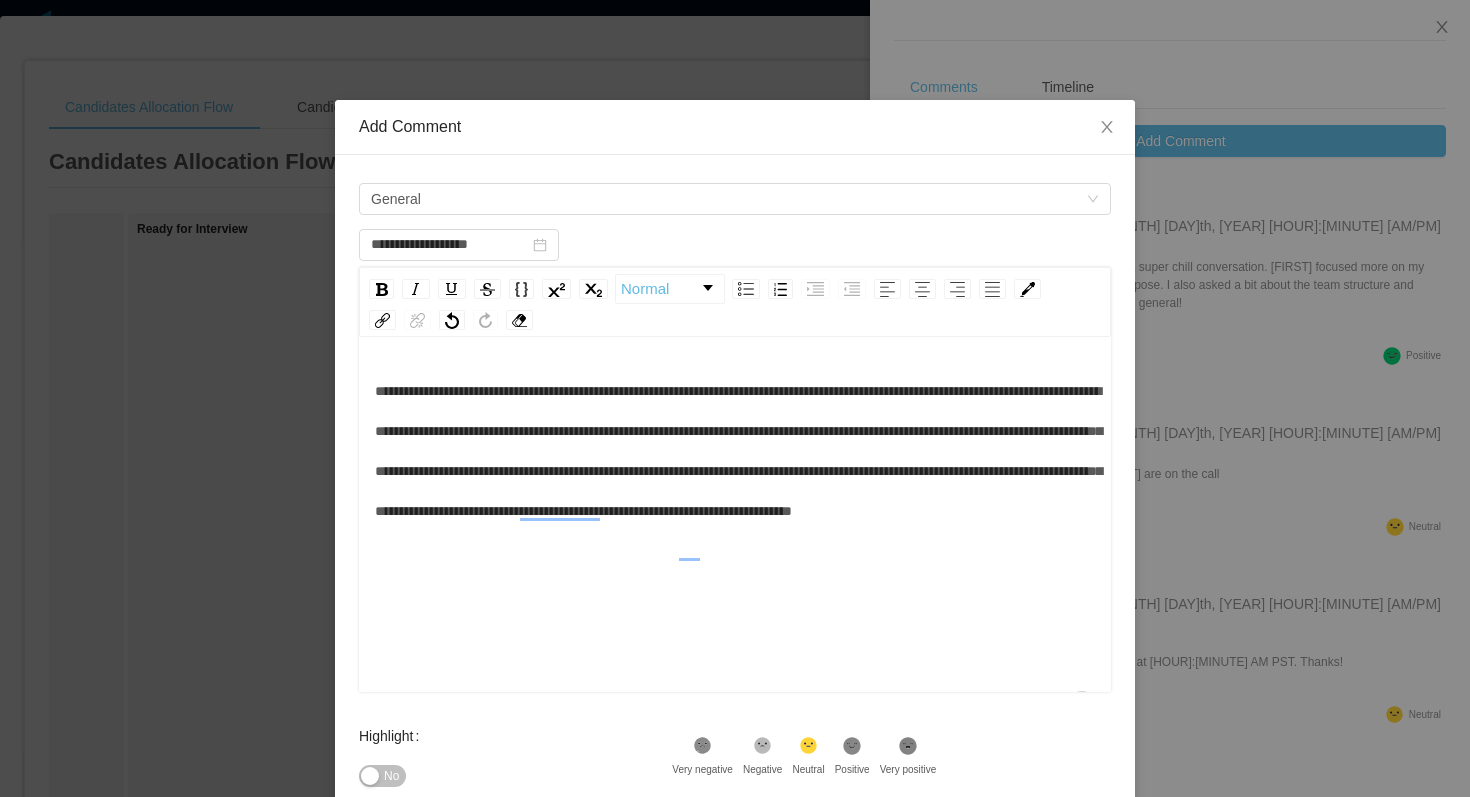 click on "**********" at bounding box center [738, 451] 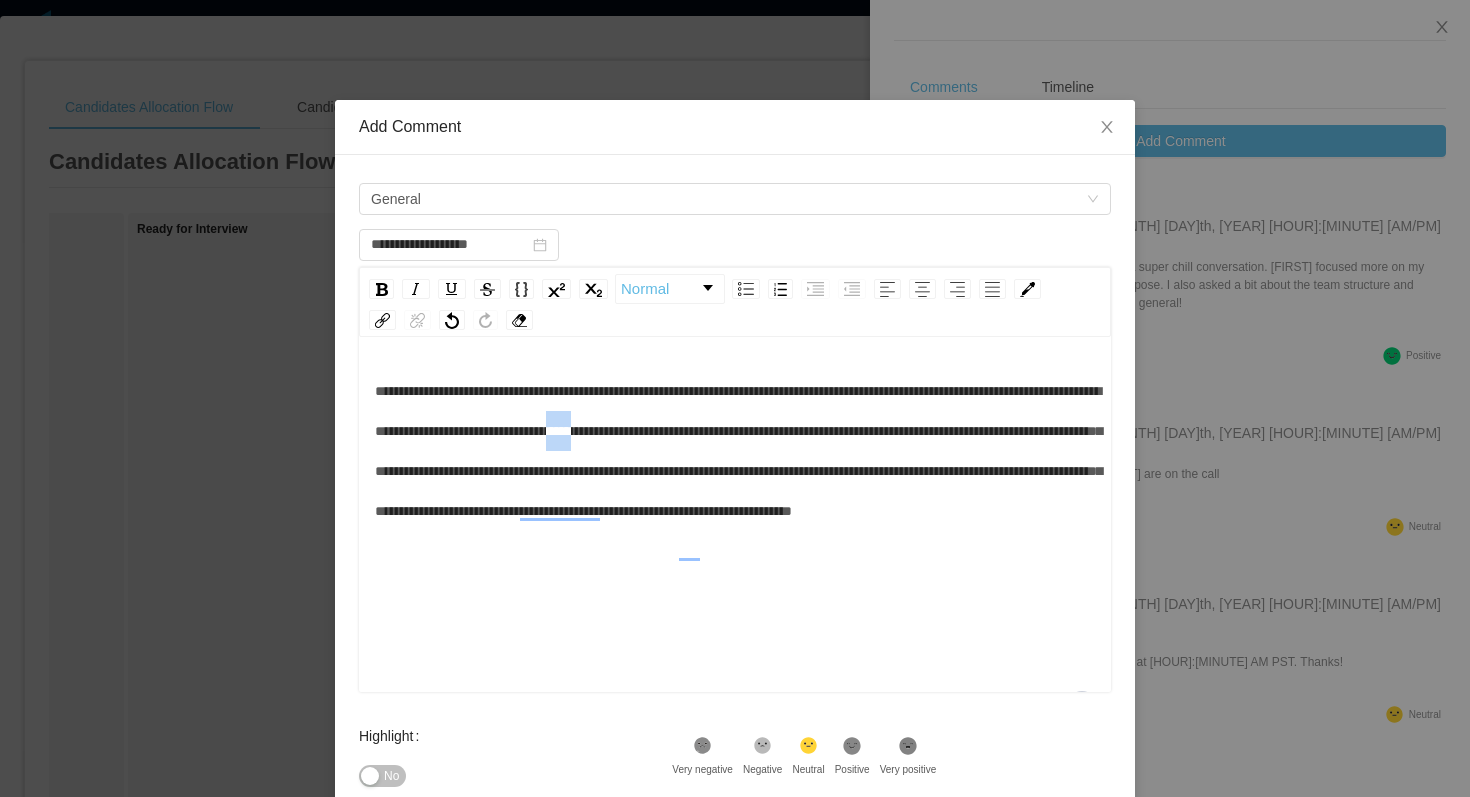 click on "**********" at bounding box center [738, 451] 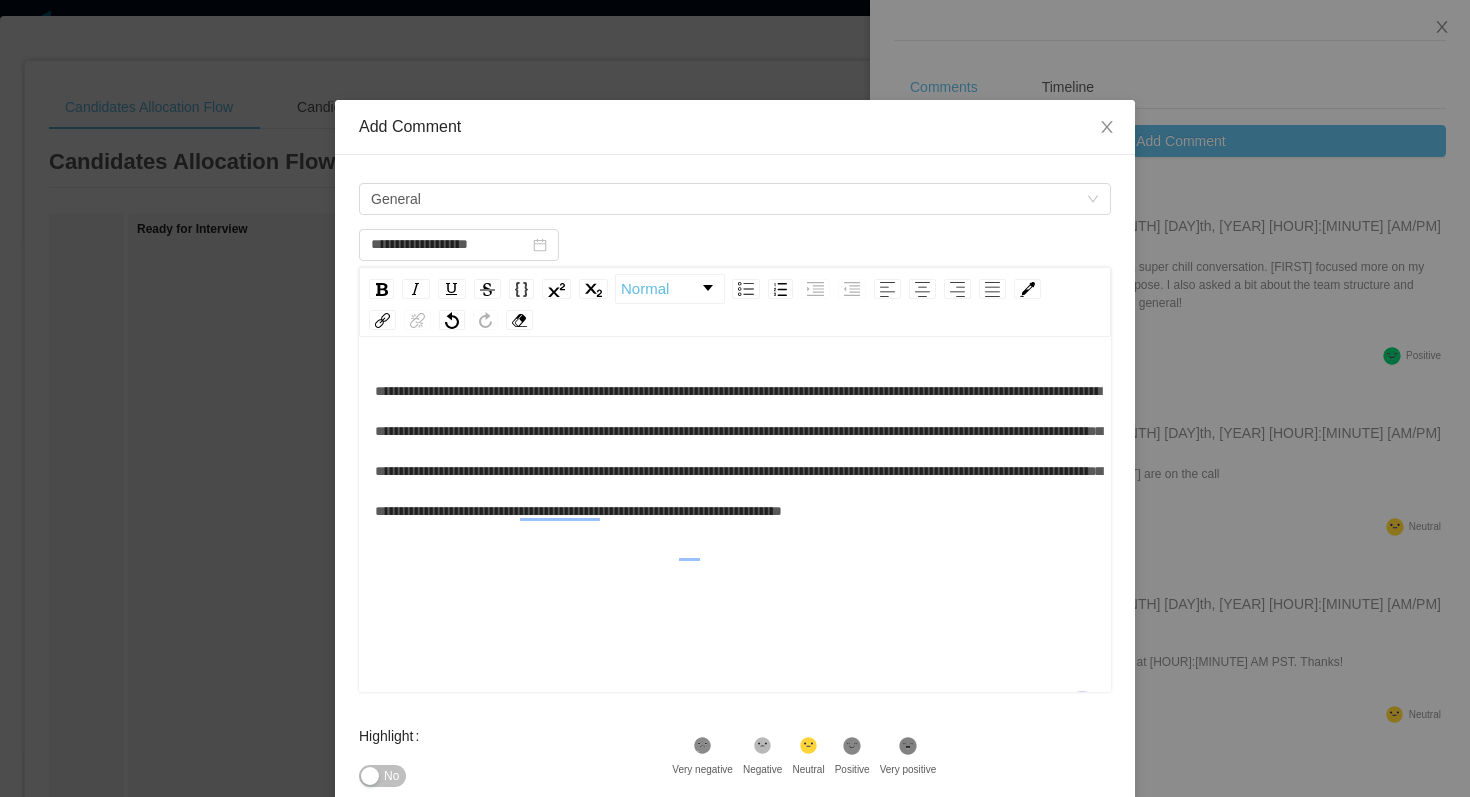 click on "**********" at bounding box center (738, 451) 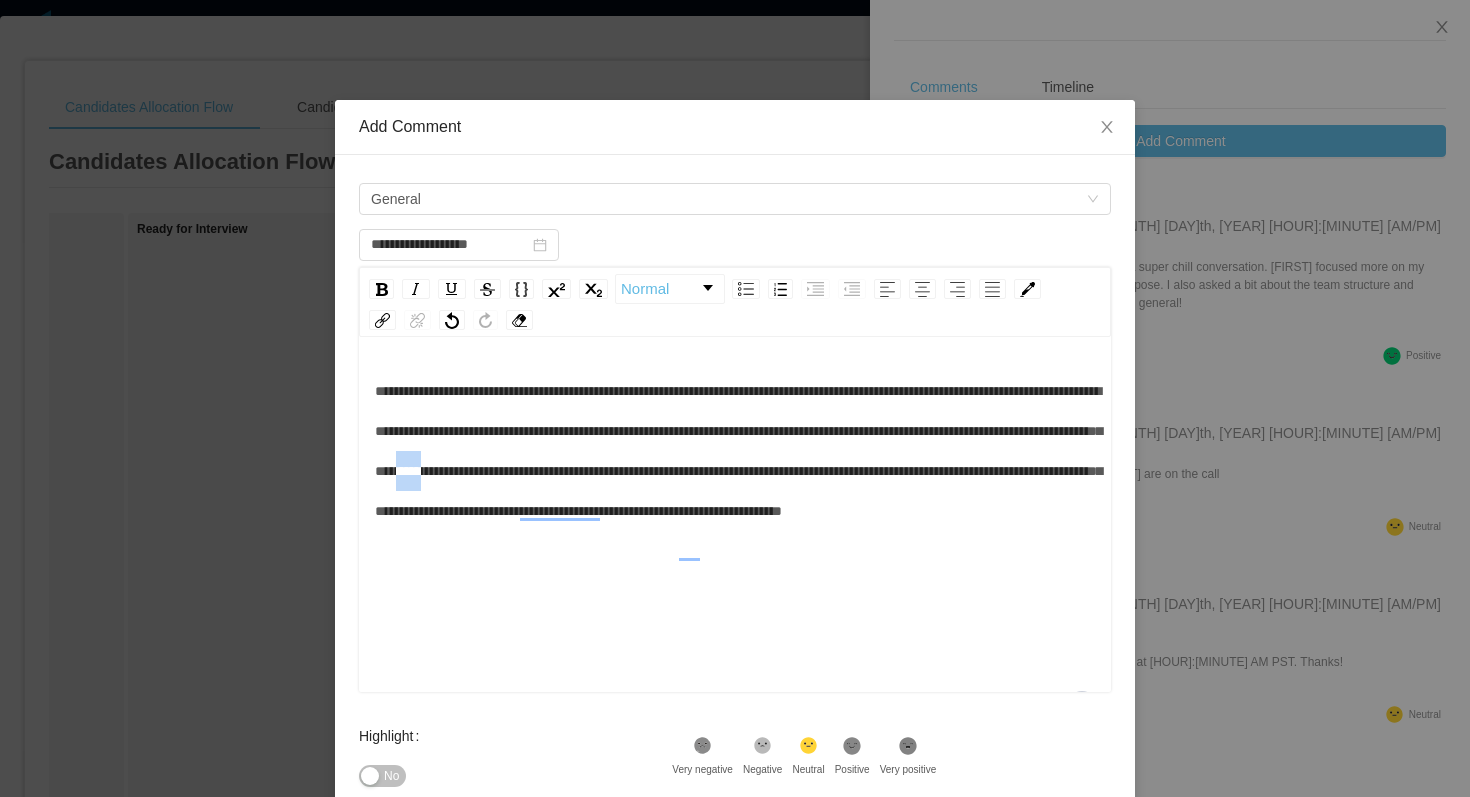 click on "**********" at bounding box center [738, 451] 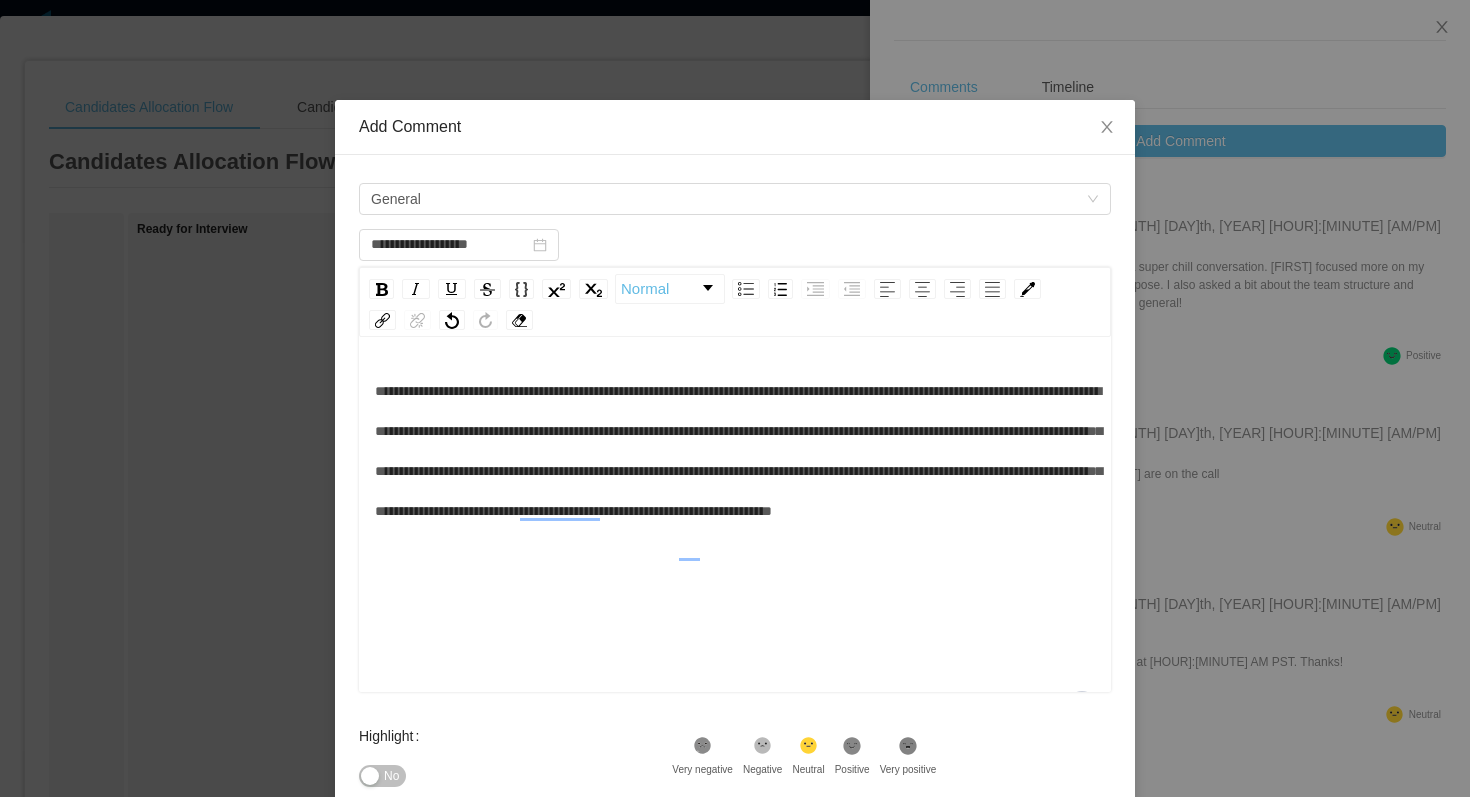 click on "**********" at bounding box center (738, 451) 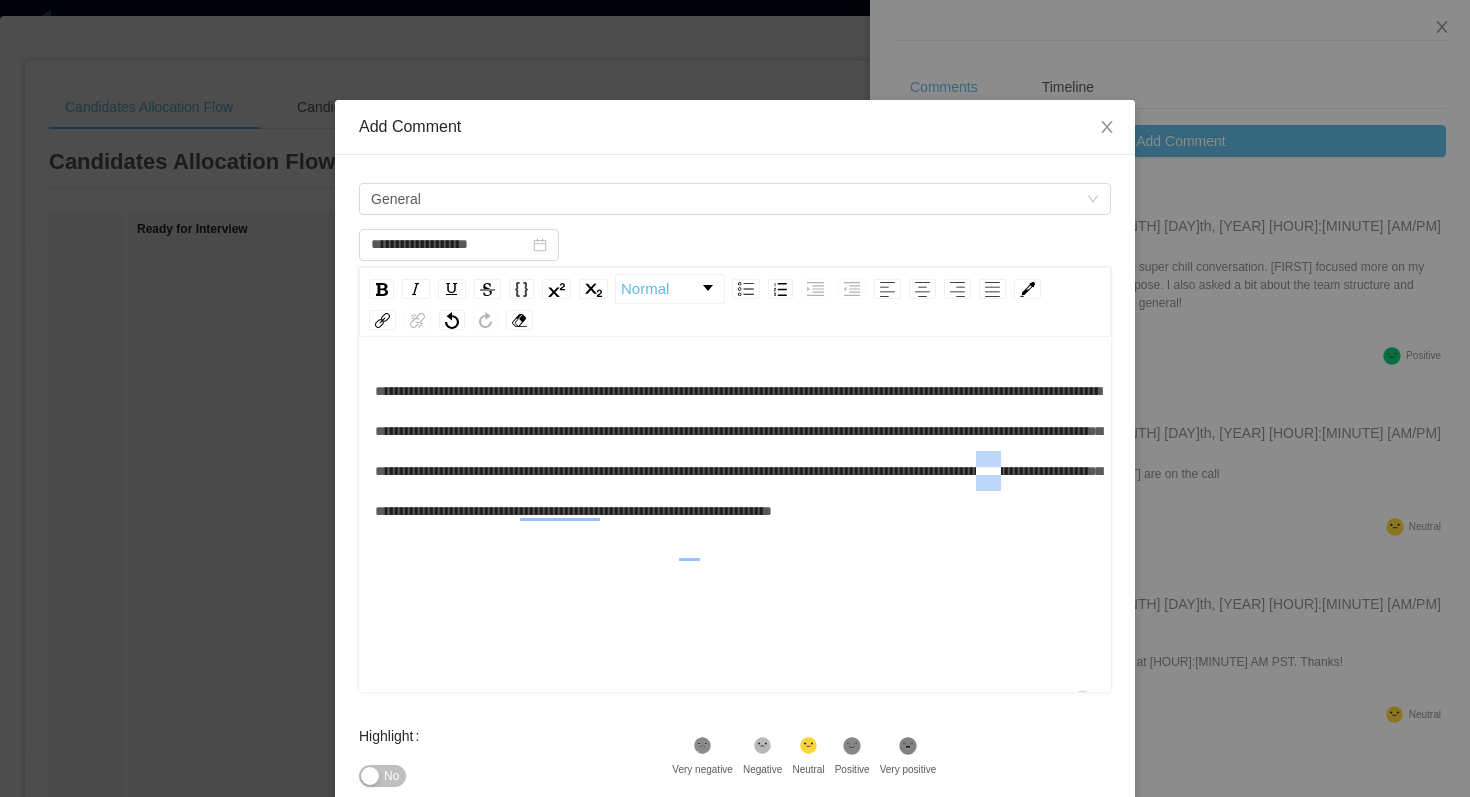 click on "**********" at bounding box center [738, 451] 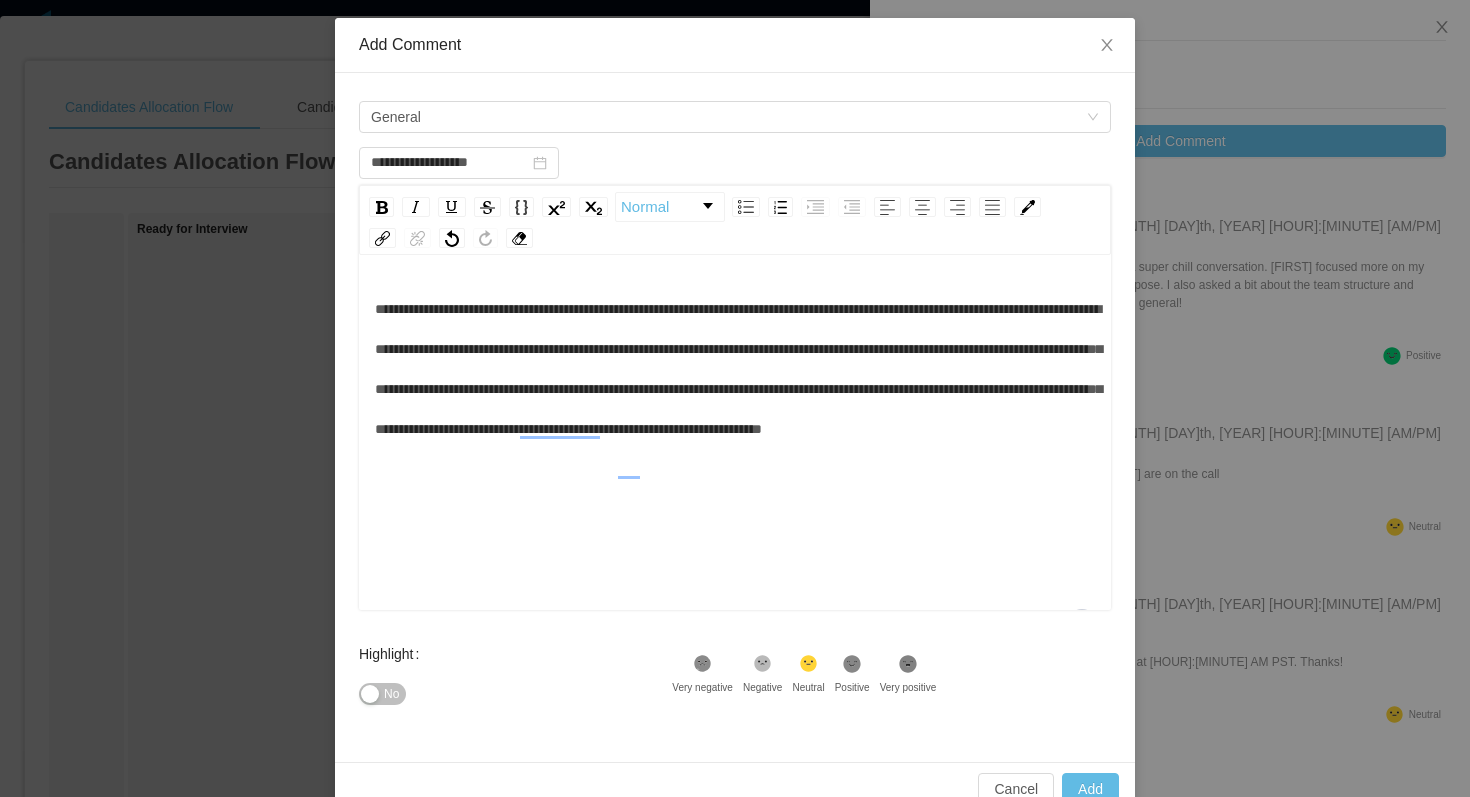 scroll, scrollTop: 110, scrollLeft: 0, axis: vertical 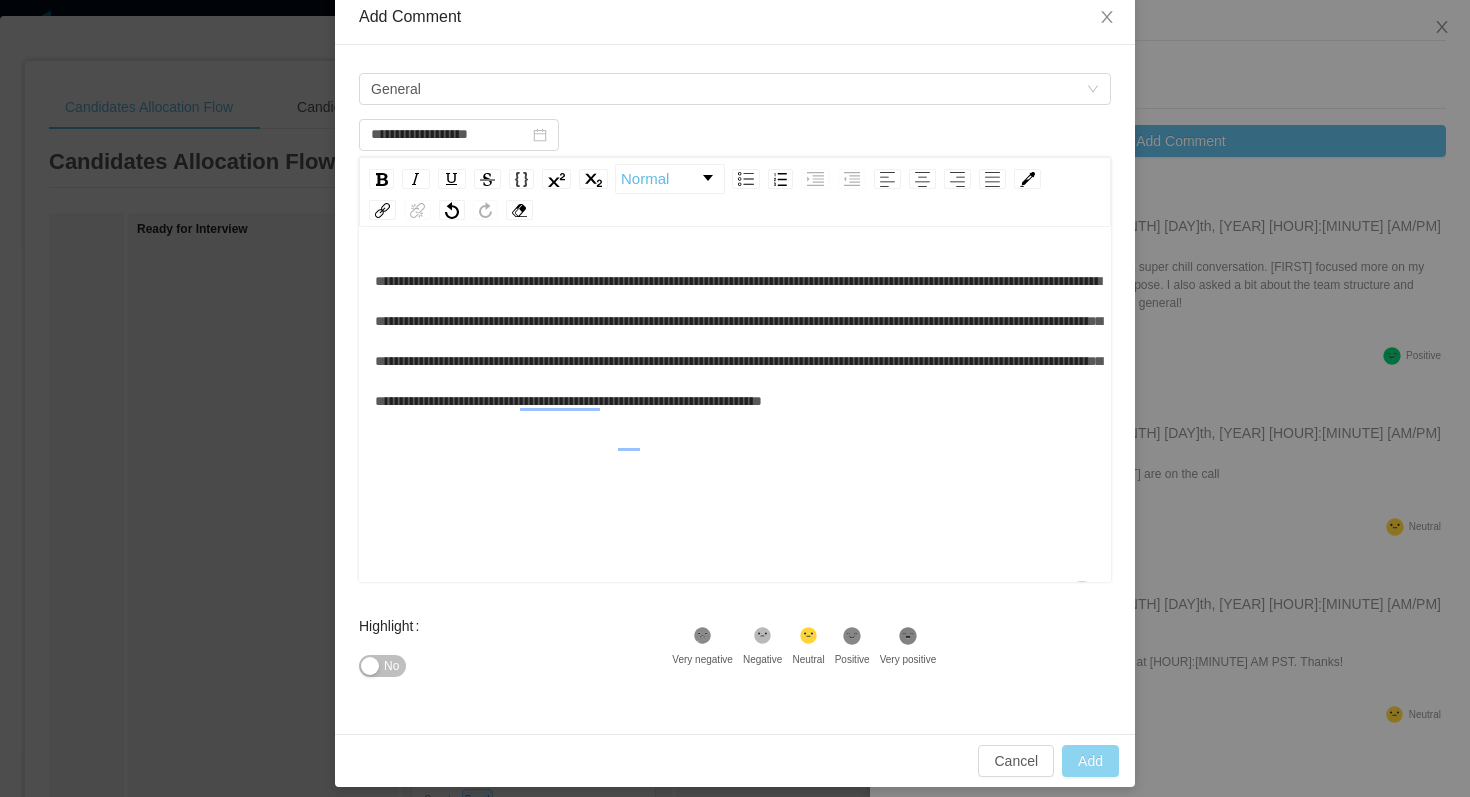 type on "**********" 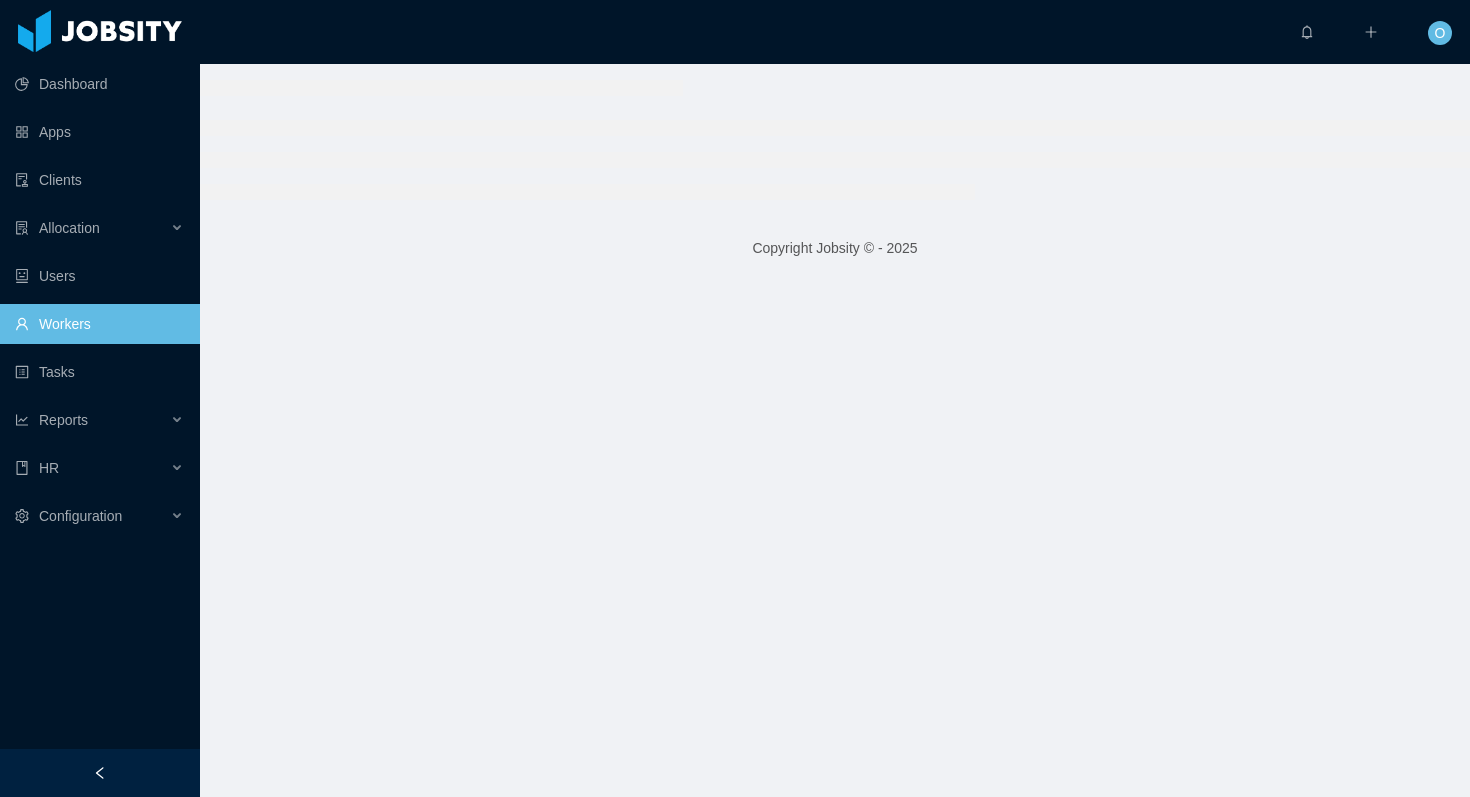scroll, scrollTop: 0, scrollLeft: 0, axis: both 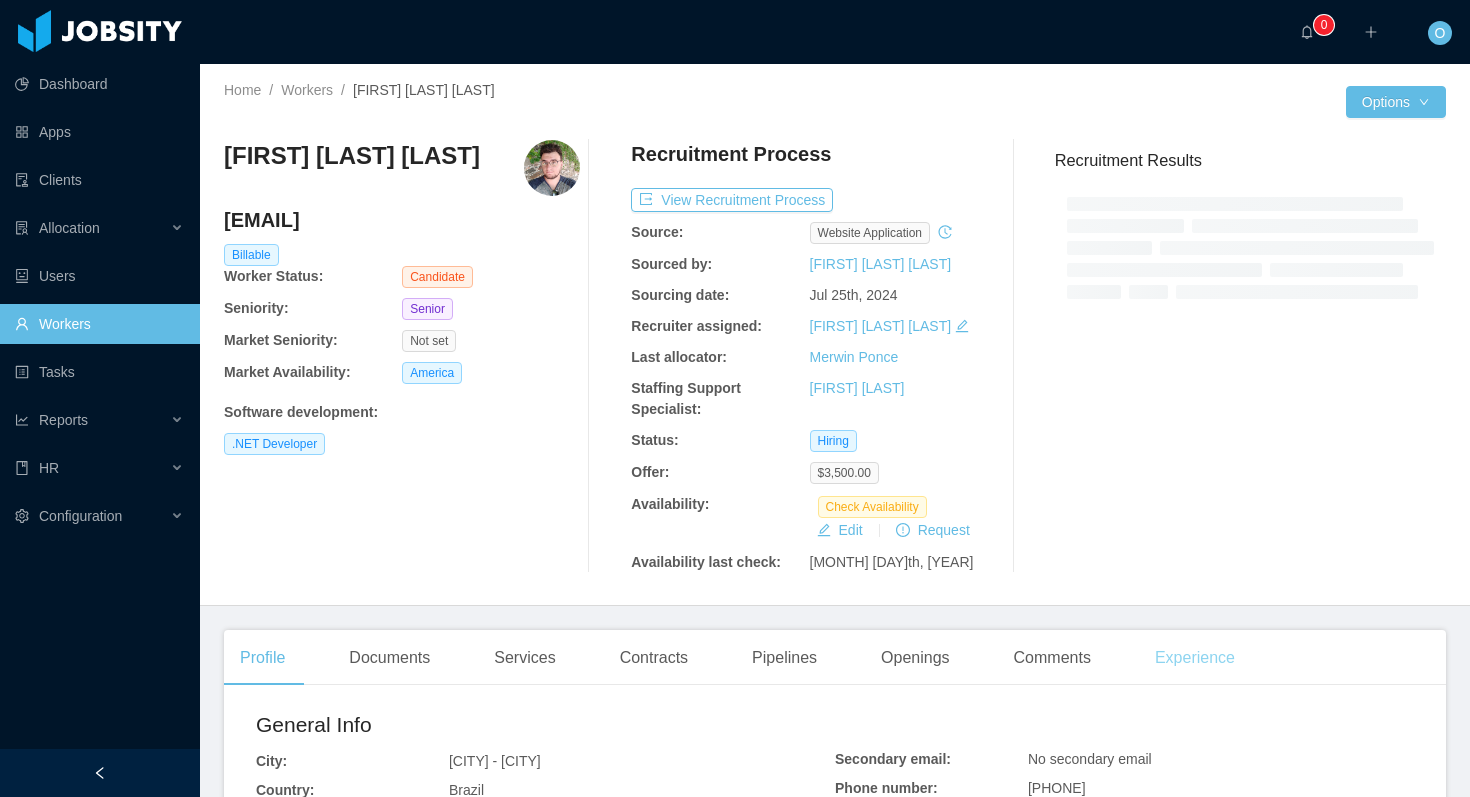 click on "Experience" at bounding box center (1195, 658) 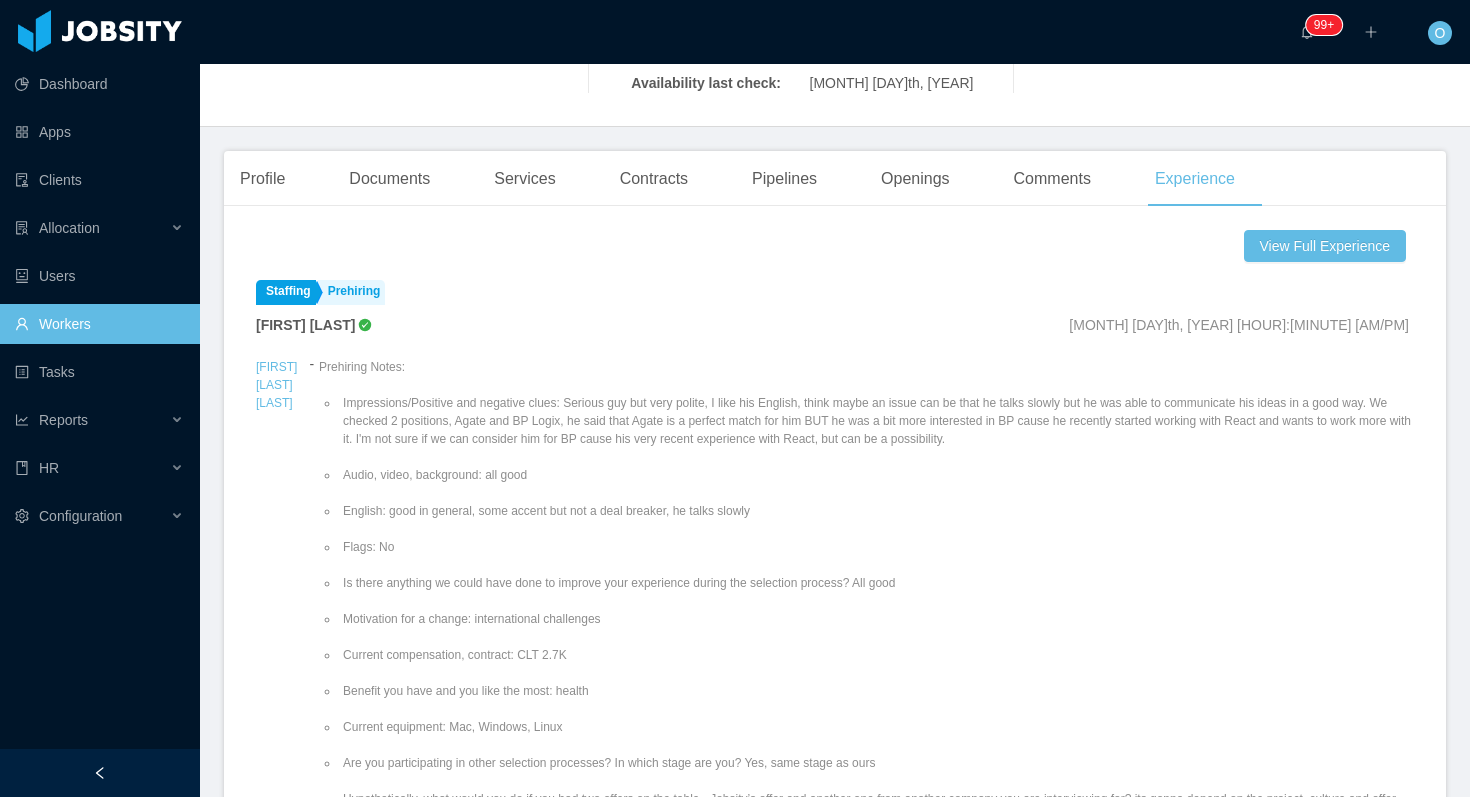scroll, scrollTop: 614, scrollLeft: 0, axis: vertical 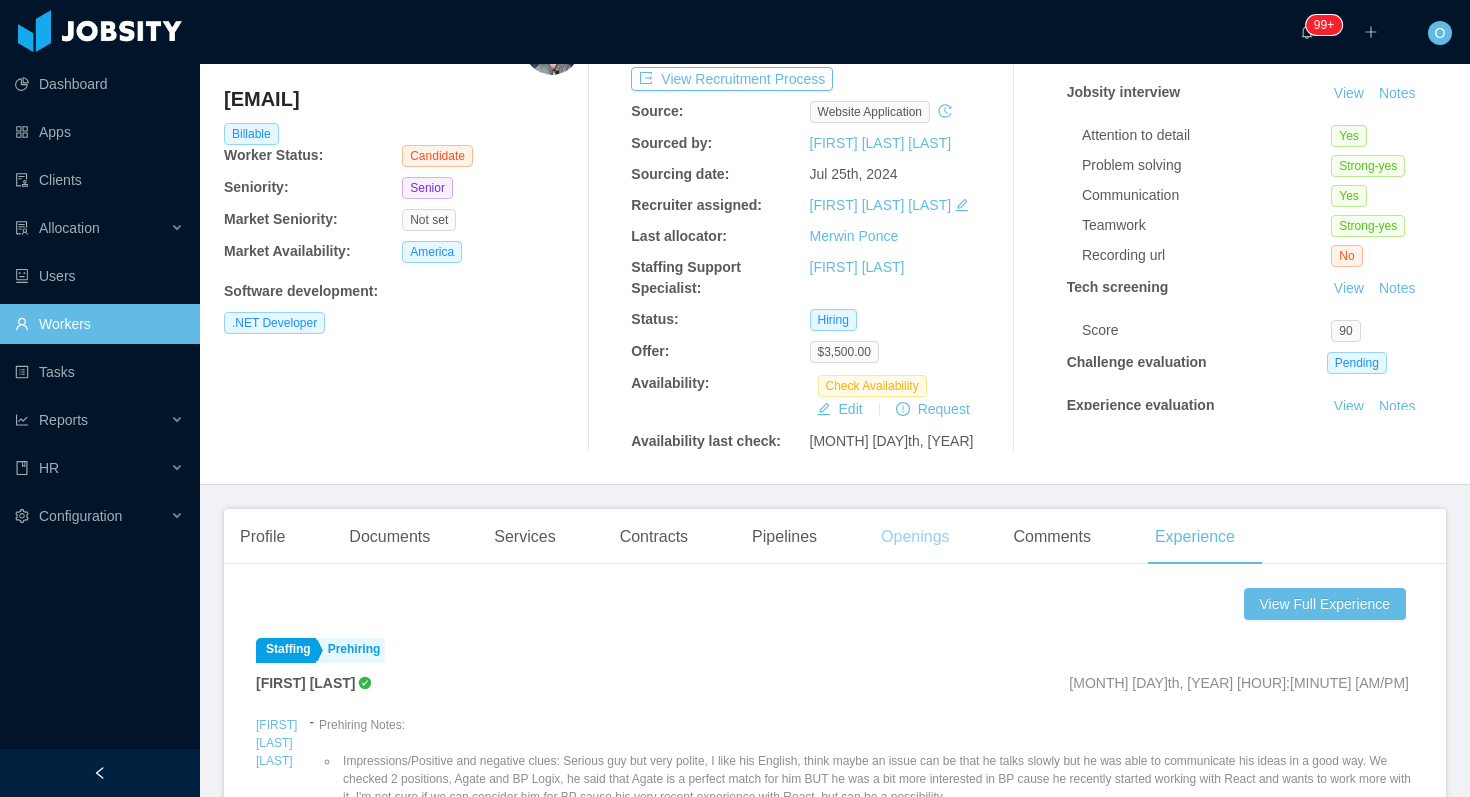 click on "Openings" at bounding box center [915, 537] 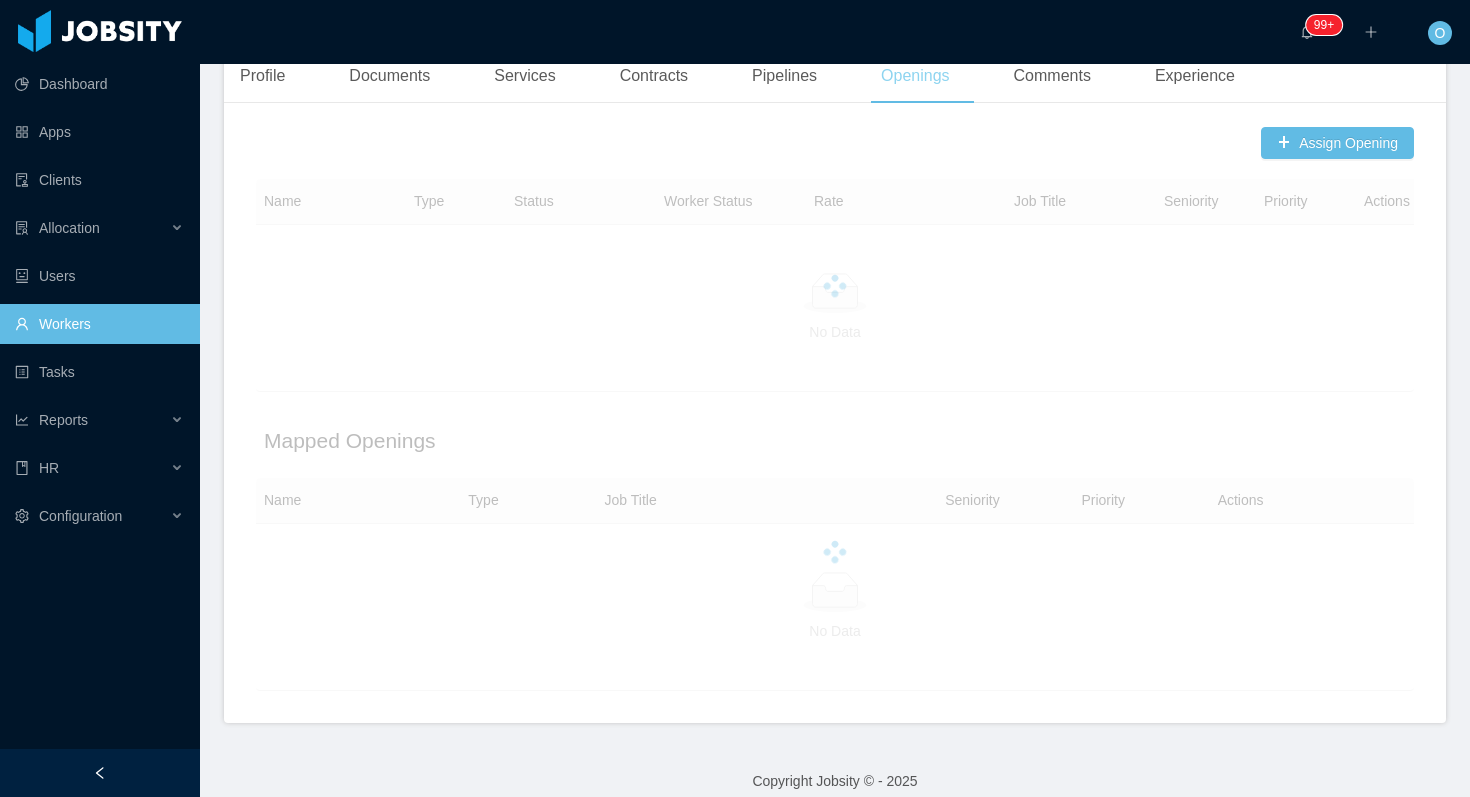 scroll, scrollTop: 656, scrollLeft: 0, axis: vertical 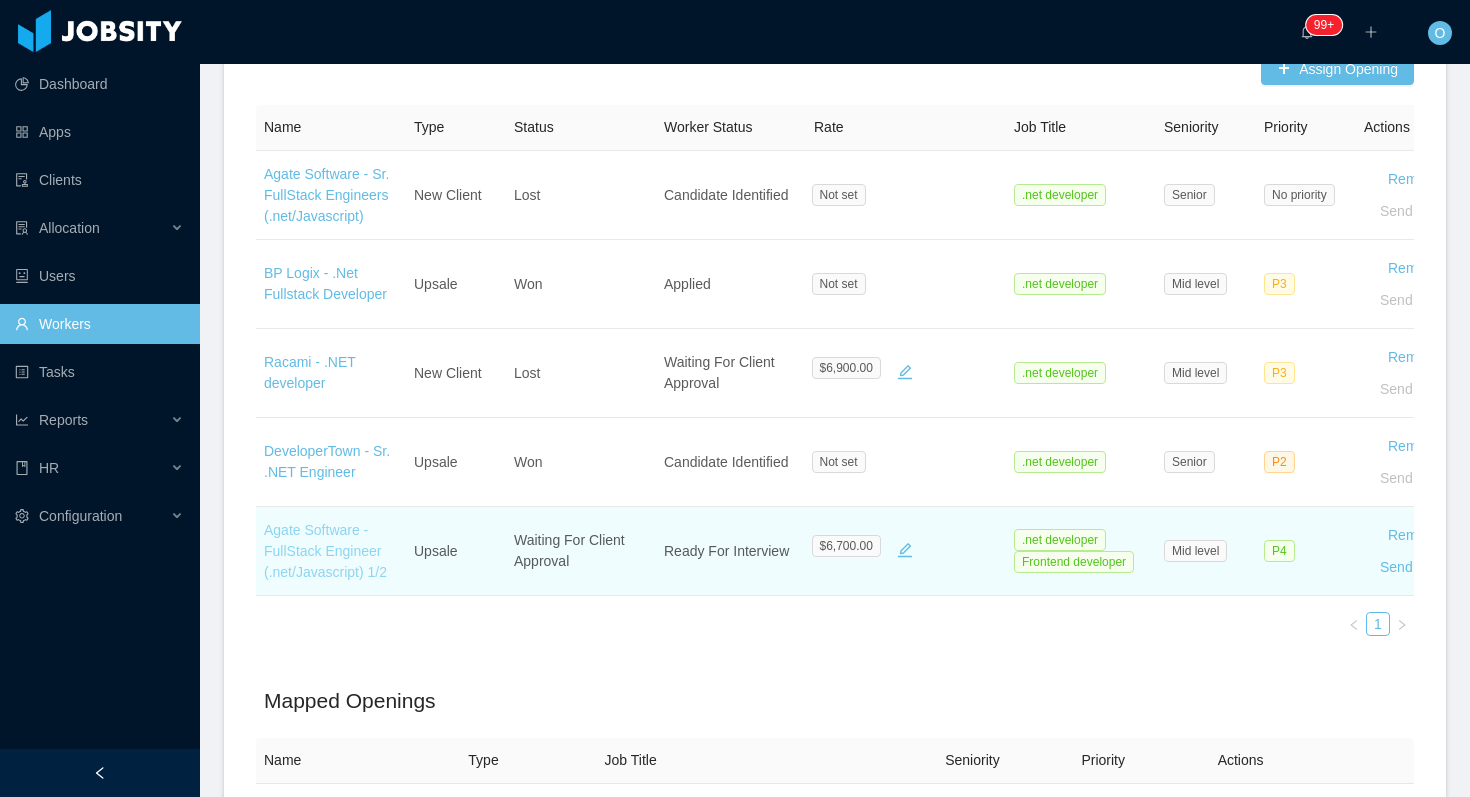 click on "Agate Software - FullStack Engineer (.net/Javascript) 1/2" at bounding box center (325, 551) 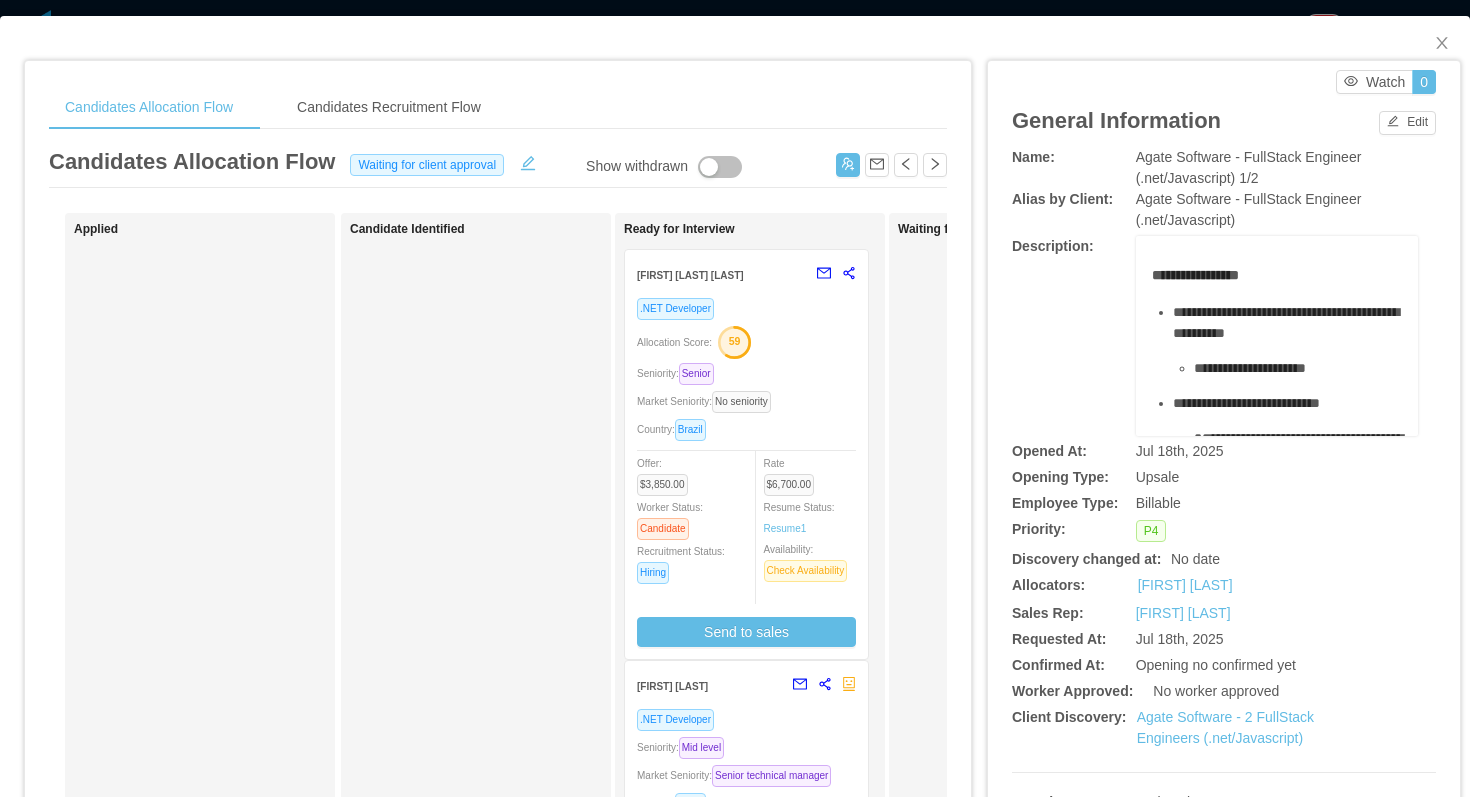 click on "Seniority:   Senior" at bounding box center (746, 373) 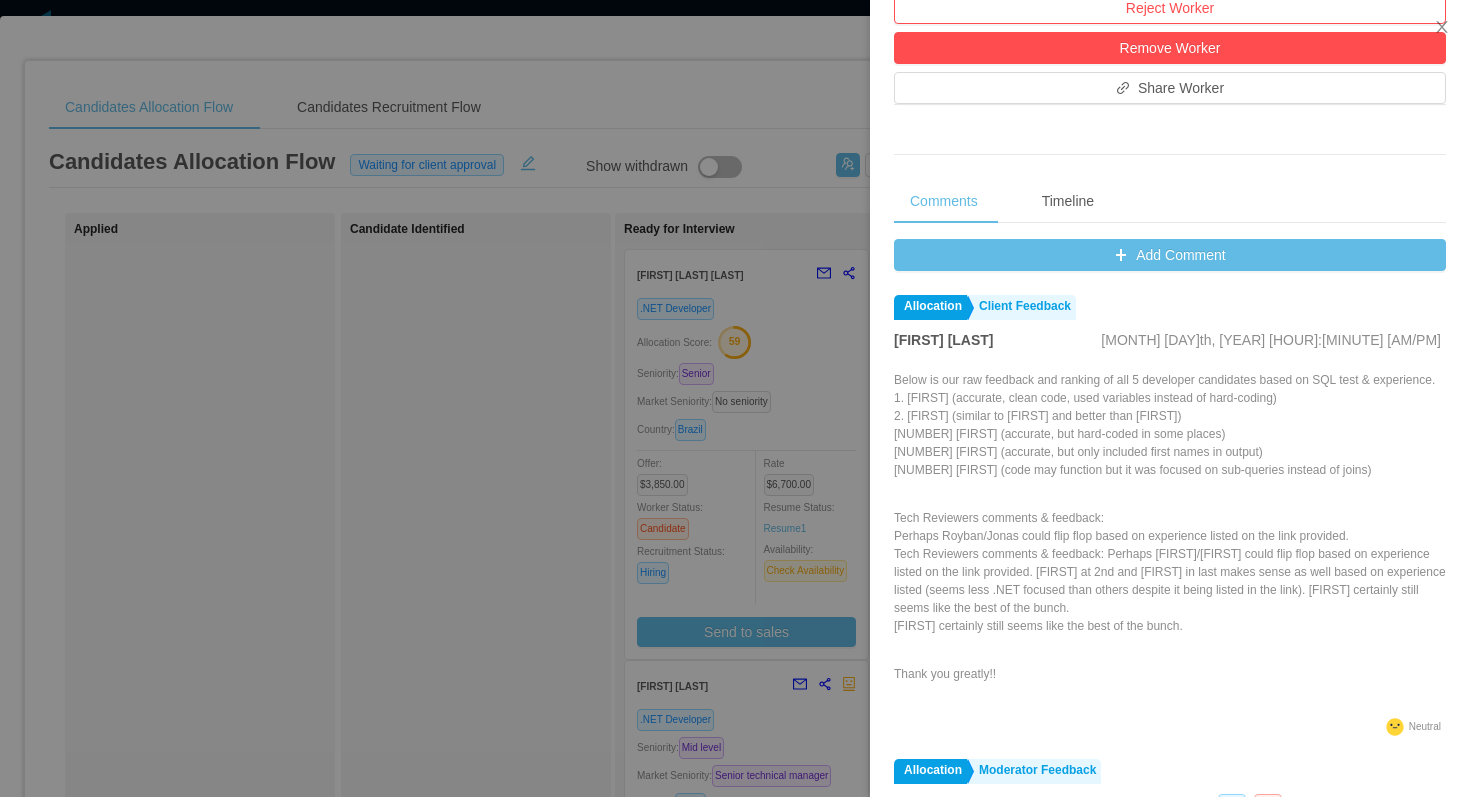 scroll, scrollTop: 699, scrollLeft: 0, axis: vertical 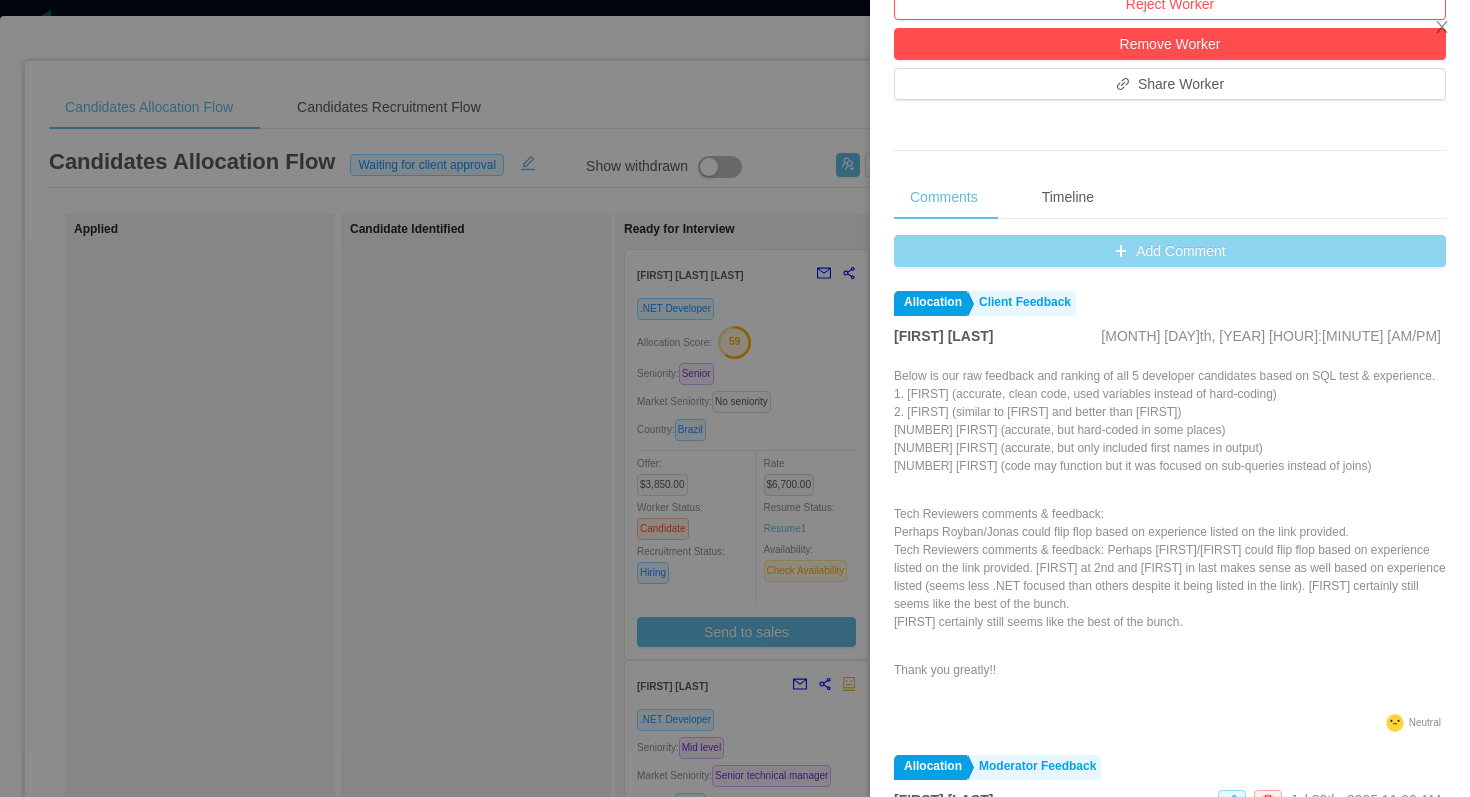 click on "Add Comment" at bounding box center [1170, 251] 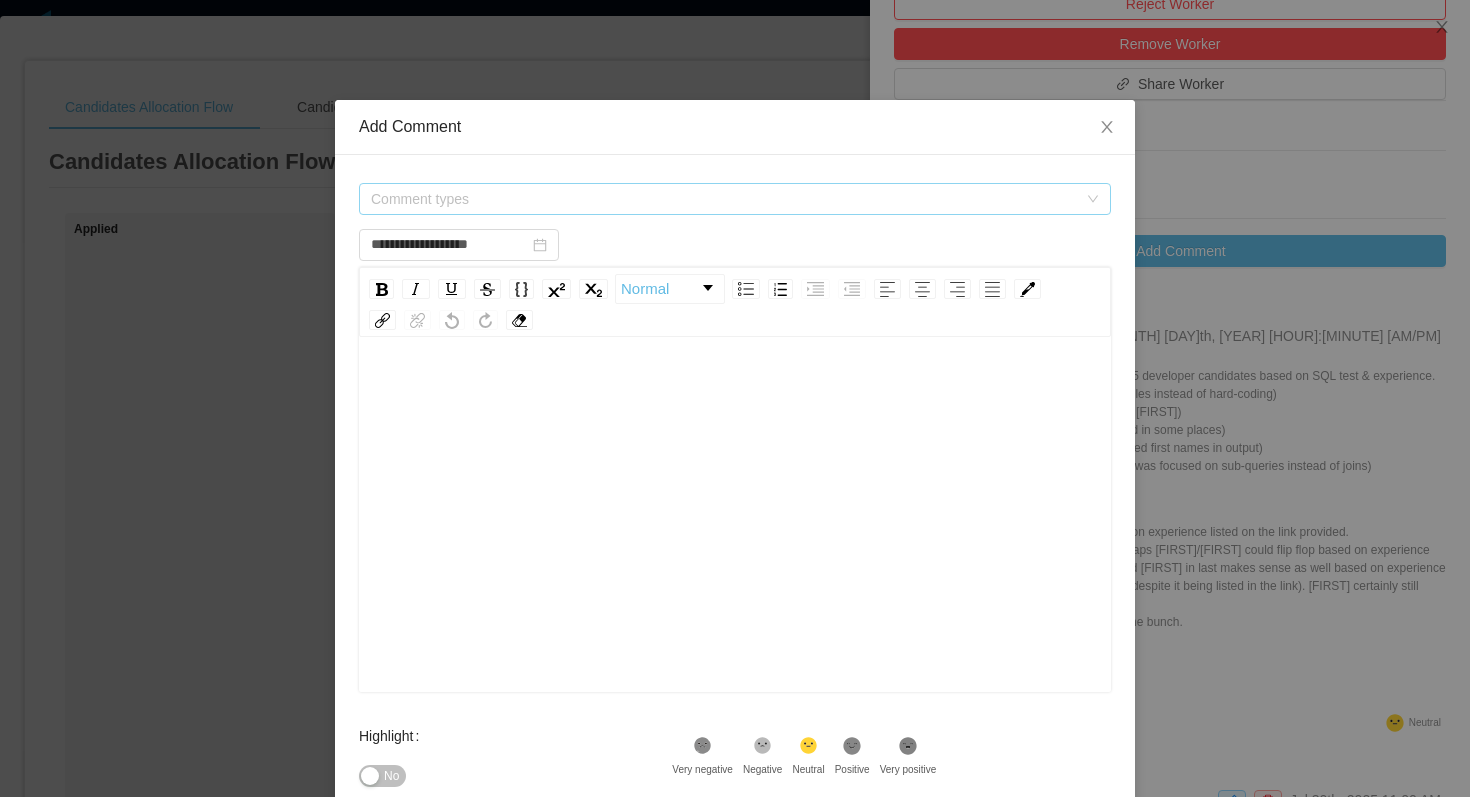 click on "Comment types" at bounding box center [728, 199] 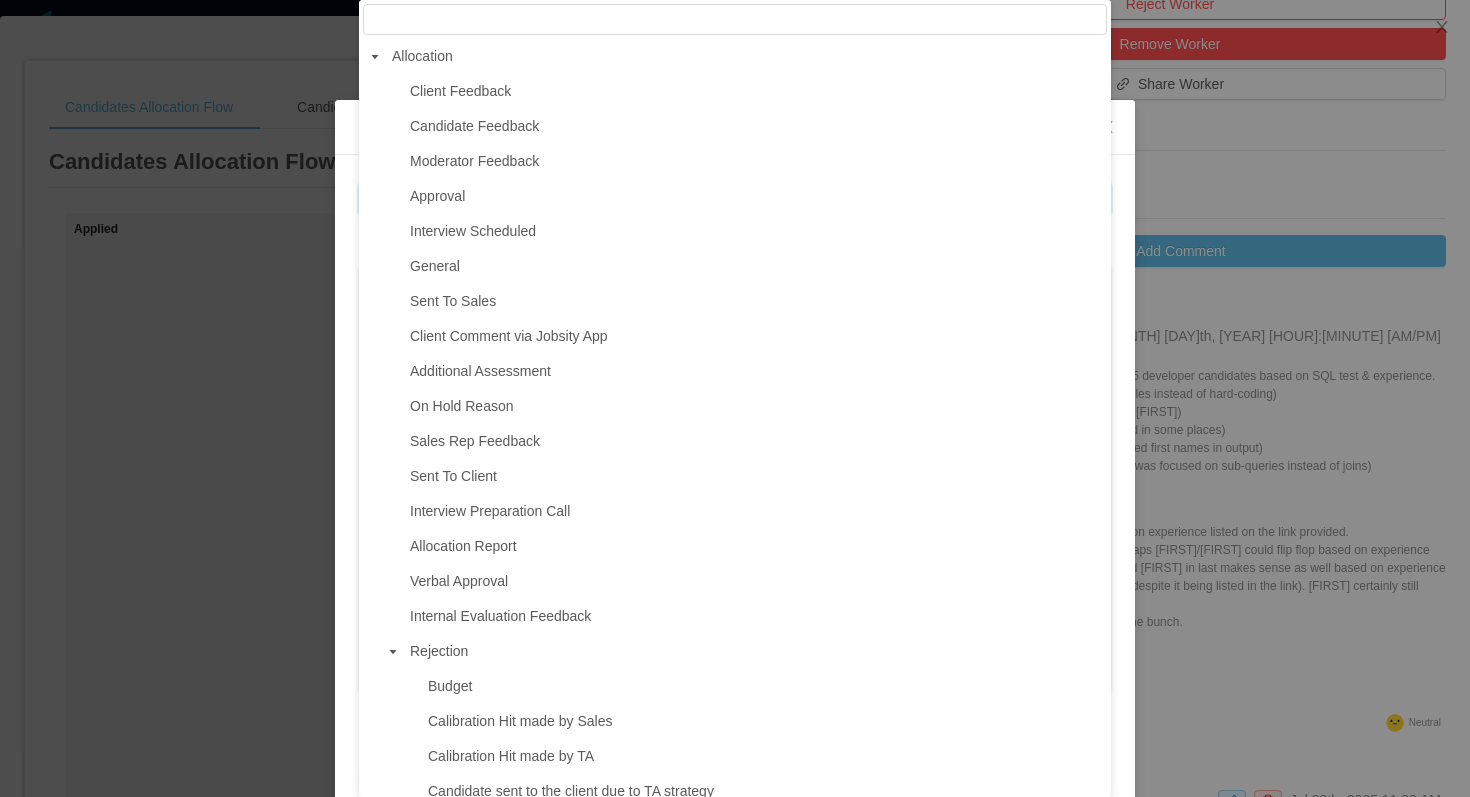 type on "**********" 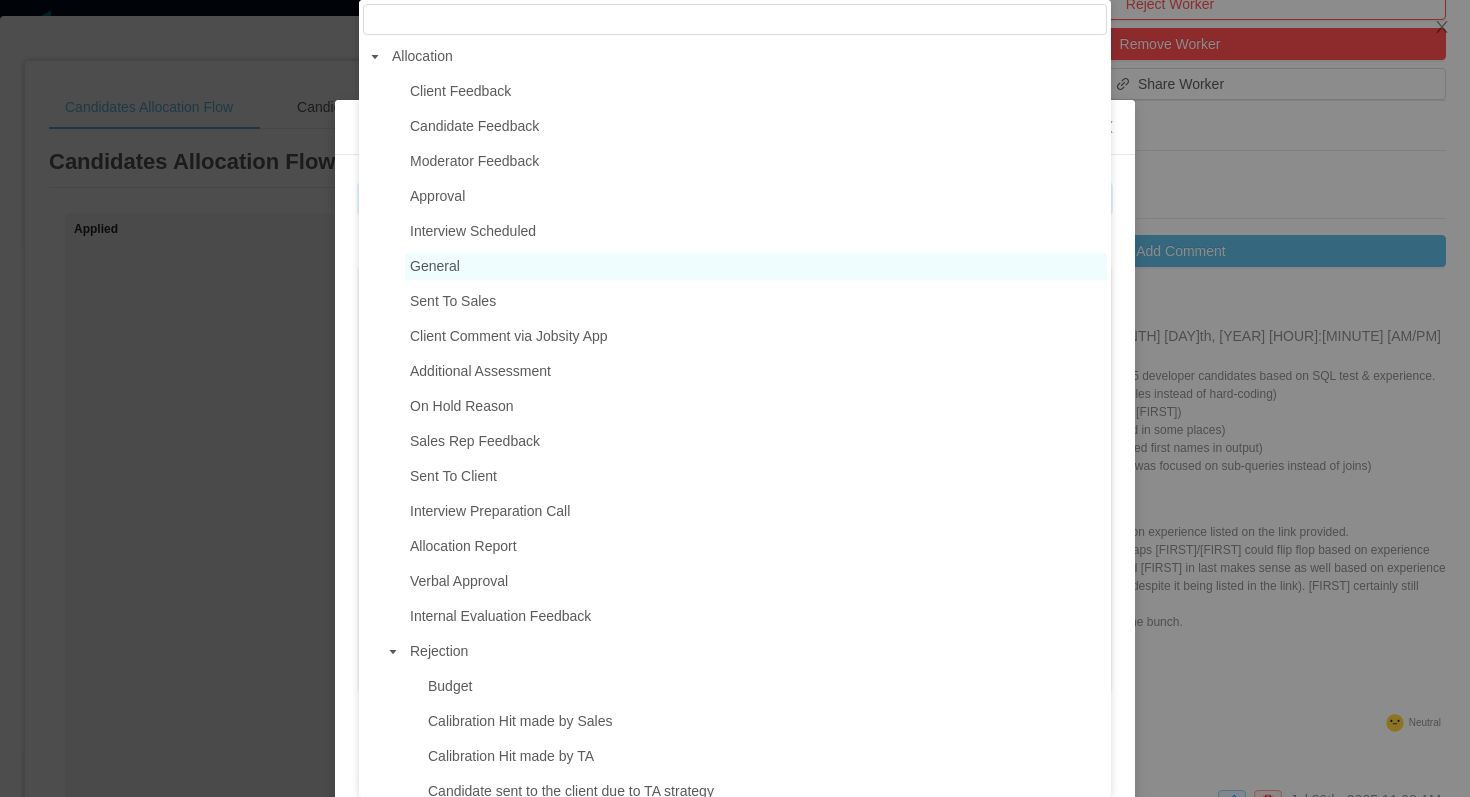 click on "General" at bounding box center (435, 266) 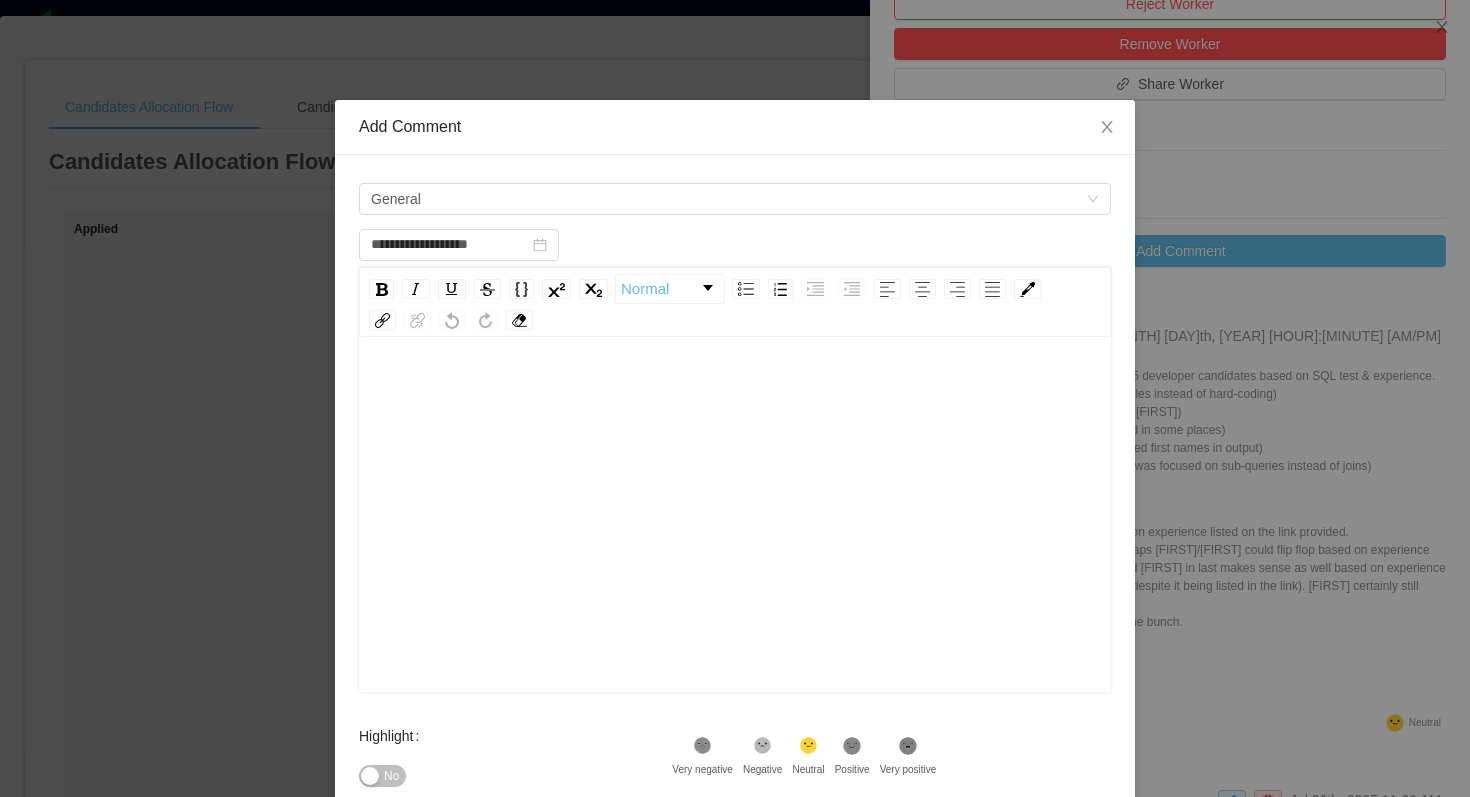 click at bounding box center [735, 546] 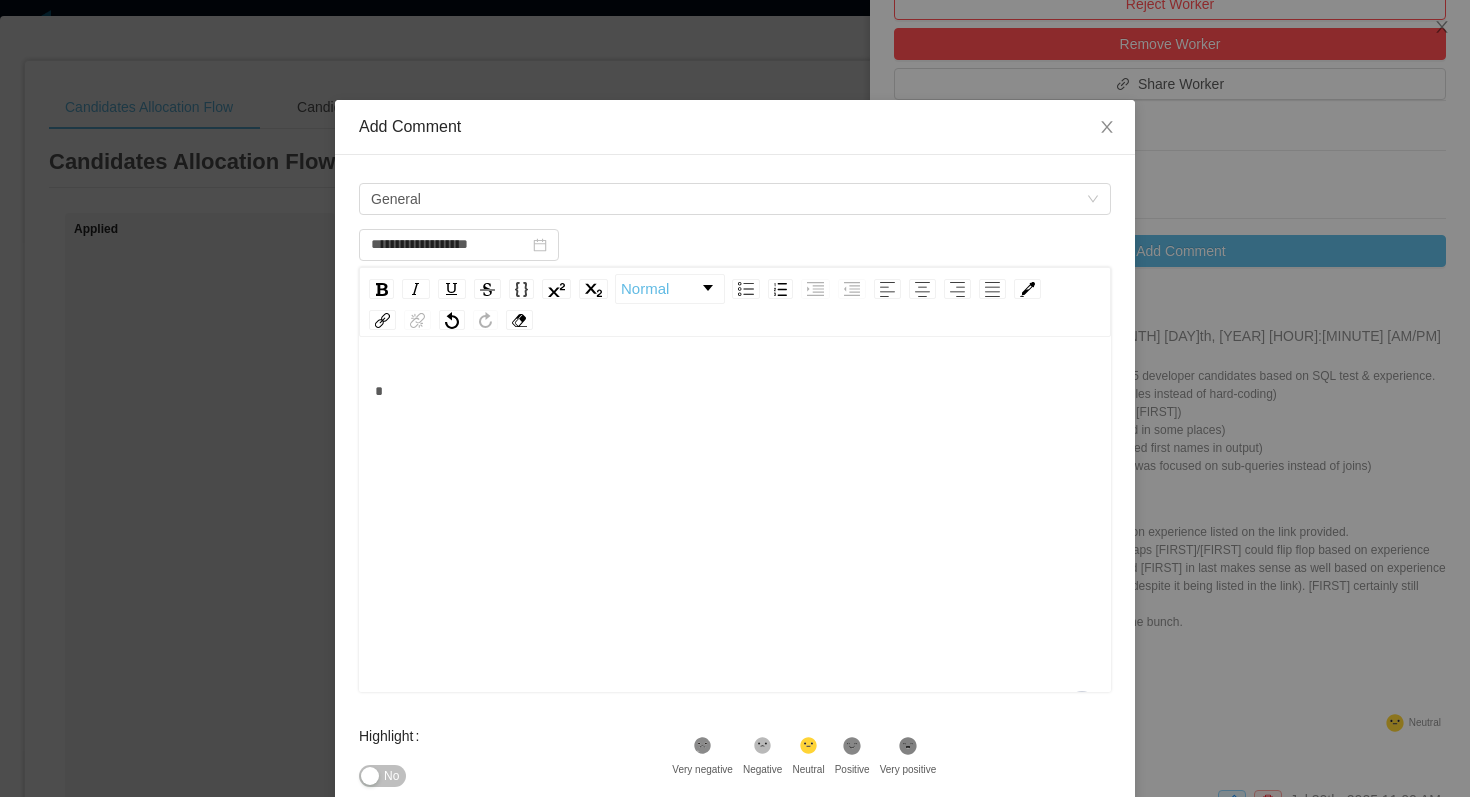 type 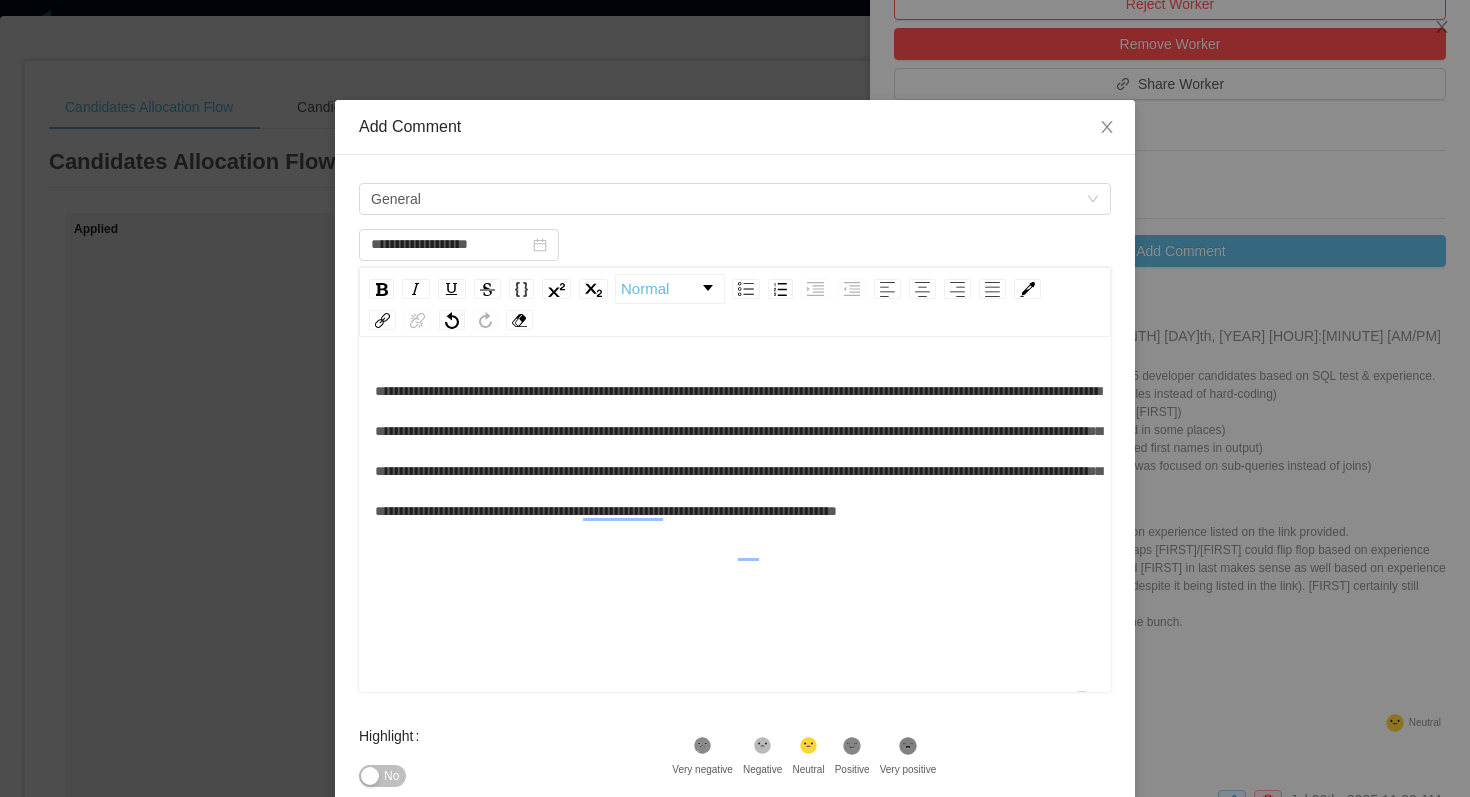 click on "**********" at bounding box center [738, 451] 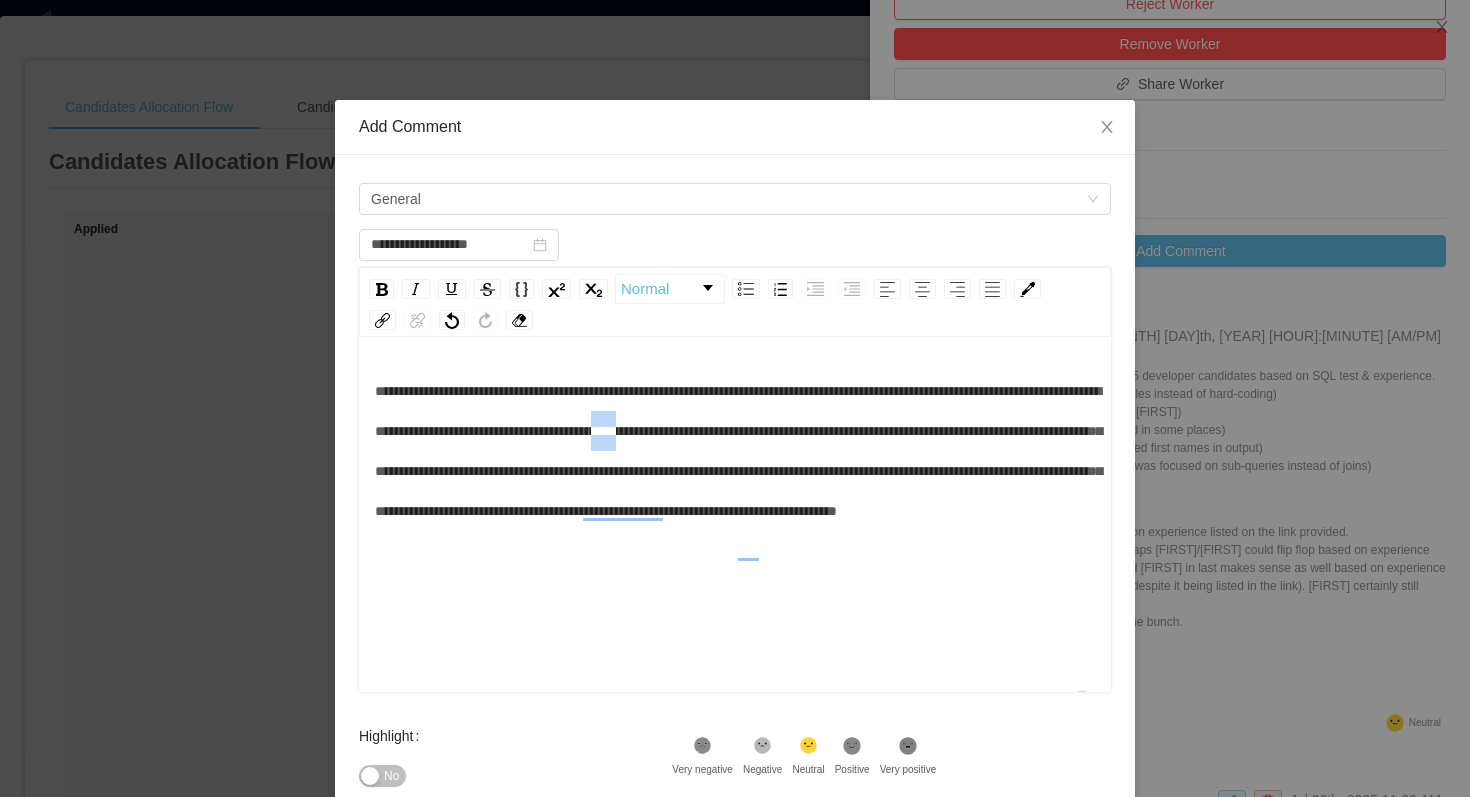 click on "**********" at bounding box center [738, 451] 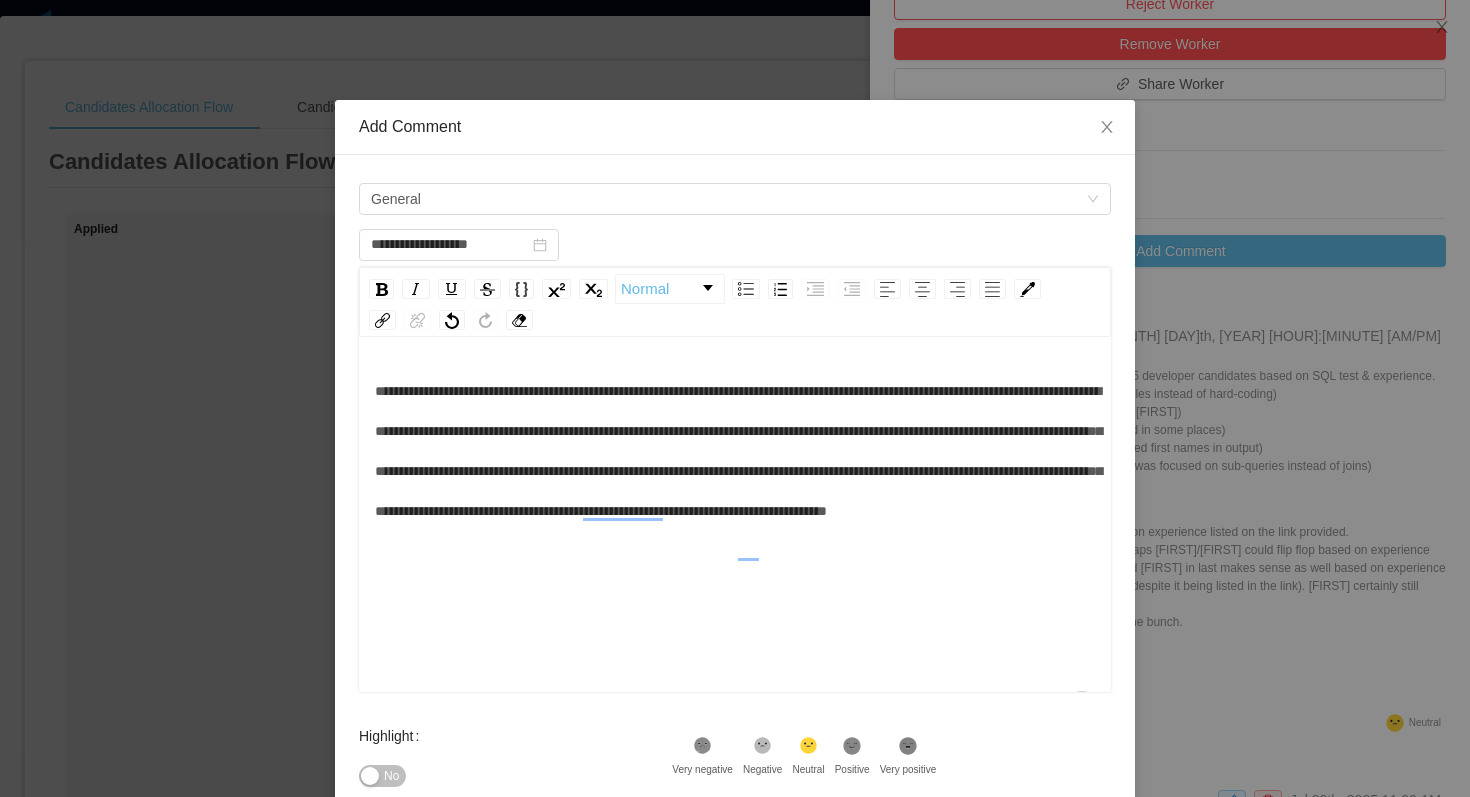 click on "**********" at bounding box center (738, 451) 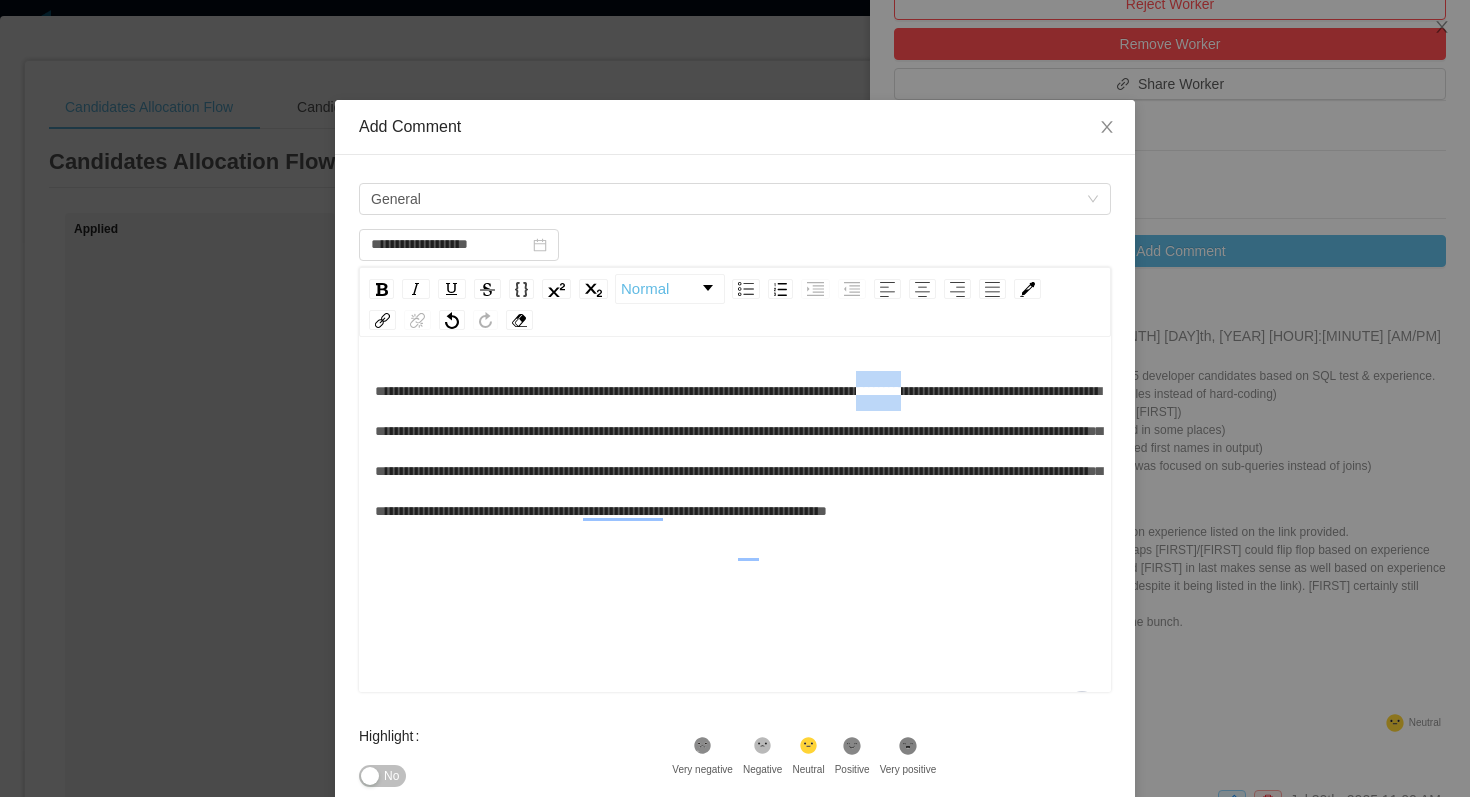 click on "**********" at bounding box center (738, 451) 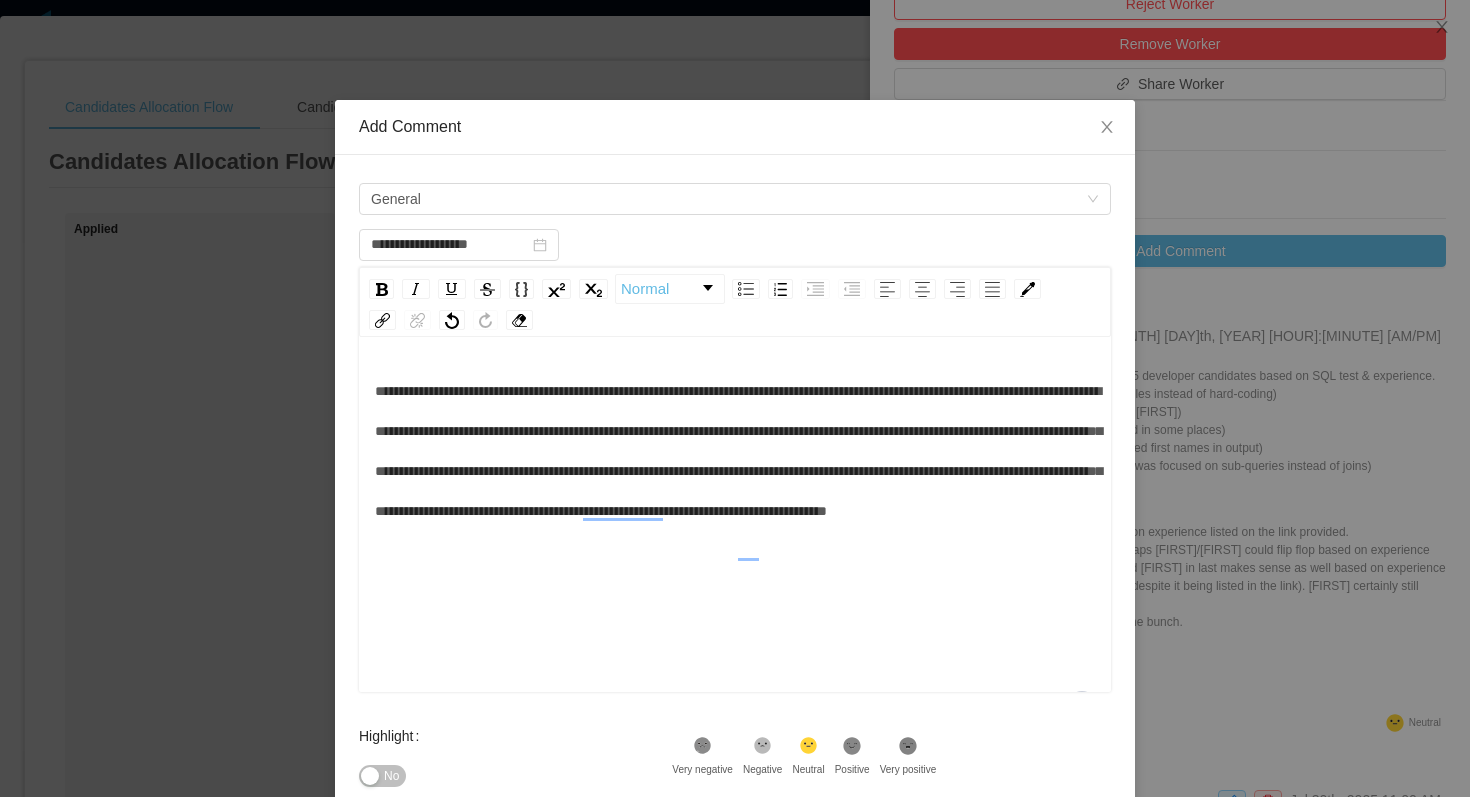 click on "**********" at bounding box center (738, 451) 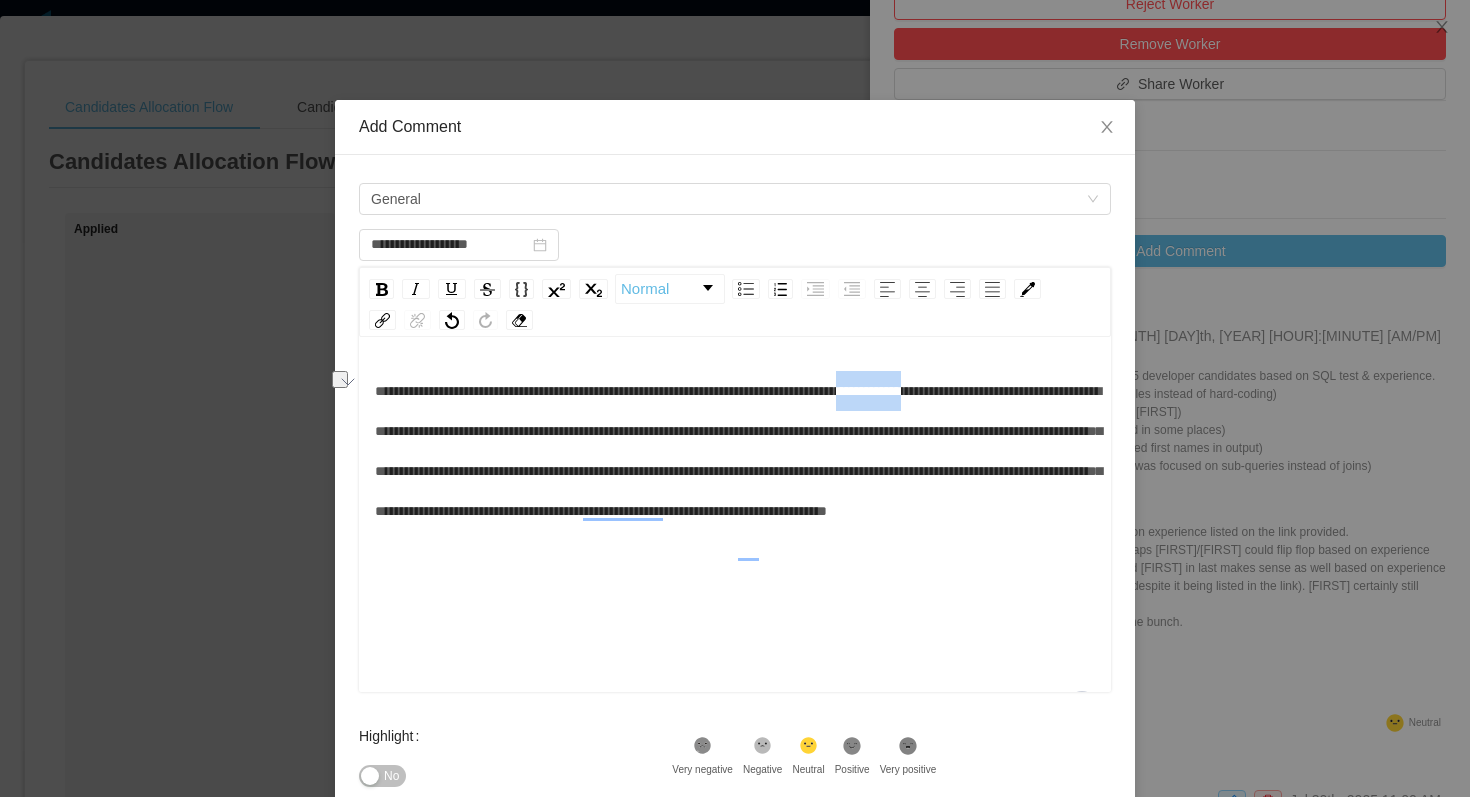 drag, startPoint x: 1057, startPoint y: 393, endPoint x: 972, endPoint y: 397, distance: 85.09406 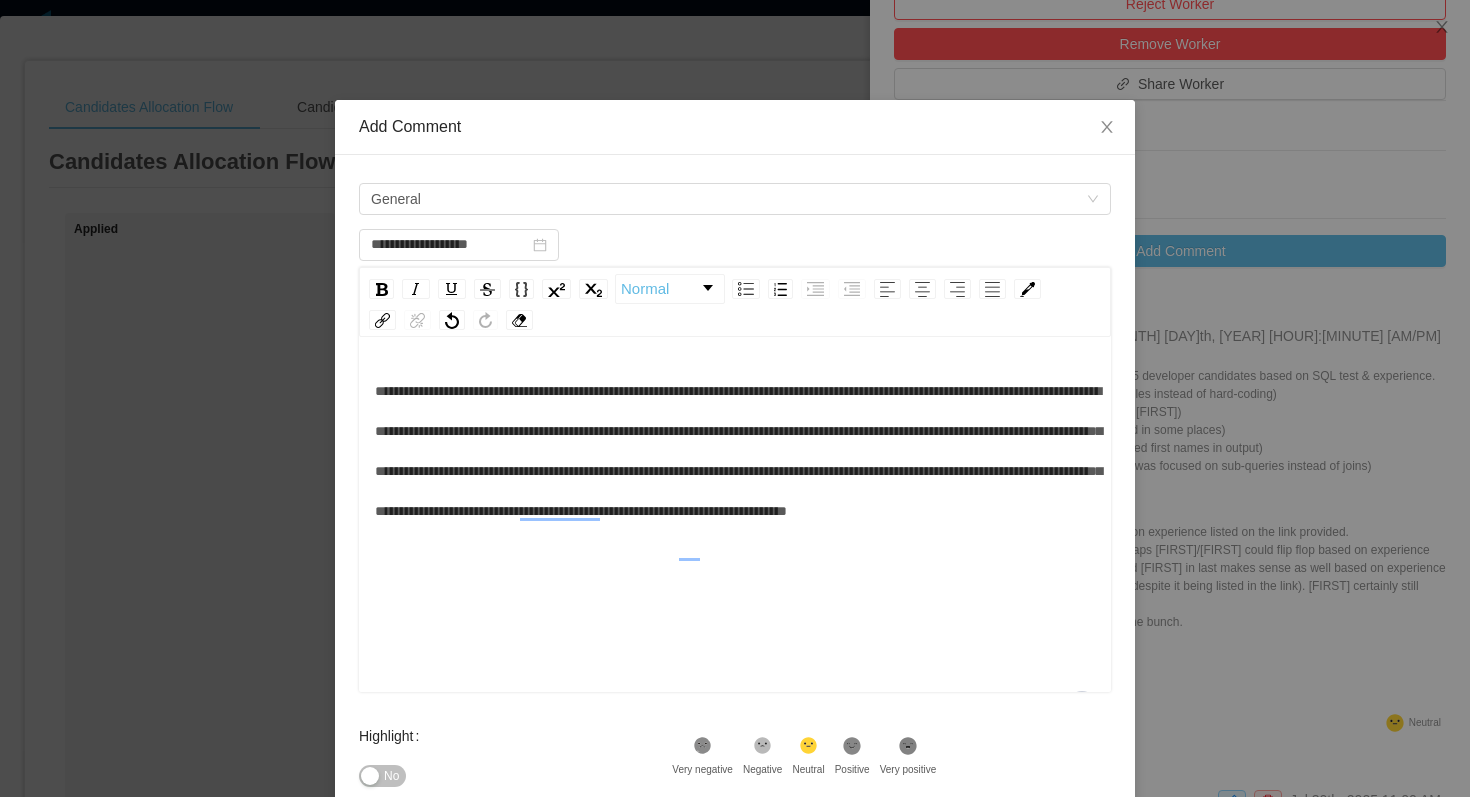 click on "**********" at bounding box center [738, 451] 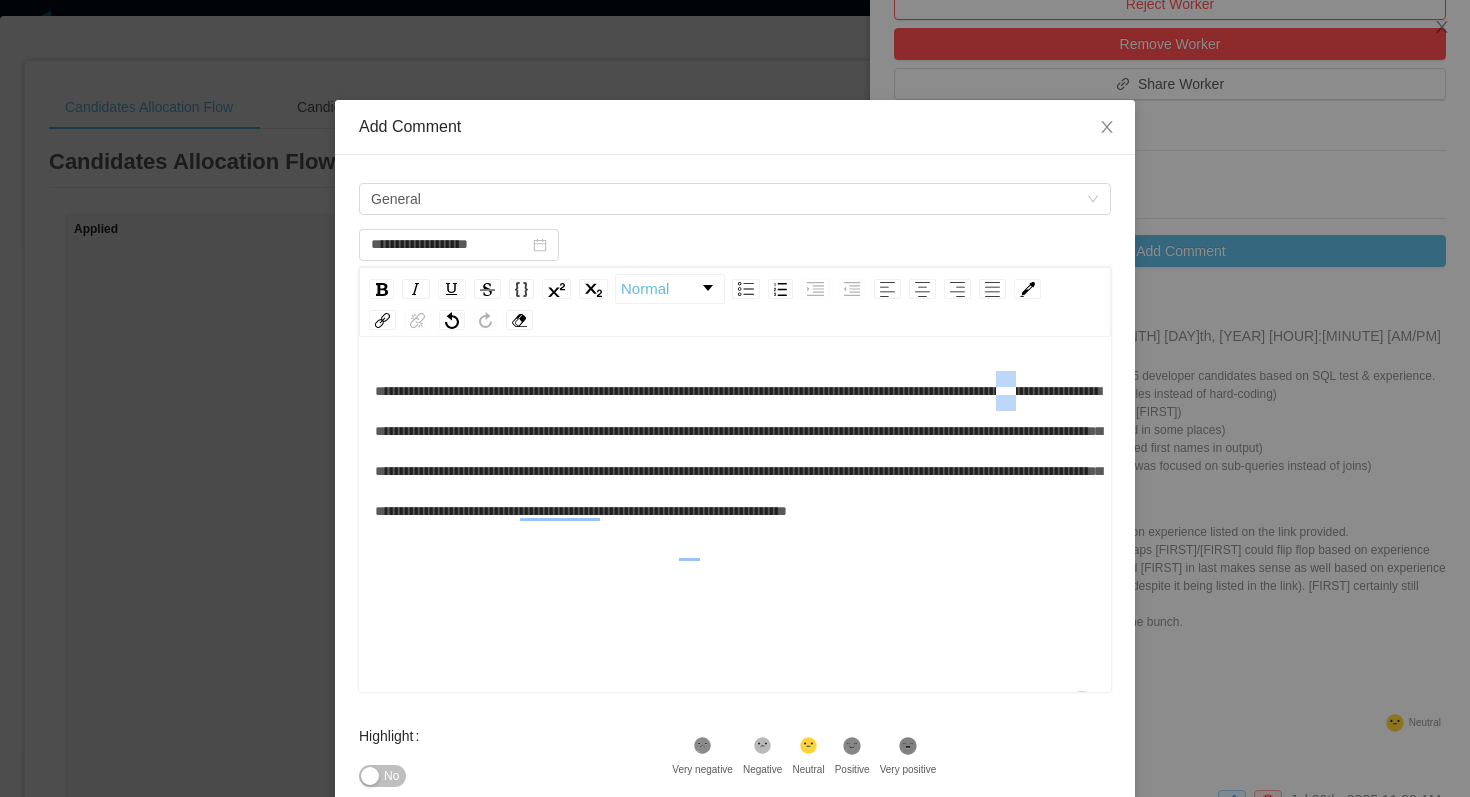 click on "**********" at bounding box center (738, 451) 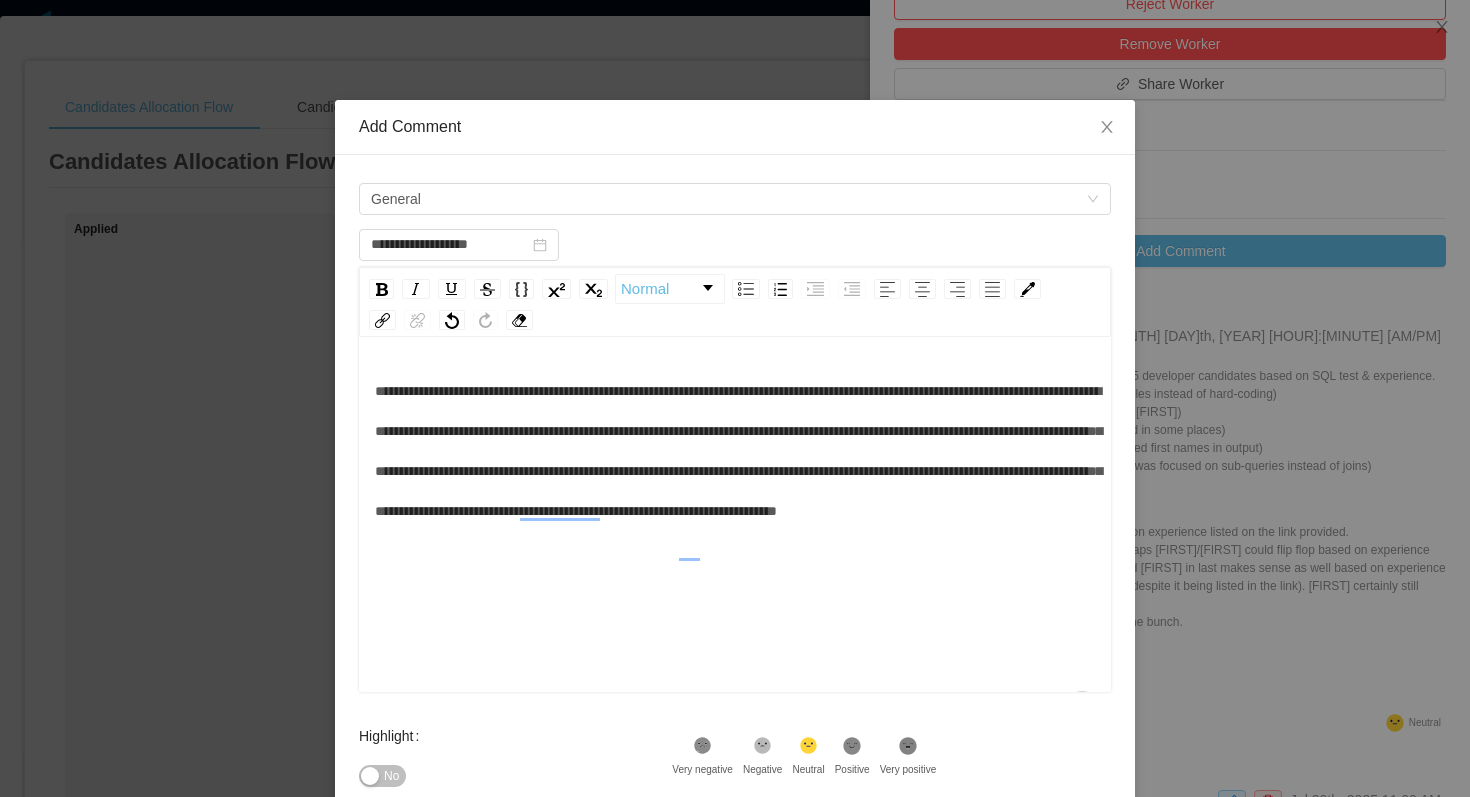 click on "**********" at bounding box center [738, 451] 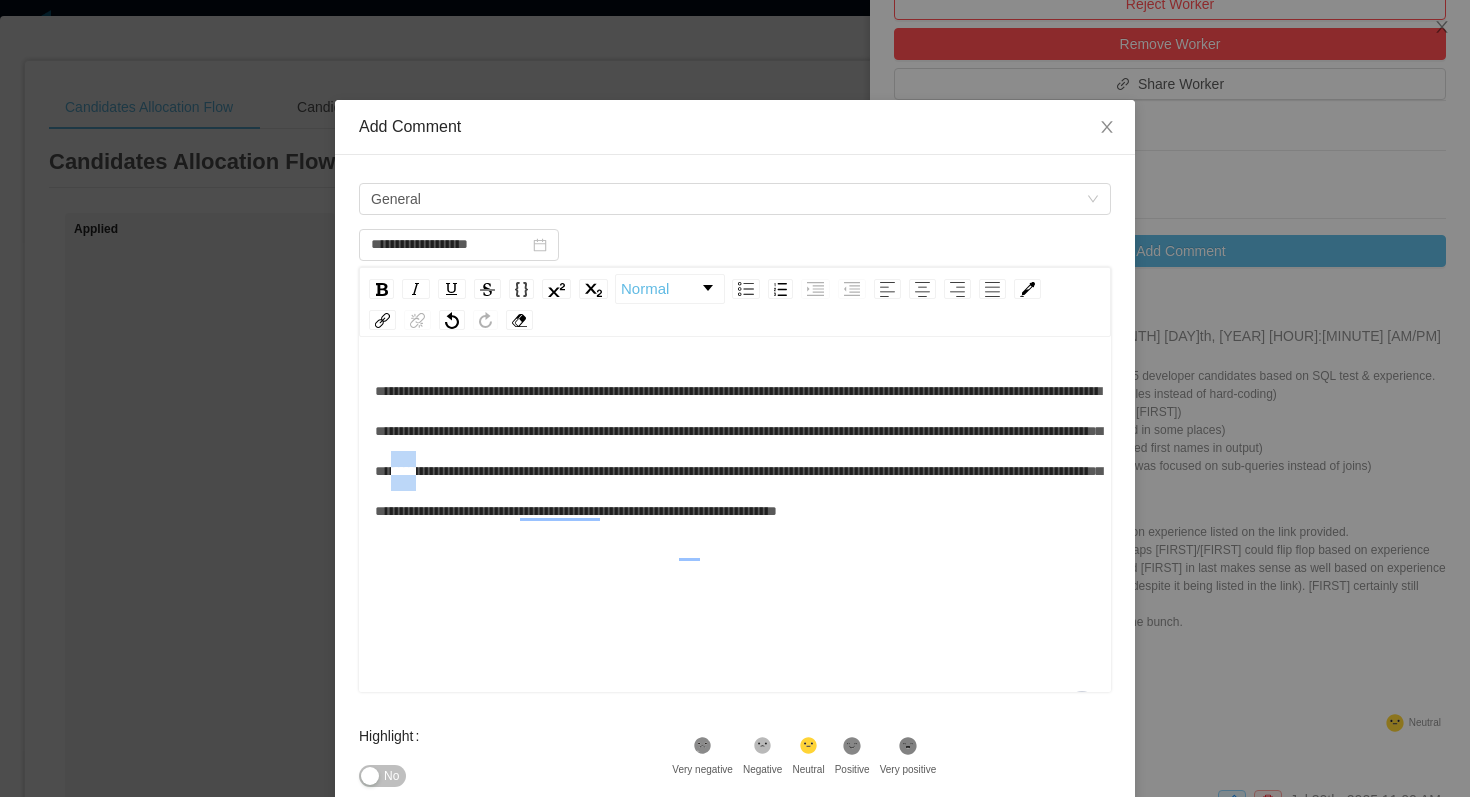 click on "**********" at bounding box center [738, 451] 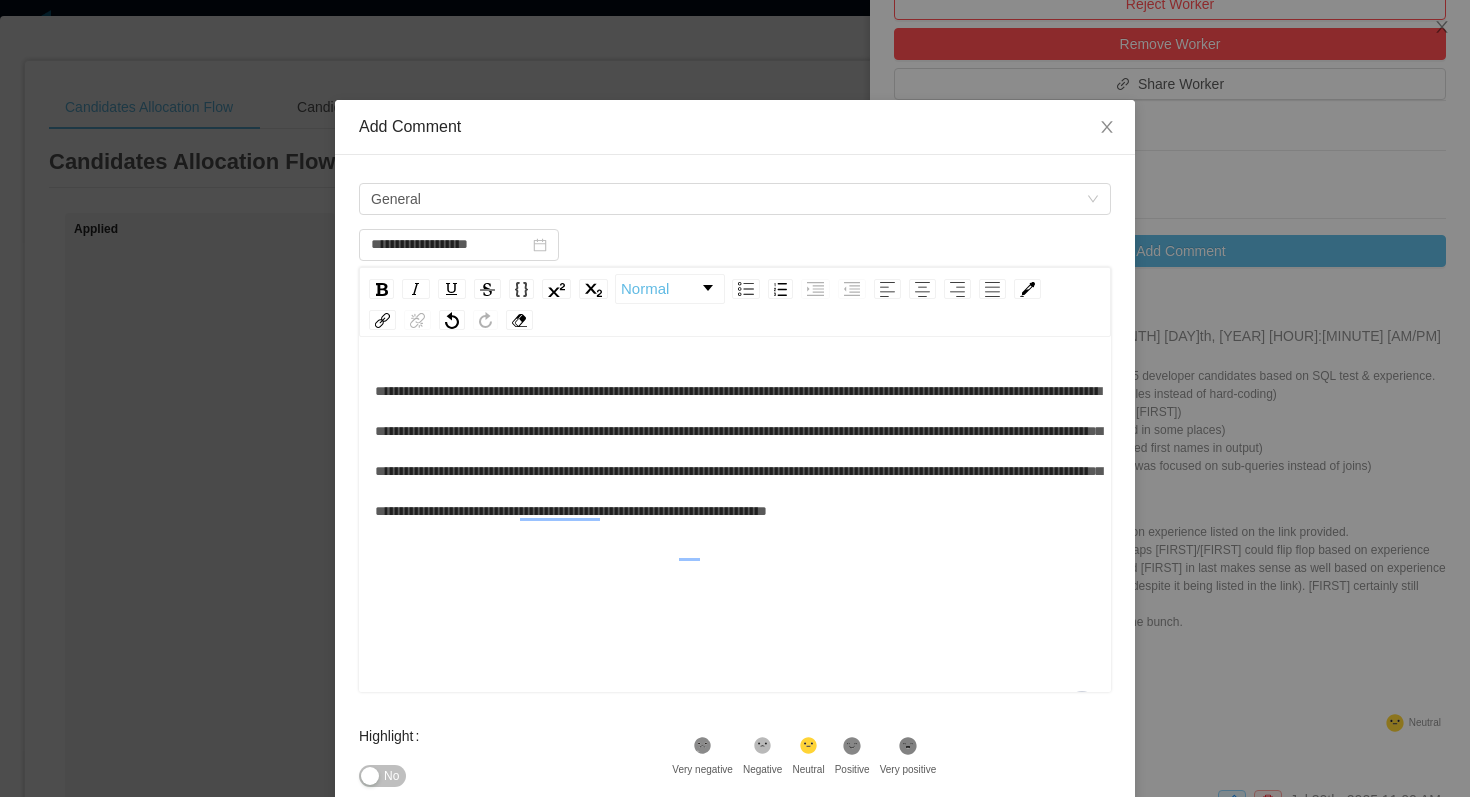 click on "**********" at bounding box center (738, 451) 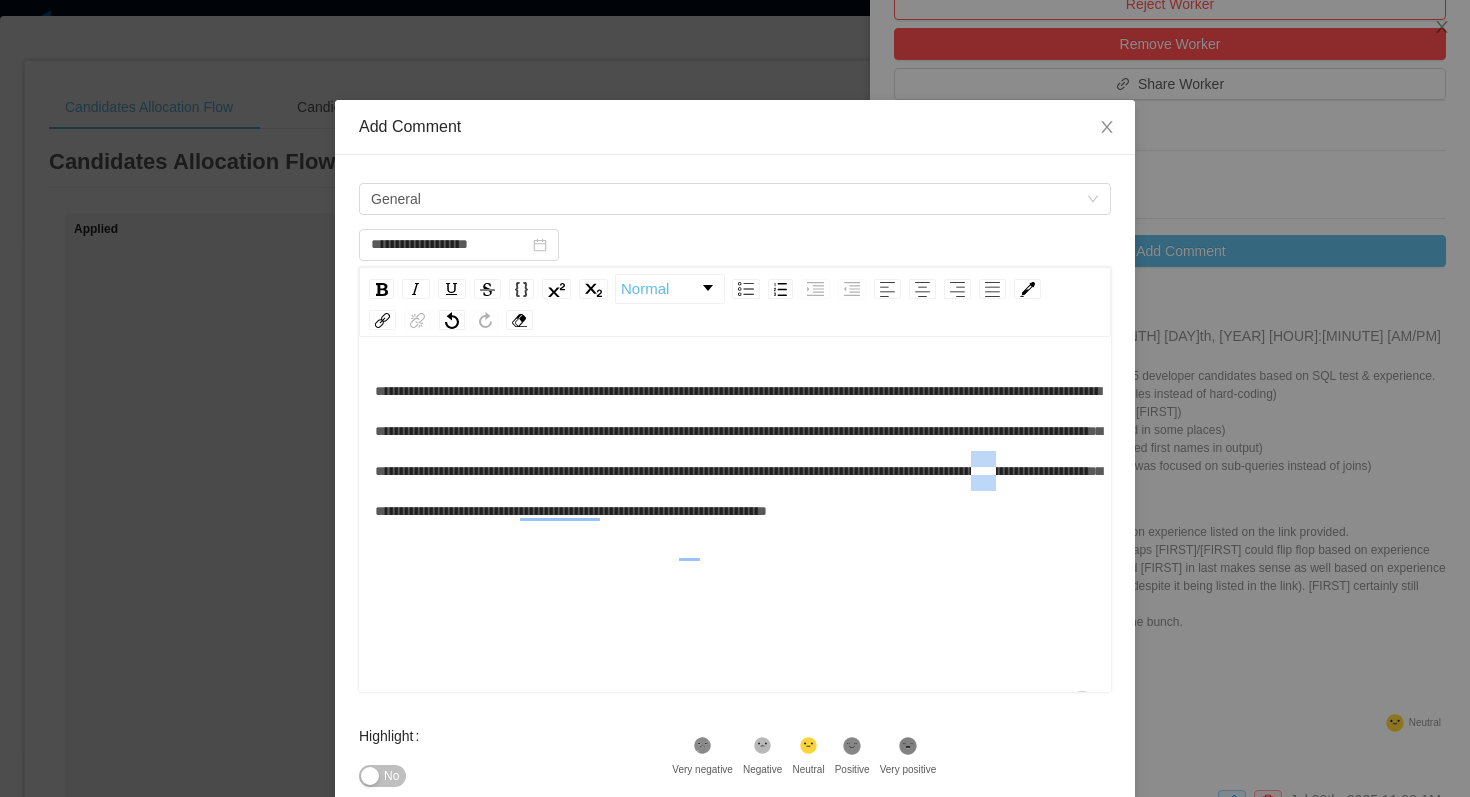 click on "**********" at bounding box center (738, 451) 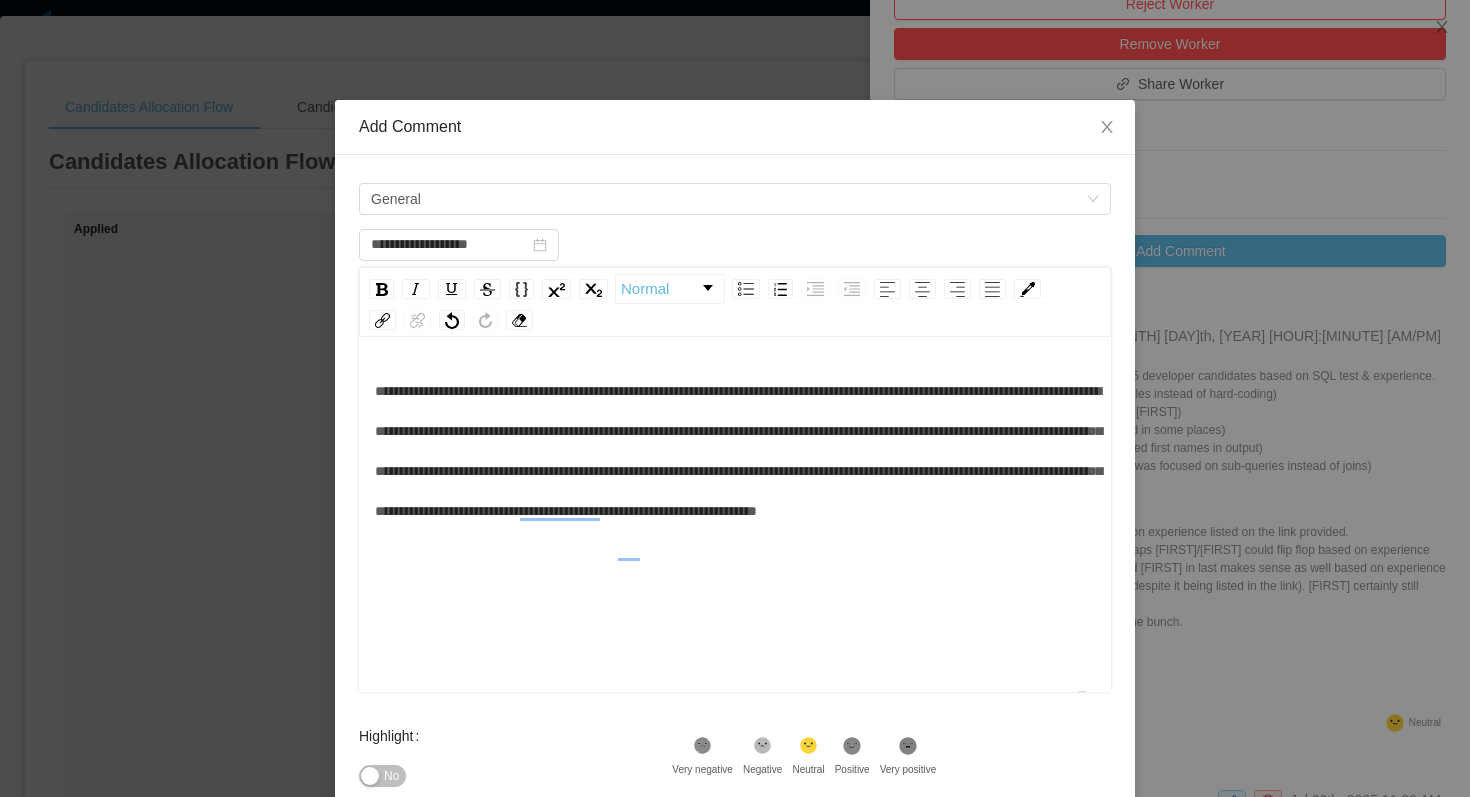 scroll, scrollTop: 124, scrollLeft: 0, axis: vertical 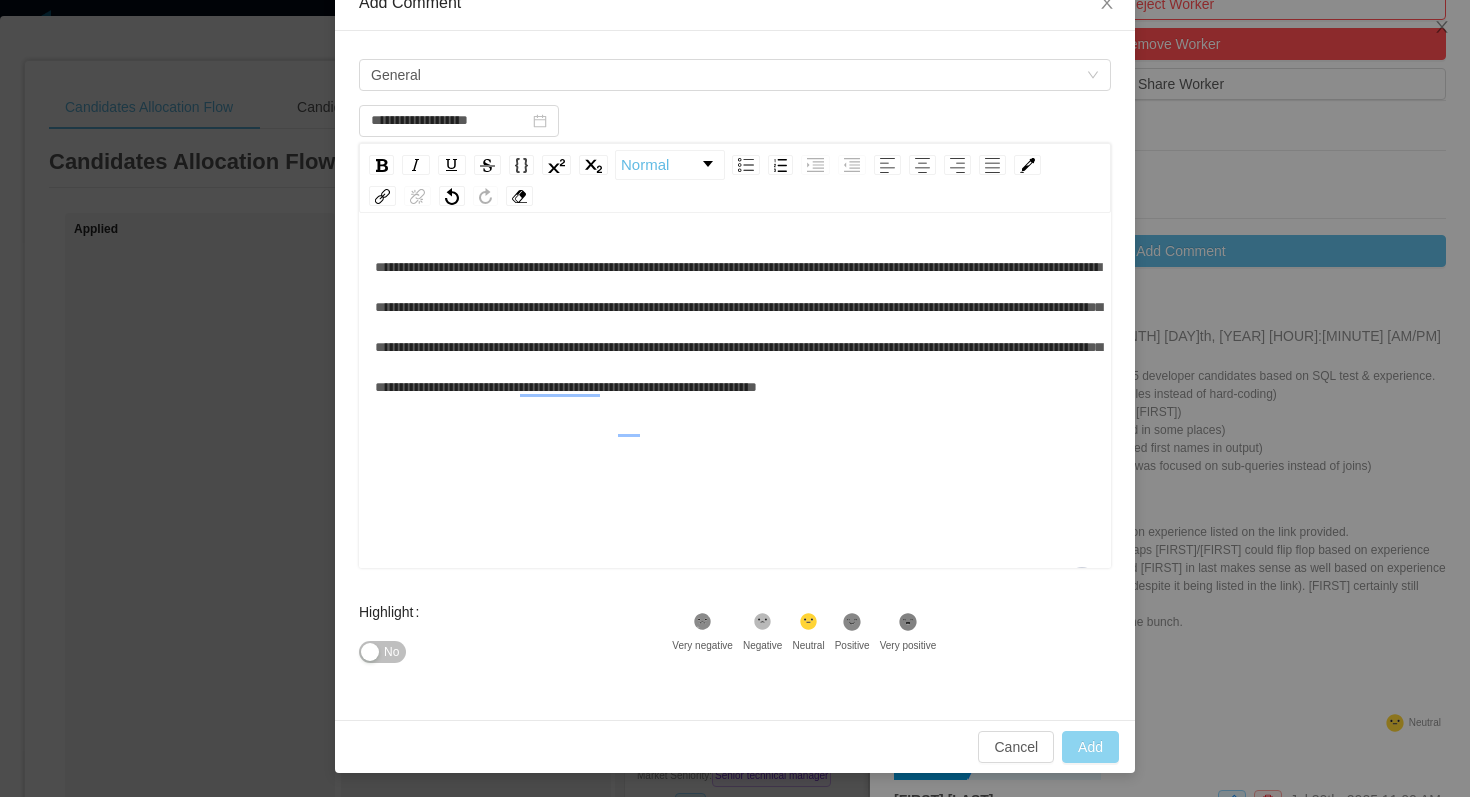 type on "**********" 